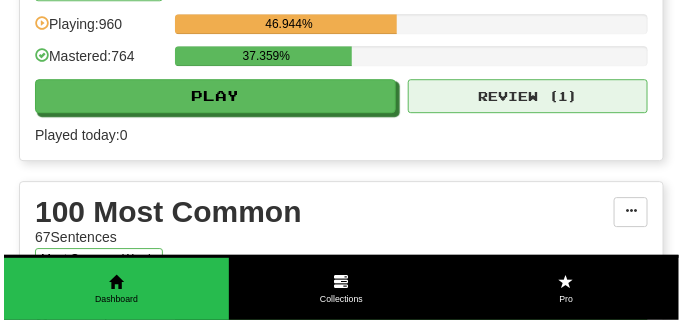 scroll, scrollTop: 2350, scrollLeft: 0, axis: vertical 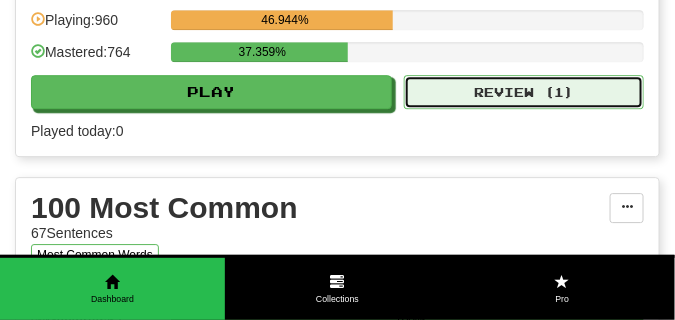 click on "Review ( 1 )" at bounding box center (524, 92) 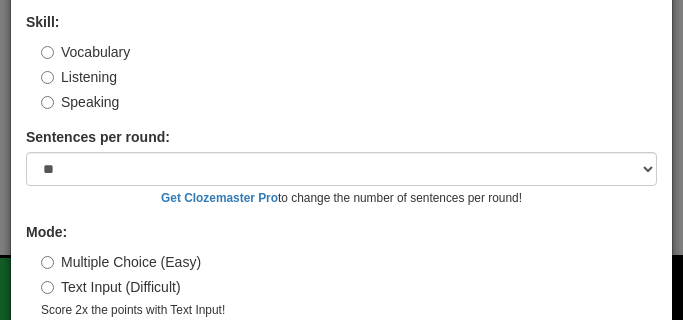 scroll, scrollTop: 186, scrollLeft: 0, axis: vertical 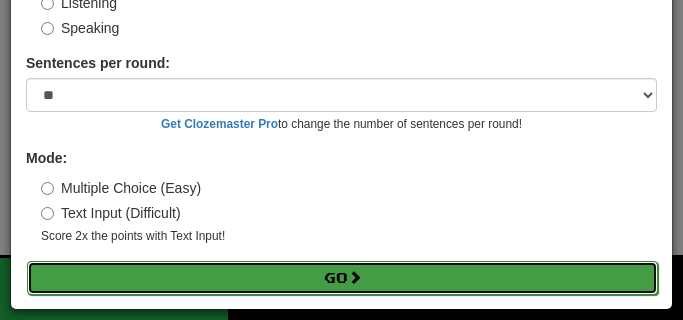 click at bounding box center (355, 277) 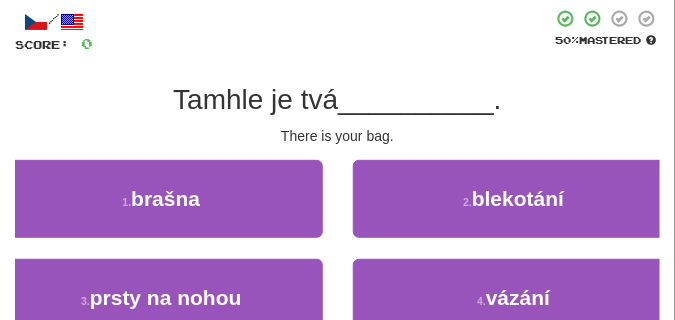 scroll, scrollTop: 100, scrollLeft: 0, axis: vertical 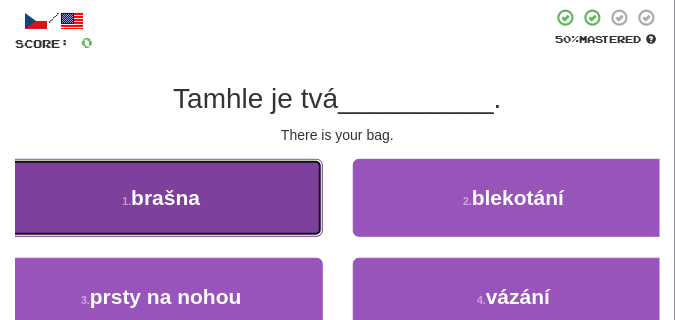 click on "1 .  brašna" at bounding box center [161, 198] 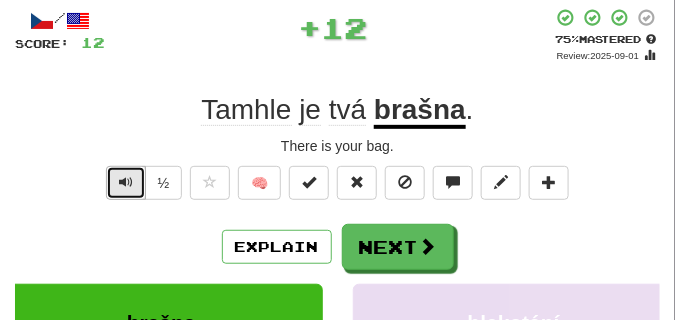 click at bounding box center (126, 182) 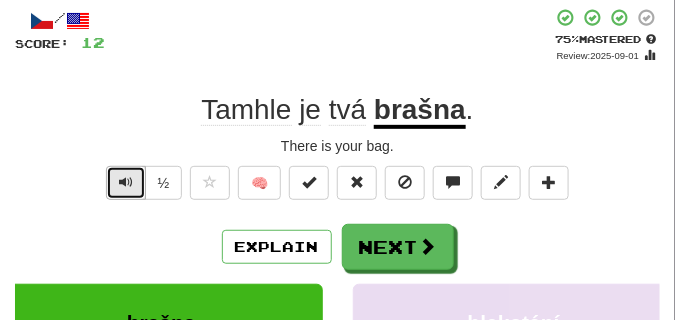 click at bounding box center (126, 182) 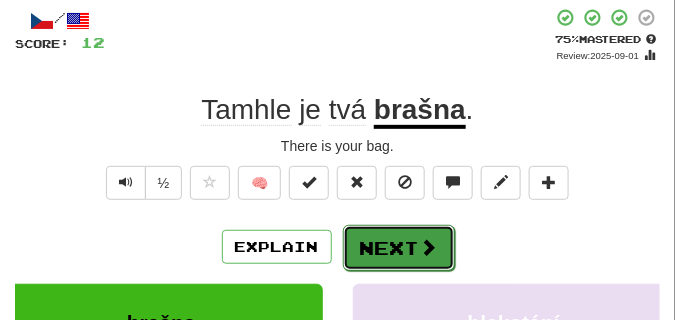 click on "Next" at bounding box center (399, 248) 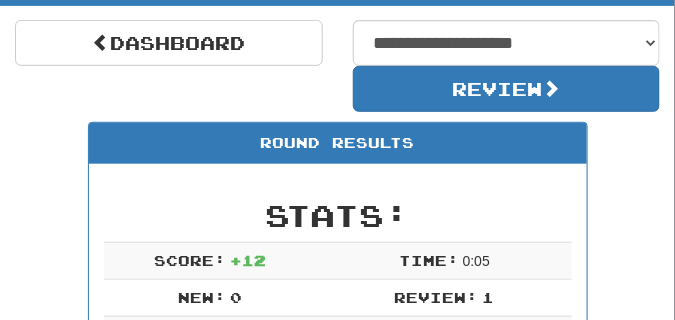scroll, scrollTop: 188, scrollLeft: 0, axis: vertical 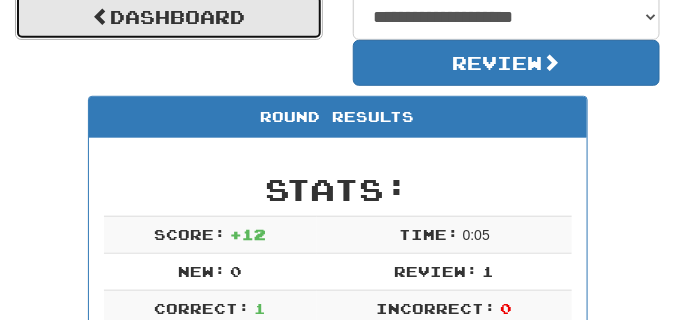 click on "Dashboard" at bounding box center [169, 17] 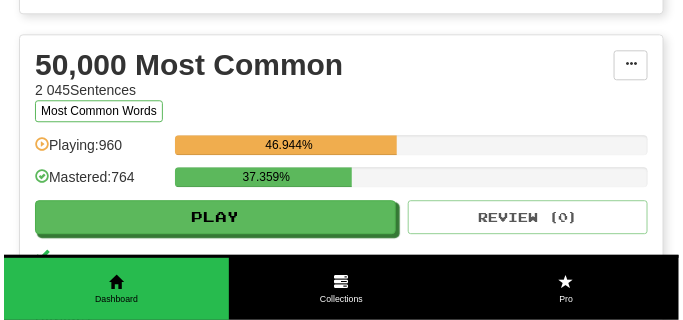 scroll, scrollTop: 2300, scrollLeft: 0, axis: vertical 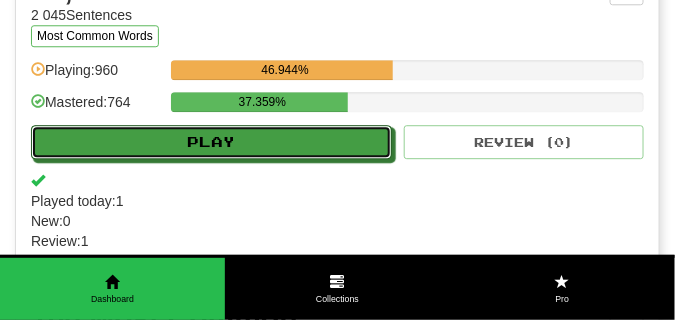 click on "Play" at bounding box center [211, 142] 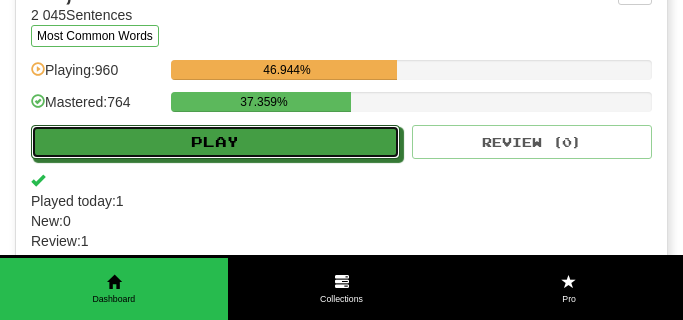 select on "**" 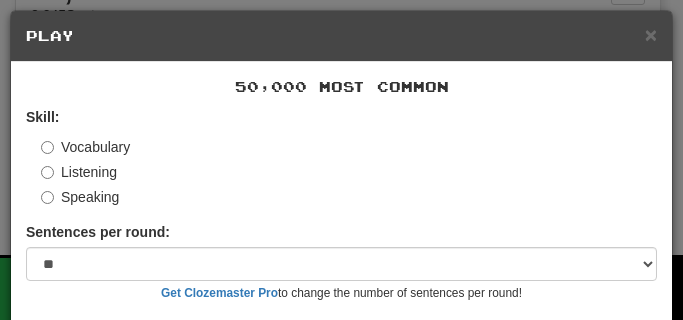 scroll, scrollTop: 169, scrollLeft: 0, axis: vertical 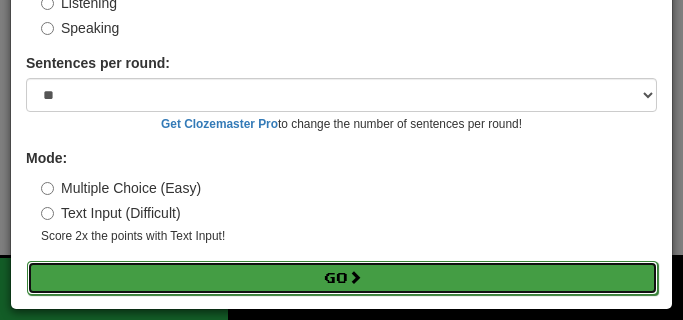 click on "Go" at bounding box center [342, 278] 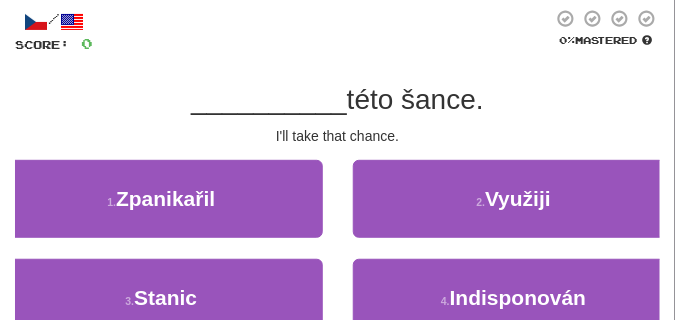 scroll, scrollTop: 100, scrollLeft: 0, axis: vertical 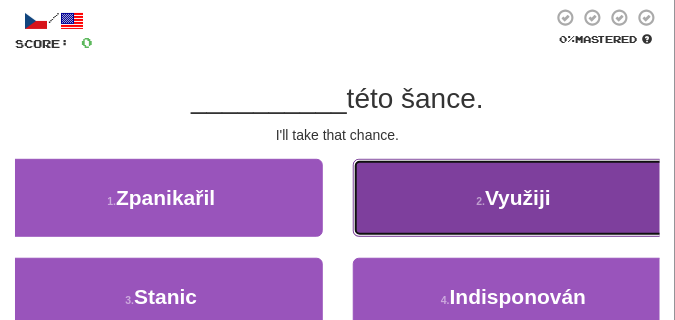 click on "2 .  Využiji" at bounding box center [514, 198] 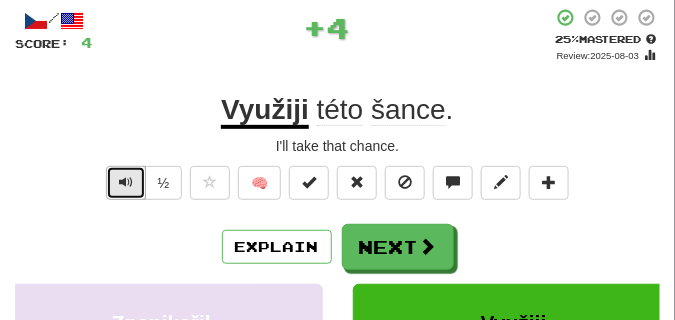click at bounding box center (126, 182) 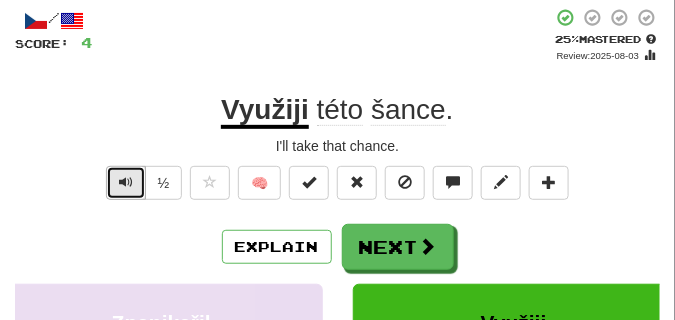 click at bounding box center [126, 182] 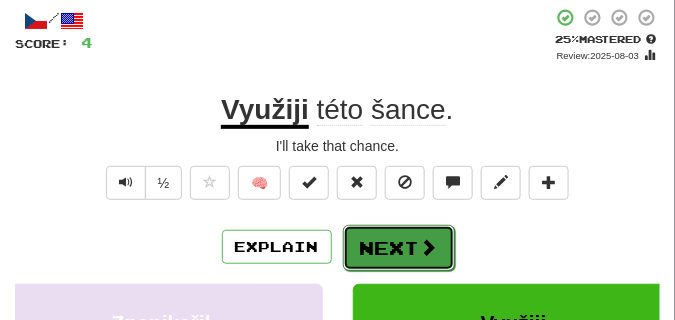 click on "Next" at bounding box center (399, 248) 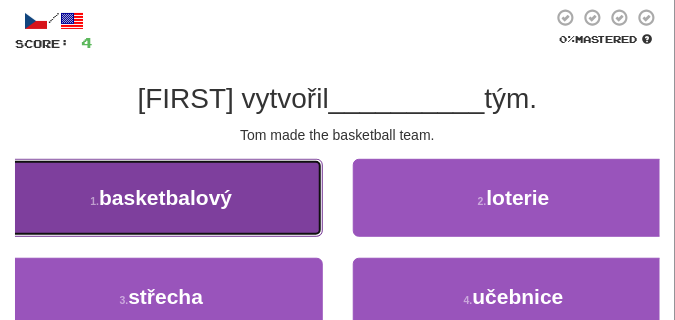 click on "1 .  basketbalový" at bounding box center (161, 198) 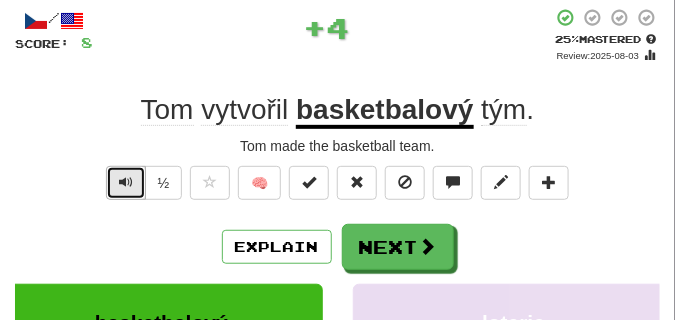 click at bounding box center (126, 182) 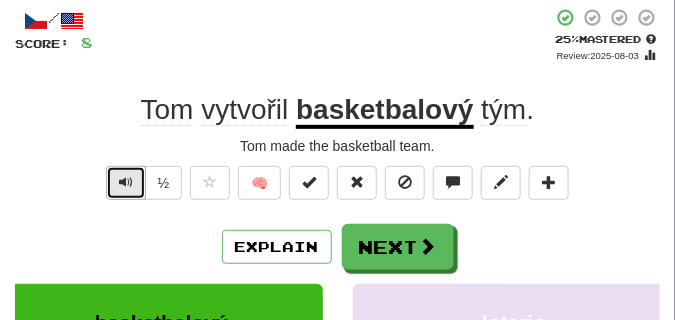 click at bounding box center (126, 182) 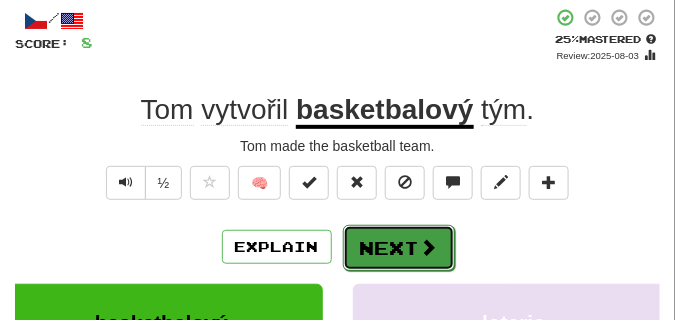 click on "Next" at bounding box center [399, 248] 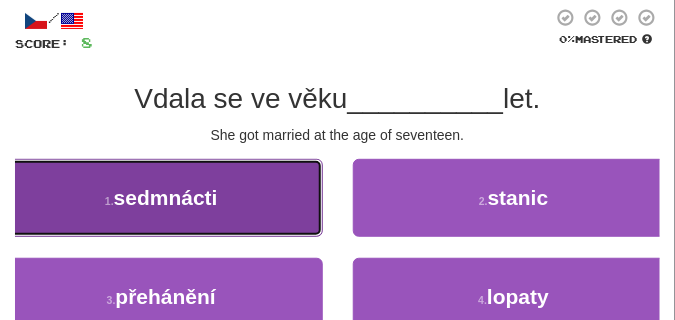 click on "1 .  sedmnácti" at bounding box center [161, 198] 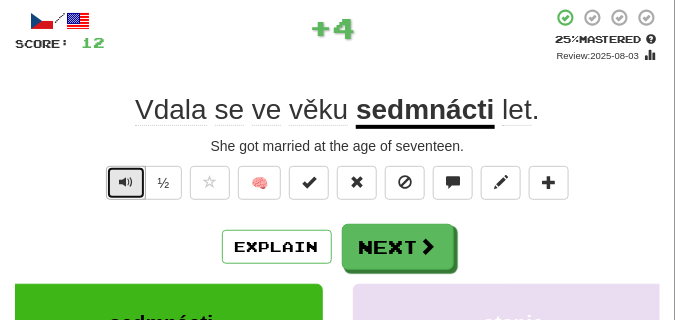 click at bounding box center [126, 182] 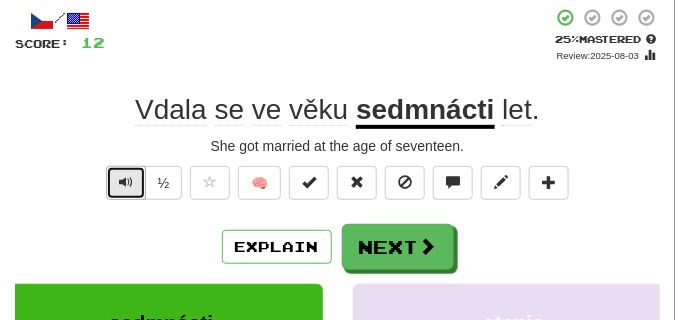 click at bounding box center (126, 182) 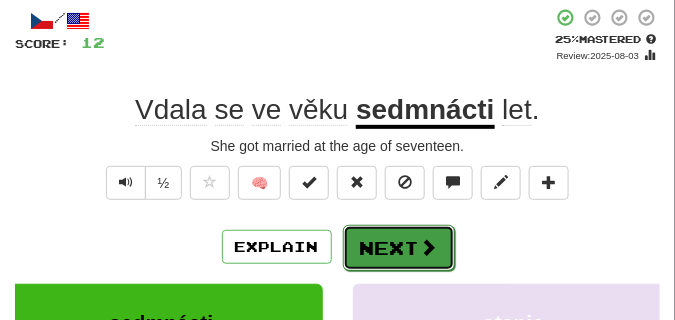 click on "Next" at bounding box center (399, 248) 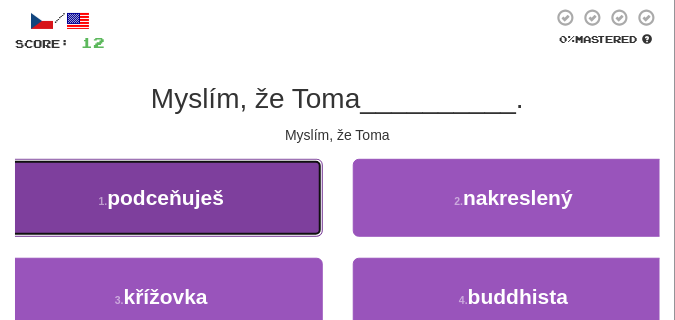 click on "1 .  podceňuješ" at bounding box center (161, 198) 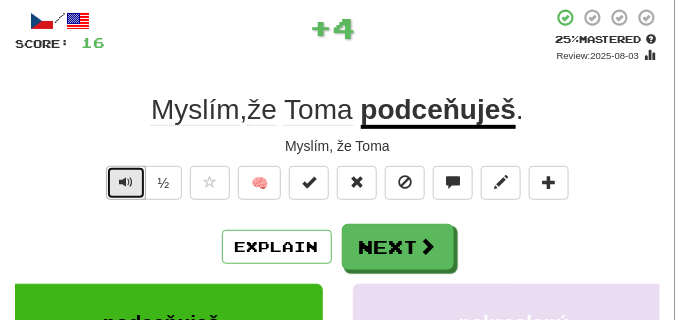 click at bounding box center (126, 182) 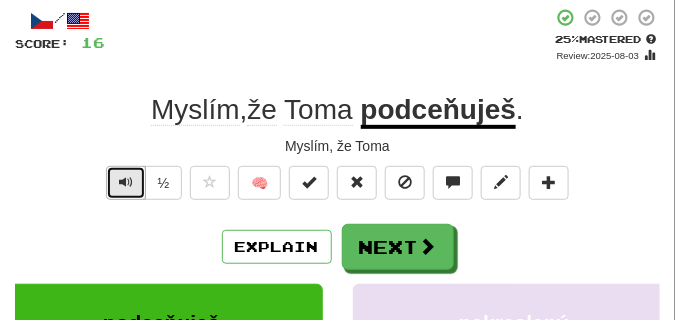 click at bounding box center (126, 182) 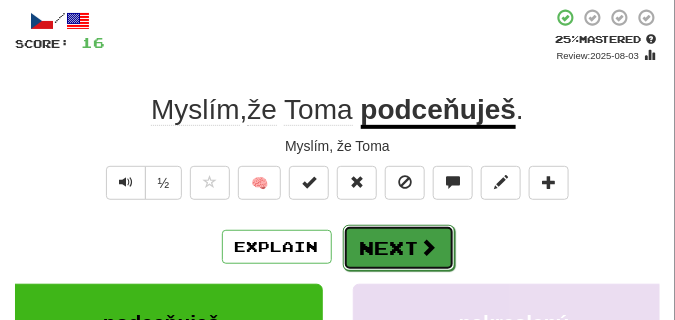 click on "Next" at bounding box center (399, 248) 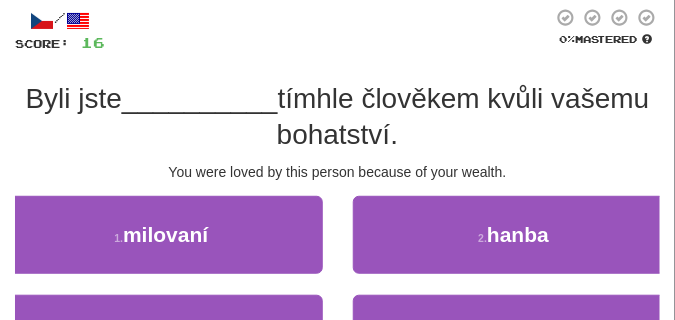 scroll, scrollTop: 150, scrollLeft: 0, axis: vertical 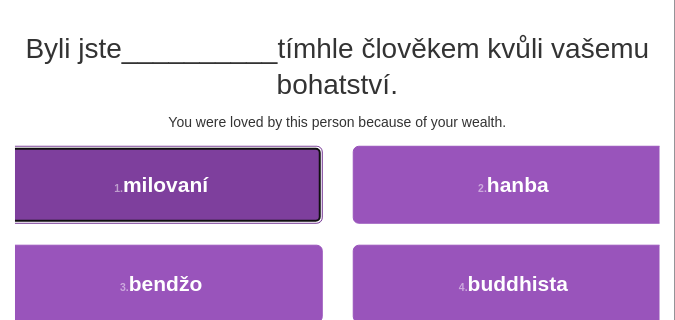 click on "1 .  milovaní" at bounding box center [161, 185] 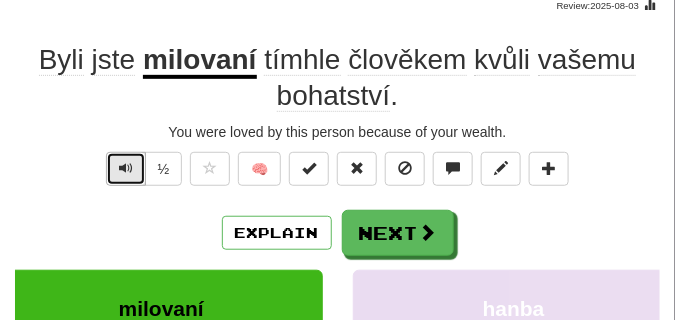 click at bounding box center [126, 168] 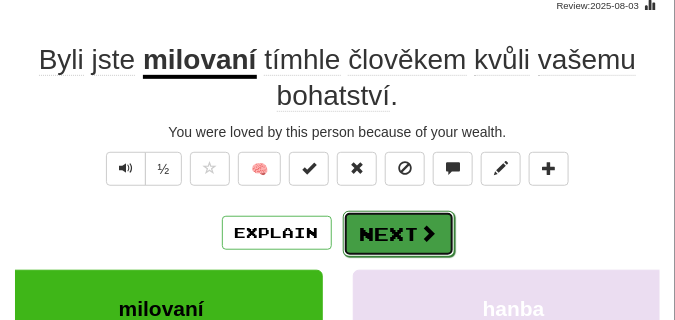 click on "Next" at bounding box center (399, 234) 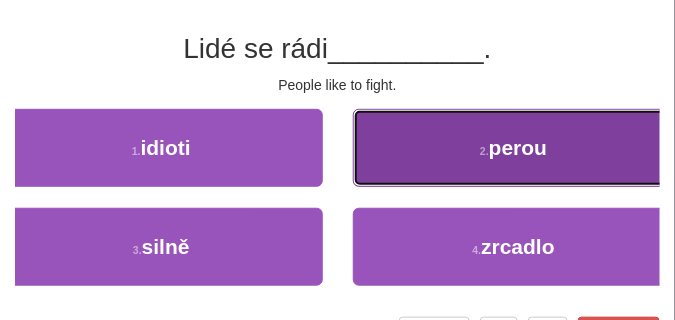 click on "2 .  perou" at bounding box center (514, 148) 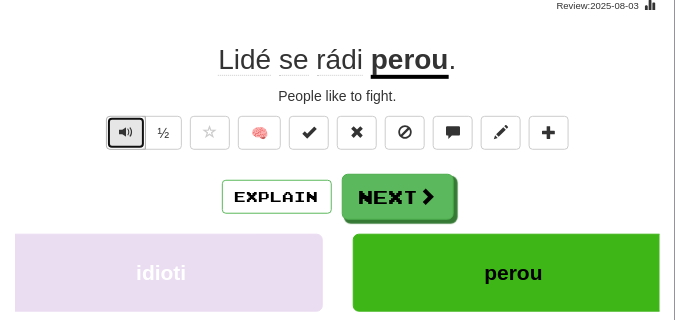 click at bounding box center (126, 132) 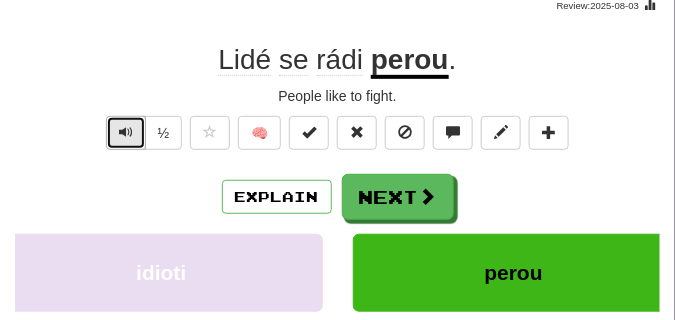click at bounding box center [126, 132] 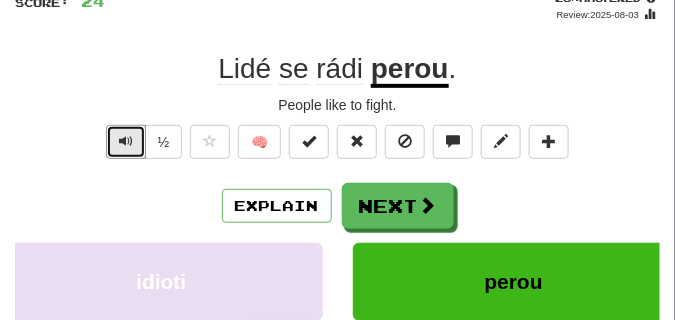 scroll, scrollTop: 150, scrollLeft: 0, axis: vertical 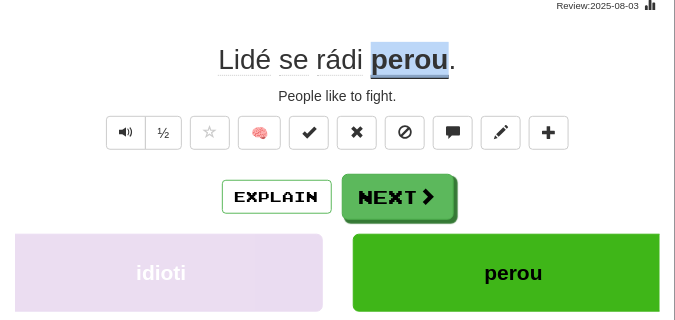 drag, startPoint x: 370, startPoint y: 59, endPoint x: 452, endPoint y: 66, distance: 82.29824 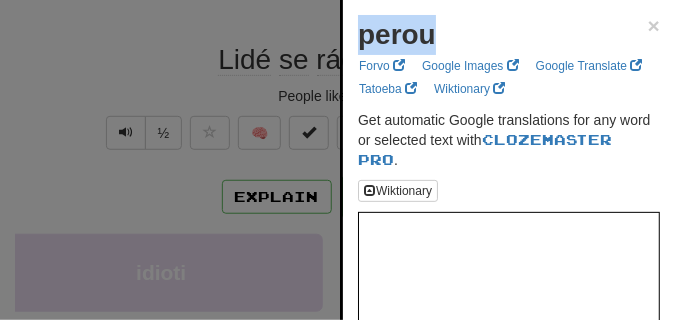drag, startPoint x: 352, startPoint y: 37, endPoint x: 436, endPoint y: 50, distance: 85 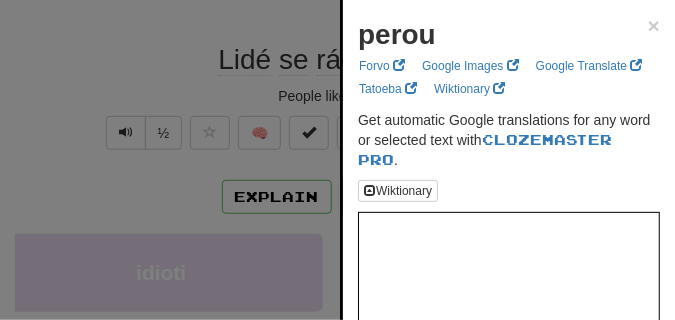 click at bounding box center (337, 160) 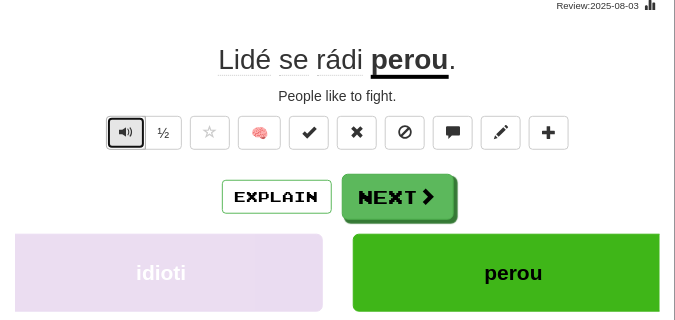 click at bounding box center [126, 133] 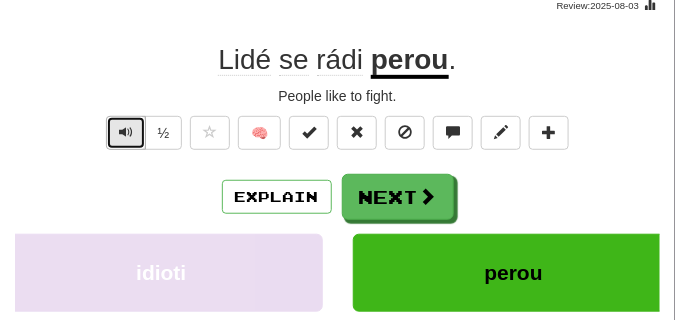 click at bounding box center [126, 133] 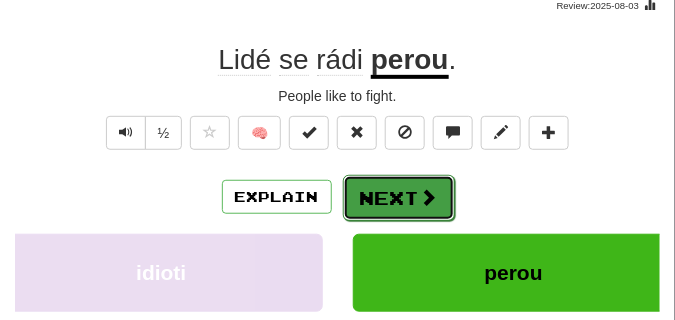click on "Next" at bounding box center (399, 198) 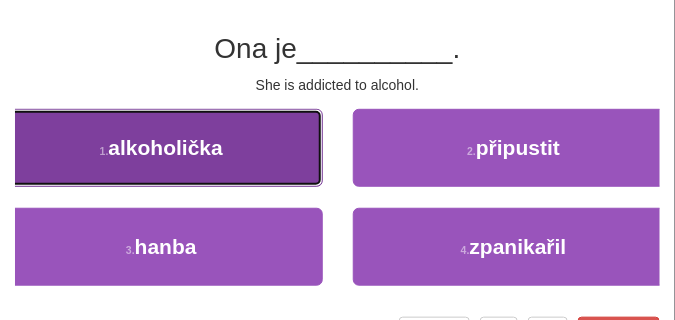 click on "alkoholička" at bounding box center [165, 147] 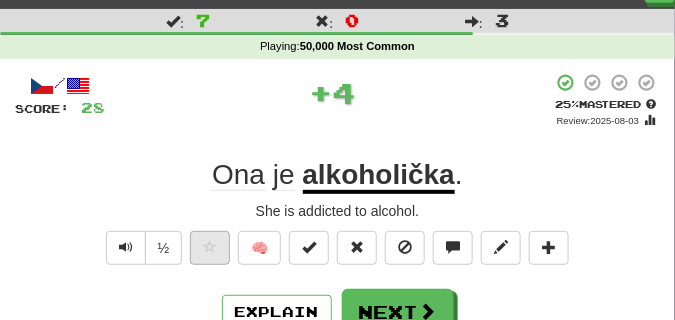 scroll, scrollTop: 50, scrollLeft: 0, axis: vertical 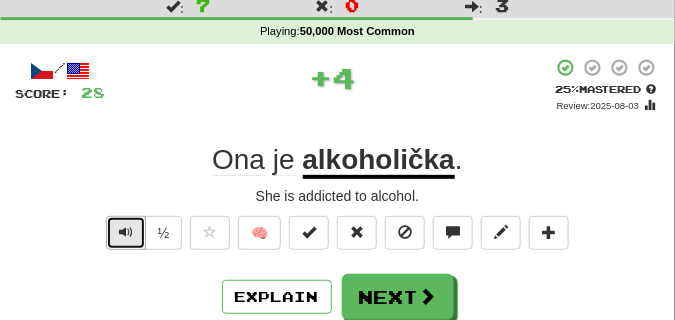 click at bounding box center (126, 233) 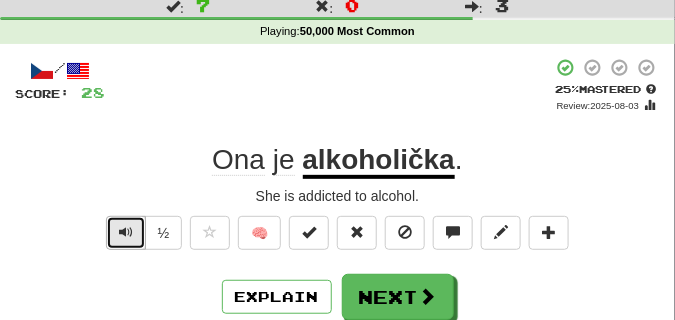 click at bounding box center [126, 232] 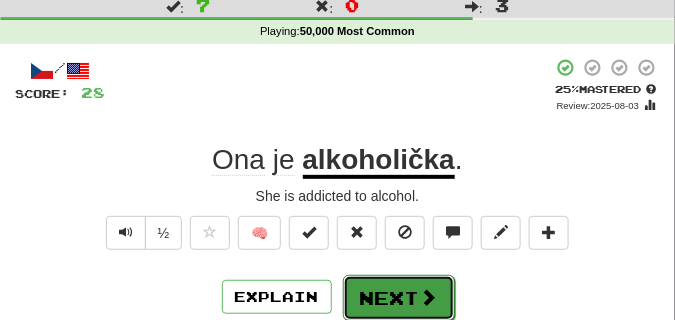 click on "Next" at bounding box center (399, 298) 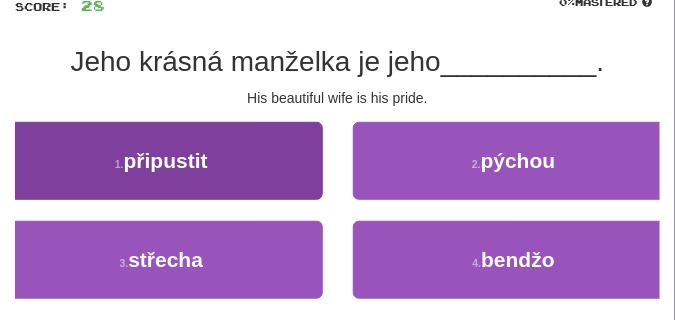 scroll, scrollTop: 150, scrollLeft: 0, axis: vertical 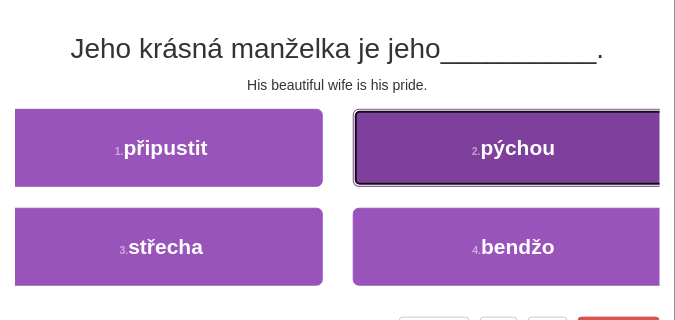 click on "2 .  pýchou" at bounding box center [514, 148] 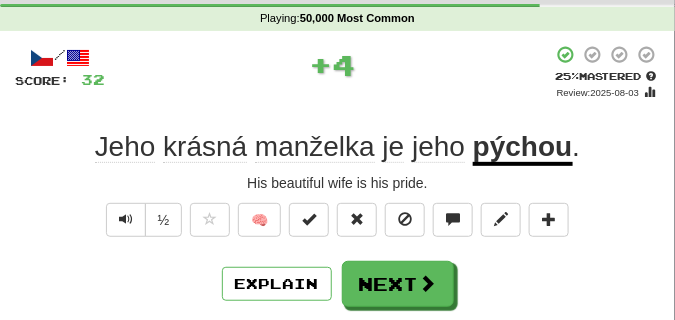 scroll, scrollTop: 50, scrollLeft: 0, axis: vertical 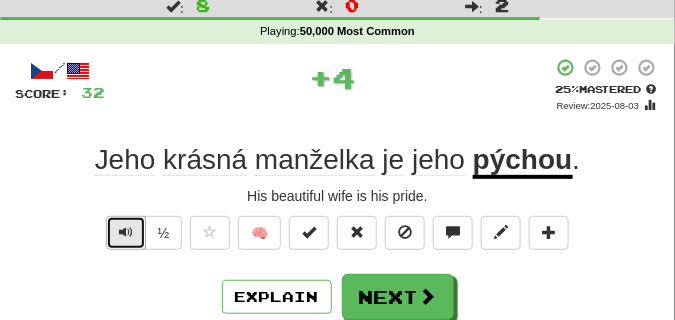 click at bounding box center [126, 232] 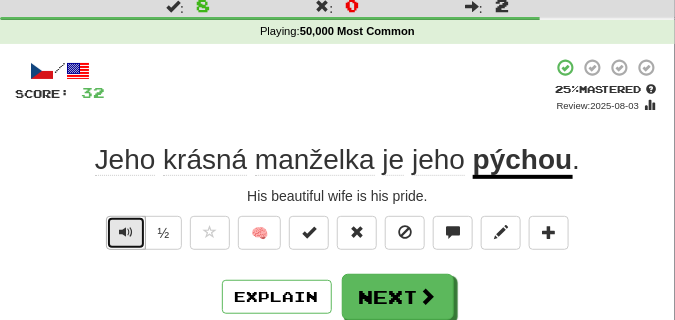 click at bounding box center (126, 232) 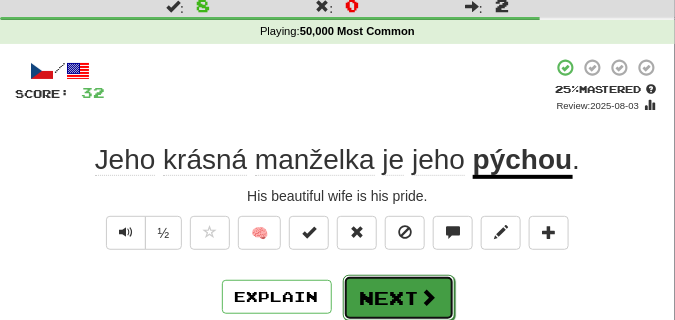 click on "Next" at bounding box center [399, 298] 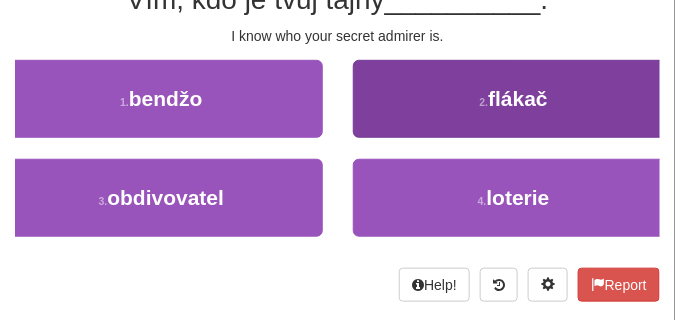 scroll, scrollTop: 200, scrollLeft: 0, axis: vertical 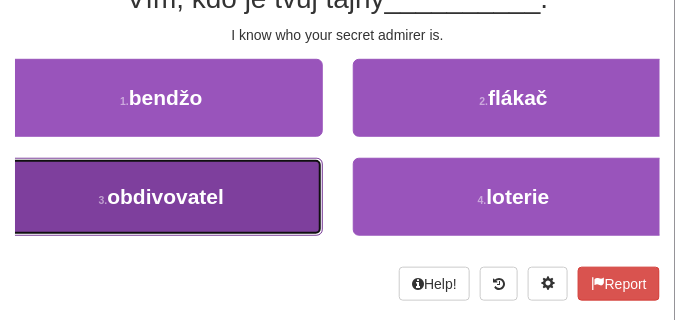 click on "3 .  obdivovatel" at bounding box center [161, 197] 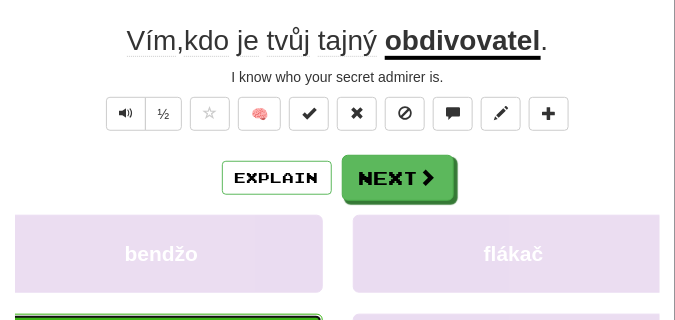 scroll, scrollTop: 110, scrollLeft: 0, axis: vertical 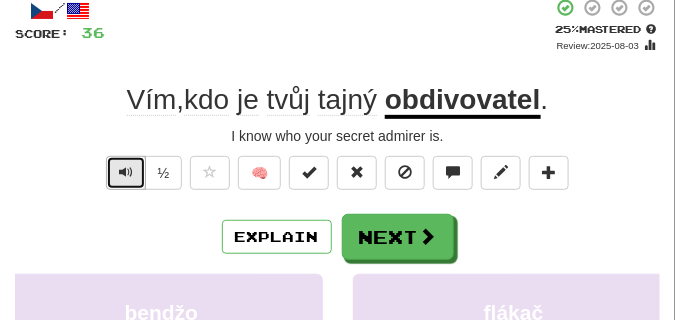 click at bounding box center [126, 172] 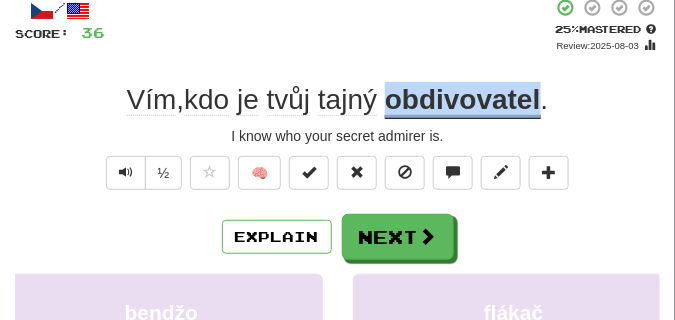 drag, startPoint x: 390, startPoint y: 96, endPoint x: 545, endPoint y: 111, distance: 155.72412 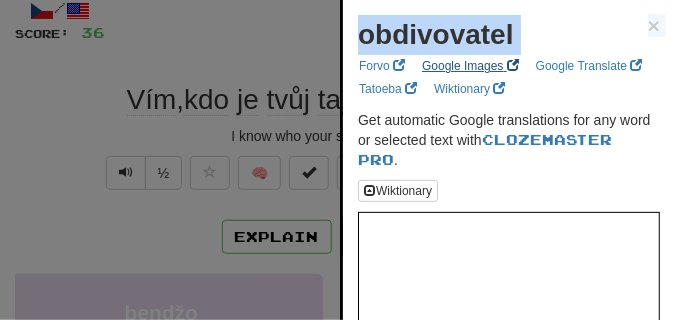 drag, startPoint x: 358, startPoint y: 35, endPoint x: 512, endPoint y: 56, distance: 155.42522 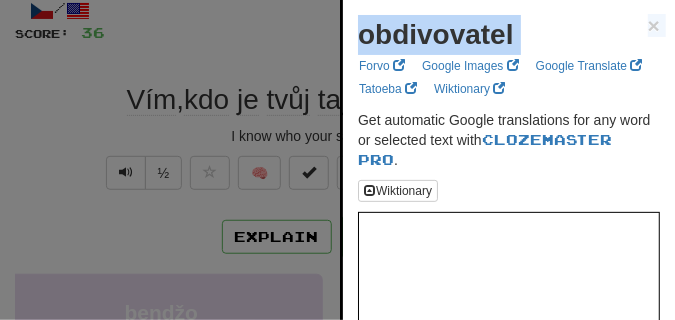 copy on "obdivovatel × Forvo   Google Images   Google Translate   Tatoeba   Wiktionary" 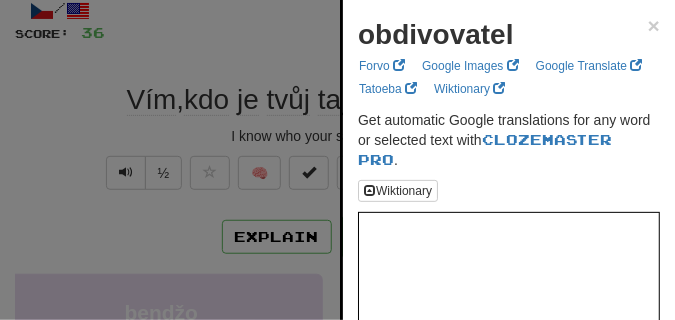 click at bounding box center (337, 160) 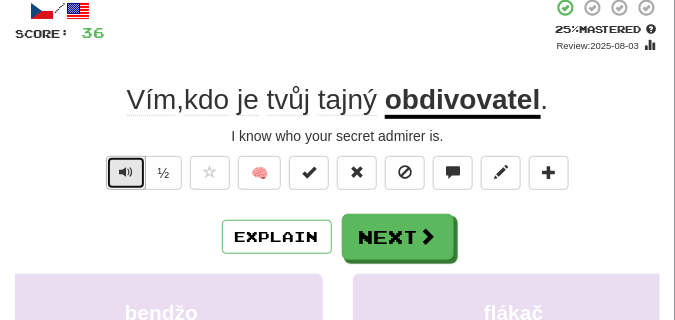 click at bounding box center [126, 172] 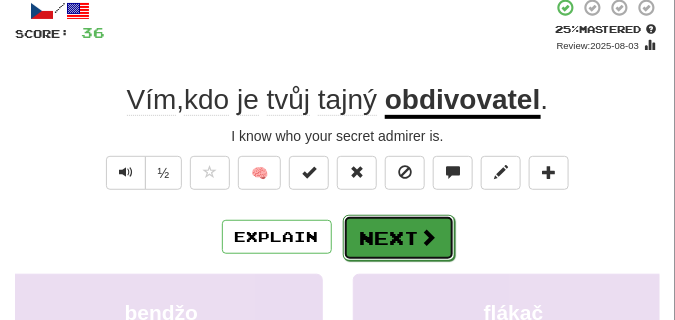 click on "Next" at bounding box center (399, 238) 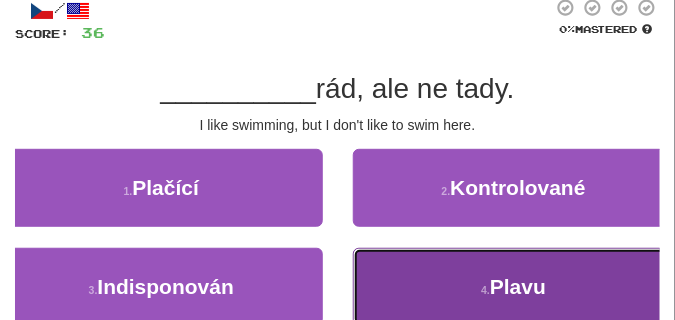 click on "4 .  Plavu" at bounding box center [514, 287] 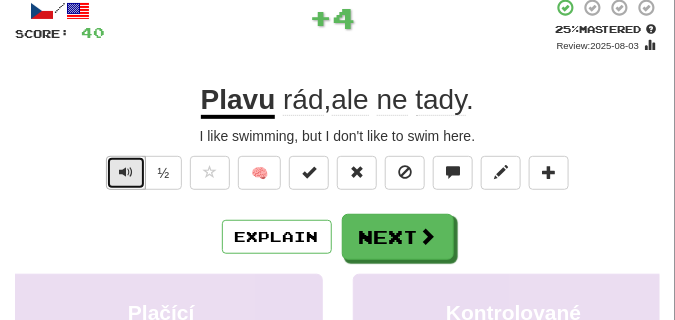 click at bounding box center (126, 173) 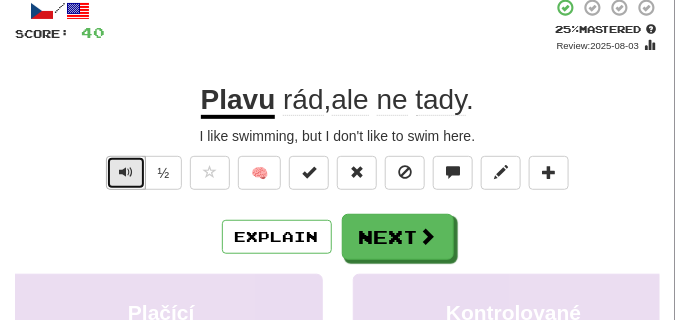 click at bounding box center [126, 173] 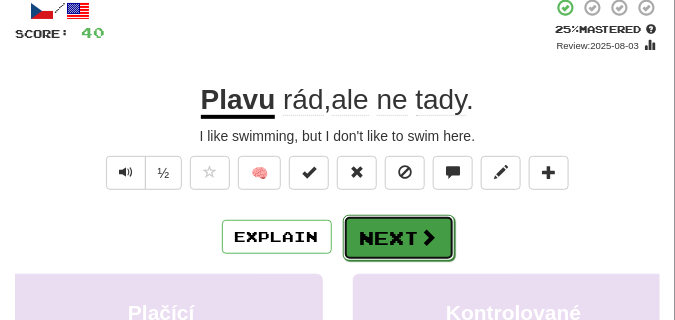 click on "Next" at bounding box center (399, 238) 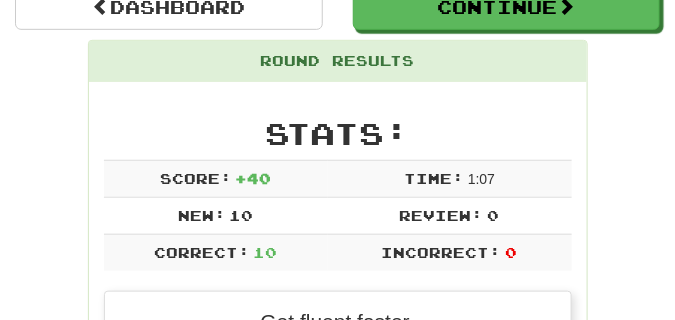scroll, scrollTop: 48, scrollLeft: 0, axis: vertical 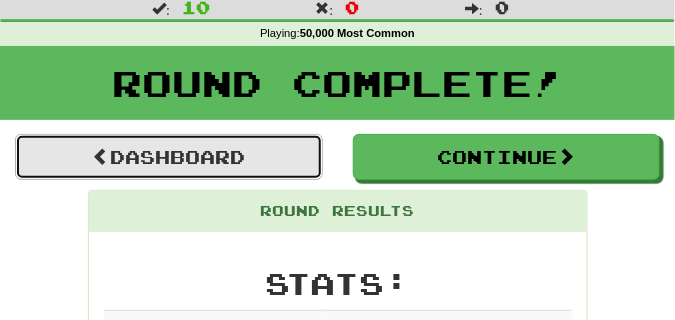 click on "Dashboard" at bounding box center [169, 157] 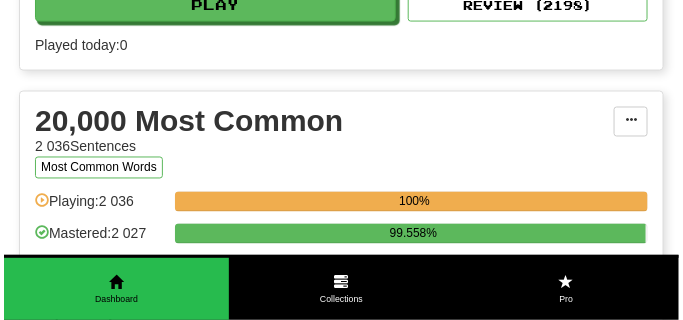 scroll, scrollTop: 2000, scrollLeft: 0, axis: vertical 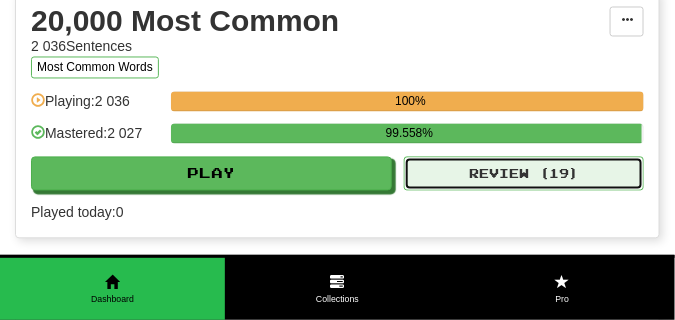 click on "Review ( 19 )" at bounding box center (524, 174) 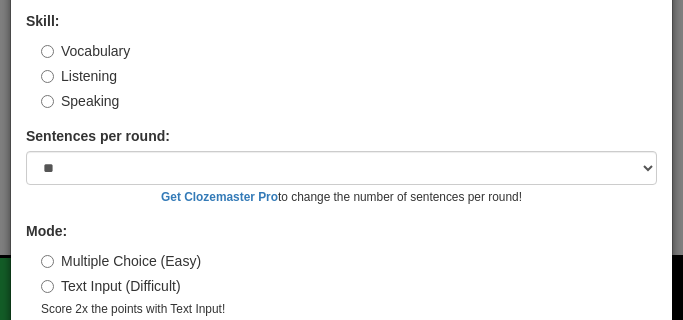 scroll, scrollTop: 186, scrollLeft: 0, axis: vertical 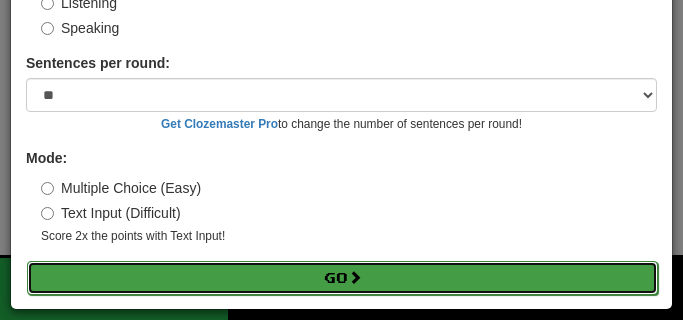 click on "Go" at bounding box center [342, 278] 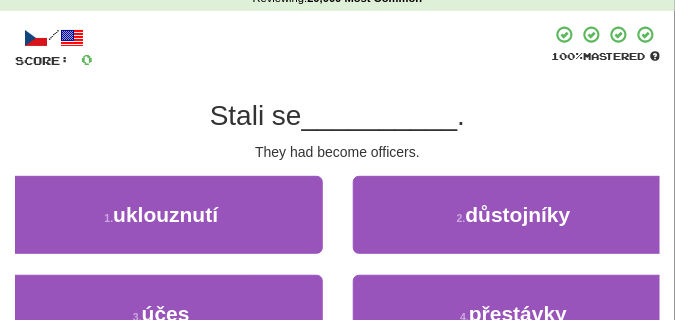 scroll, scrollTop: 100, scrollLeft: 0, axis: vertical 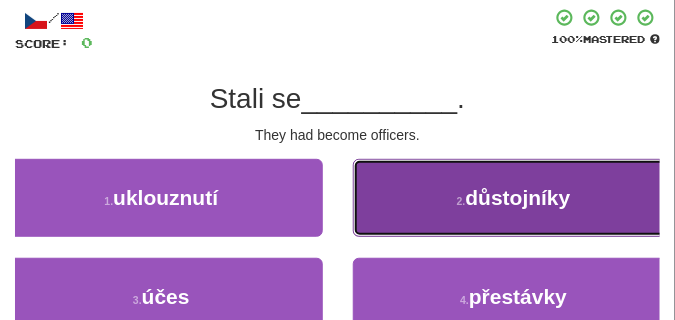 click on "důstojníky" at bounding box center [518, 197] 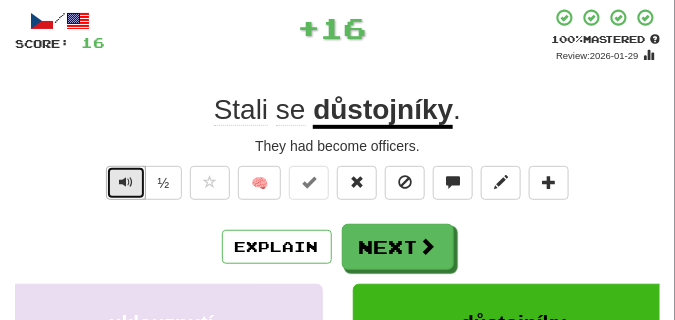 click at bounding box center [126, 182] 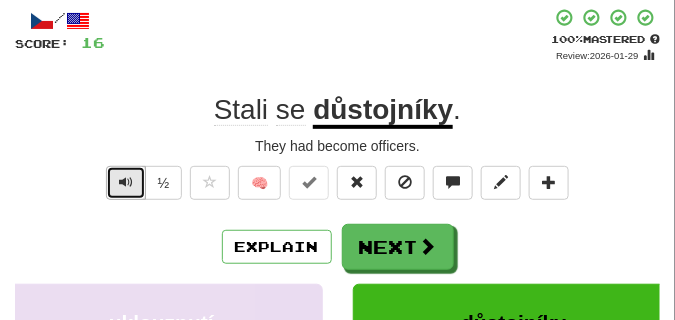 click at bounding box center [126, 182] 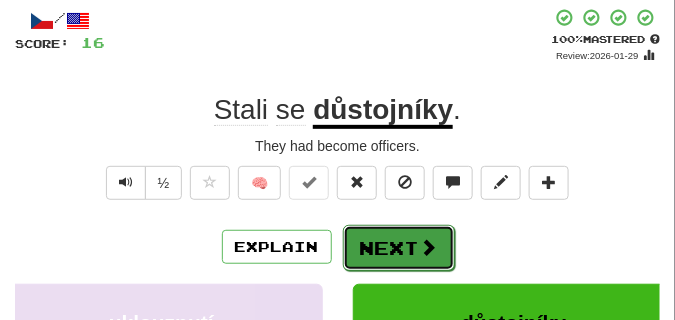 click on "Next" at bounding box center [399, 248] 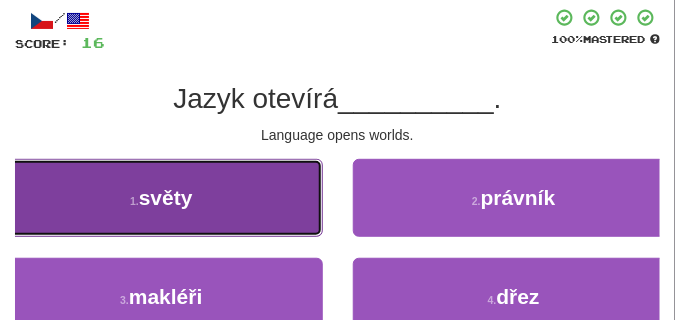click on "1 .  světy" at bounding box center (161, 198) 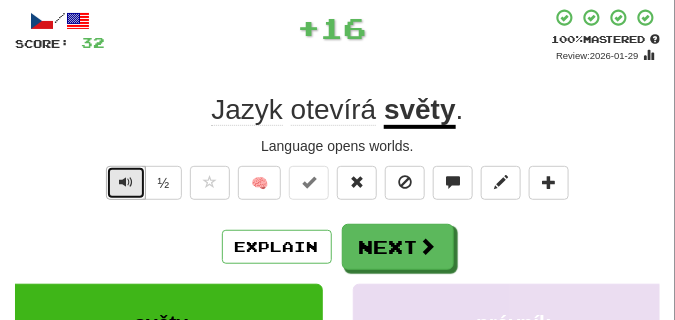 click at bounding box center (126, 182) 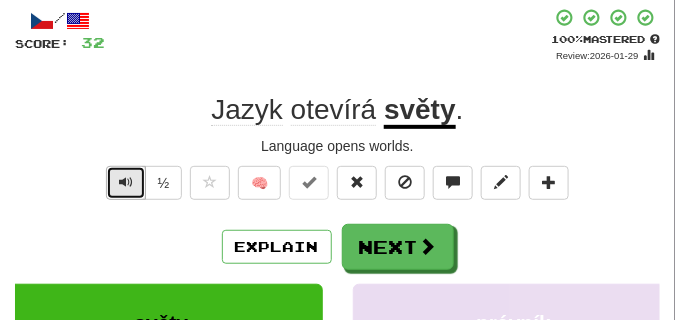 click at bounding box center [126, 182] 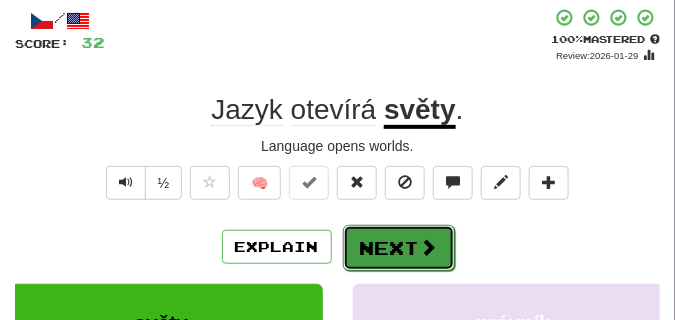 click on "Next" at bounding box center (399, 248) 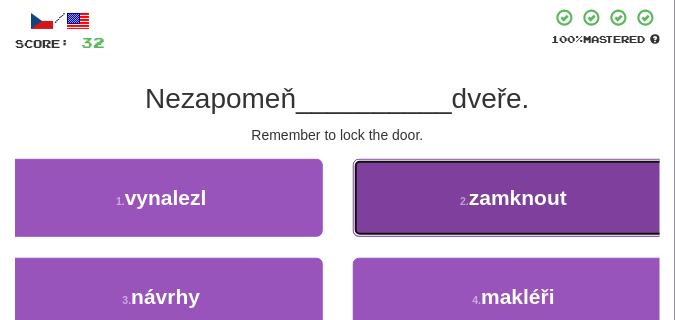 click on "2 .  zamknout" at bounding box center (514, 198) 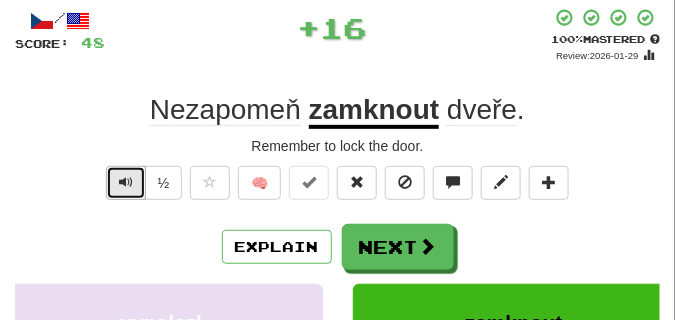 click at bounding box center (126, 182) 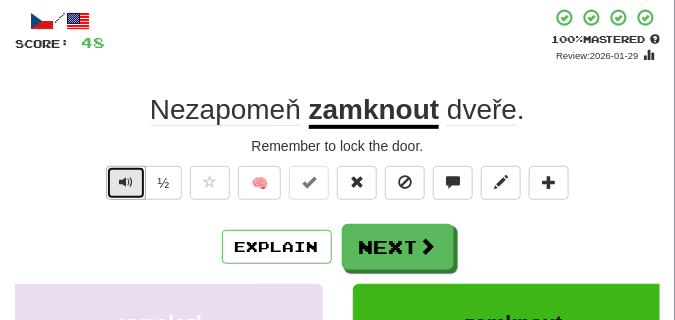 click at bounding box center [126, 182] 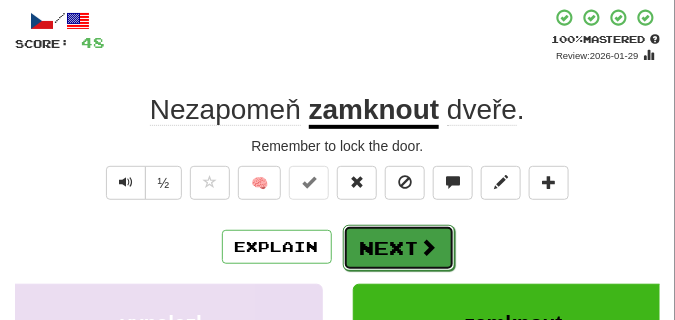 click on "Next" at bounding box center (399, 248) 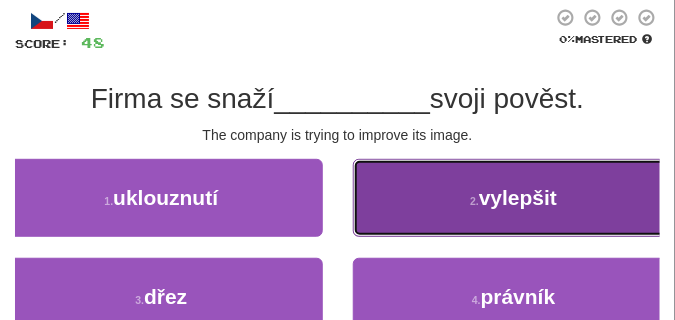 click on "2 .  vylepšit" at bounding box center [514, 198] 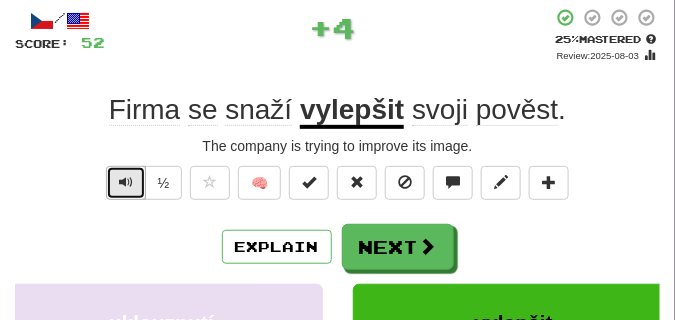 click at bounding box center [126, 183] 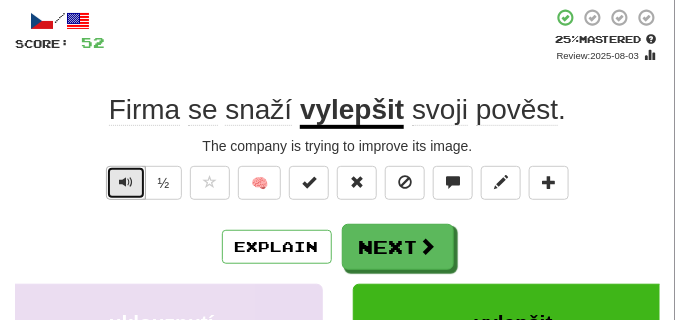 click at bounding box center (126, 183) 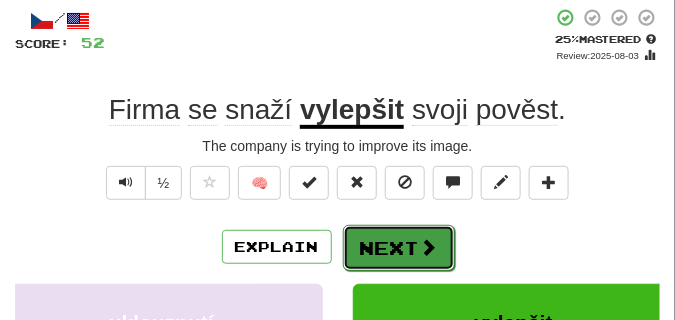 click on "Next" at bounding box center (399, 248) 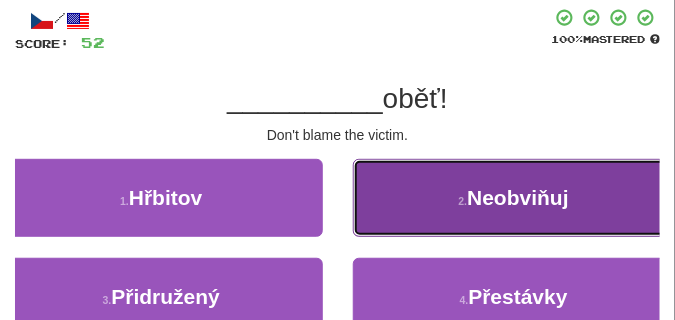 click on "2 .  Neobviňuj" at bounding box center [514, 198] 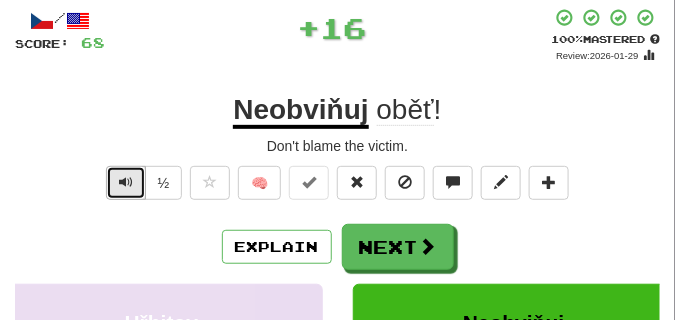 click at bounding box center (126, 182) 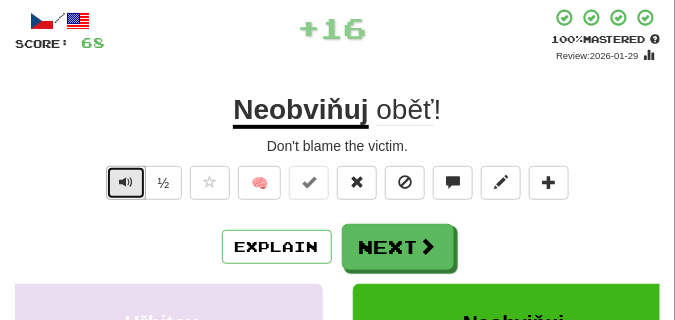 click at bounding box center (126, 182) 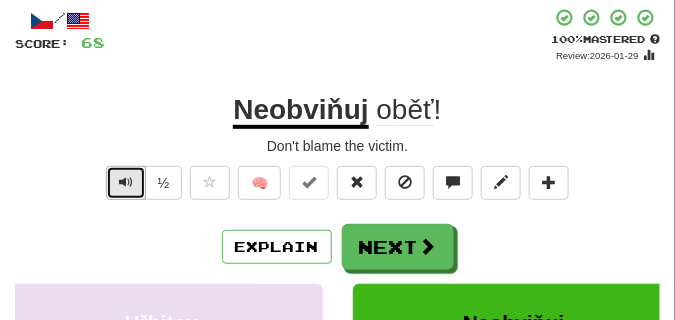 click at bounding box center (126, 182) 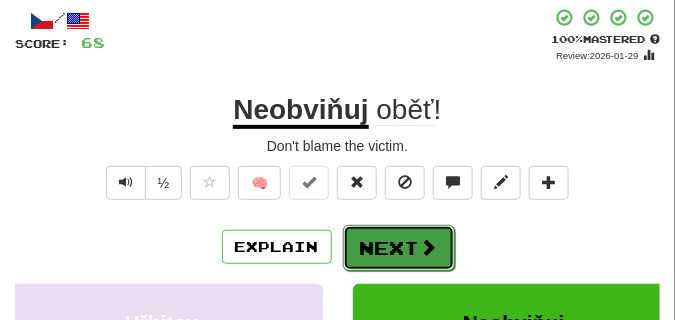 click on "Next" at bounding box center (399, 248) 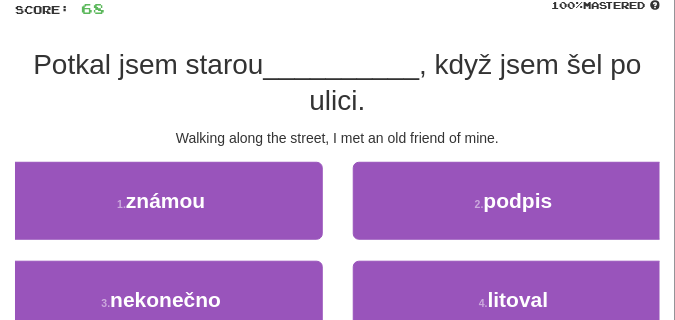 scroll, scrollTop: 150, scrollLeft: 0, axis: vertical 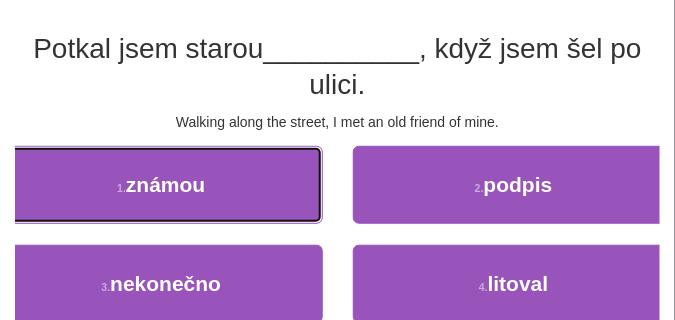 click on "1 .  známou" at bounding box center [161, 185] 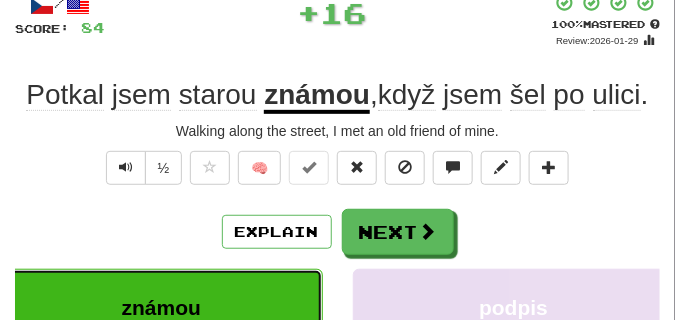 scroll, scrollTop: 100, scrollLeft: 0, axis: vertical 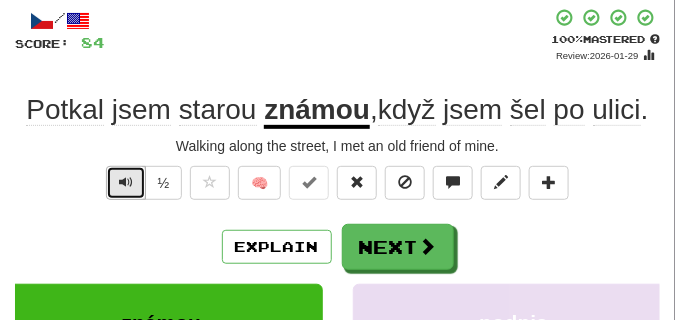 click at bounding box center (126, 182) 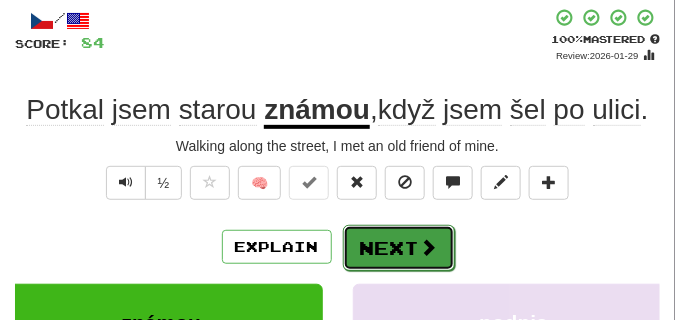 click on "Next" at bounding box center (399, 248) 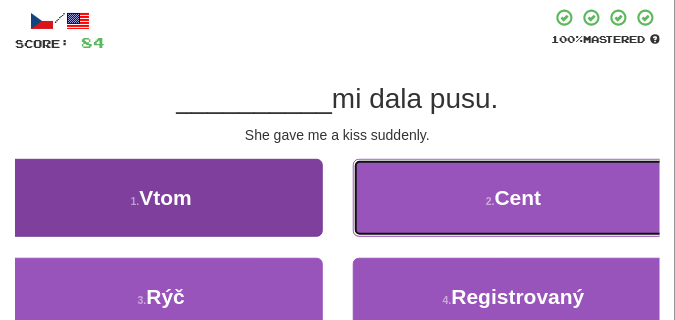 drag, startPoint x: 430, startPoint y: 230, endPoint x: 285, endPoint y: 211, distance: 146.23953 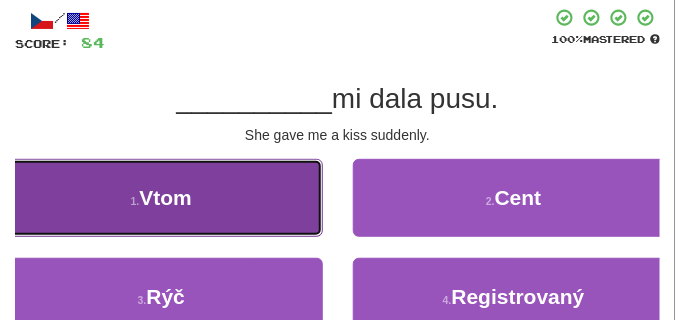 click on "1 .  Vtom" at bounding box center (161, 198) 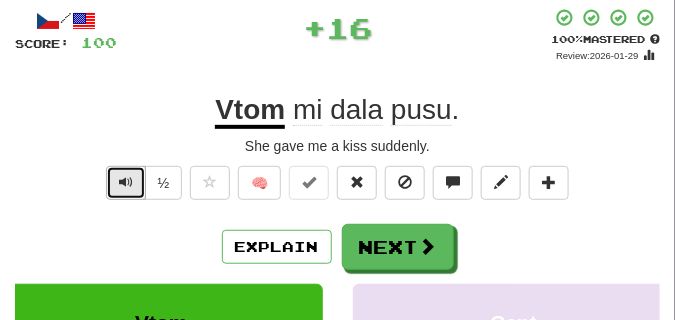 click at bounding box center [126, 182] 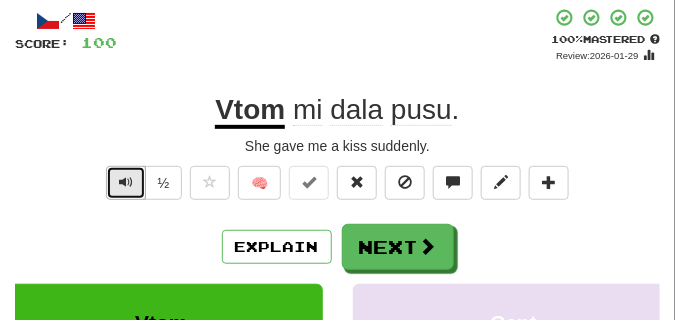 click at bounding box center (126, 182) 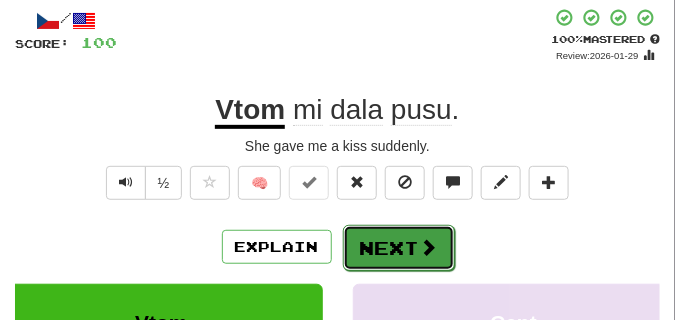 click on "Next" at bounding box center (399, 248) 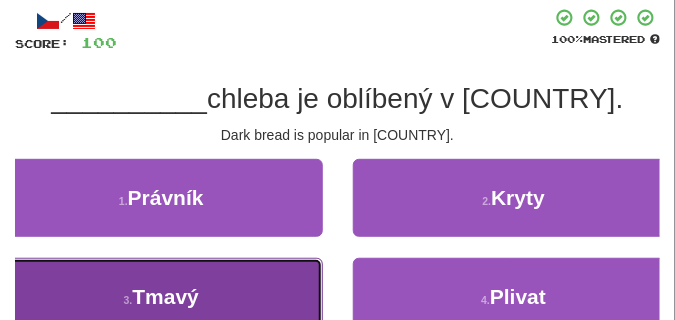 click on "3 .  Tmavý" at bounding box center [161, 297] 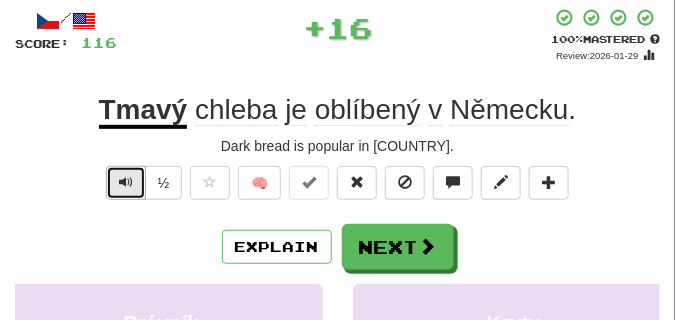 click at bounding box center (126, 182) 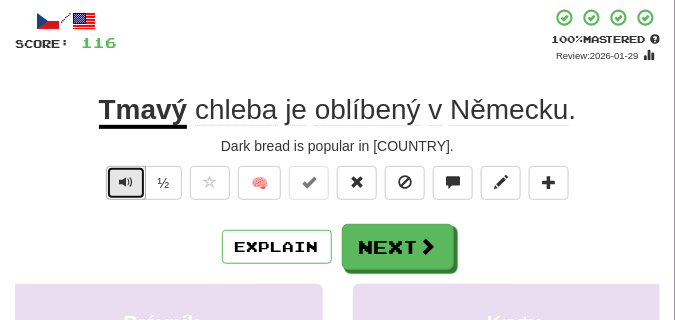 click at bounding box center (126, 182) 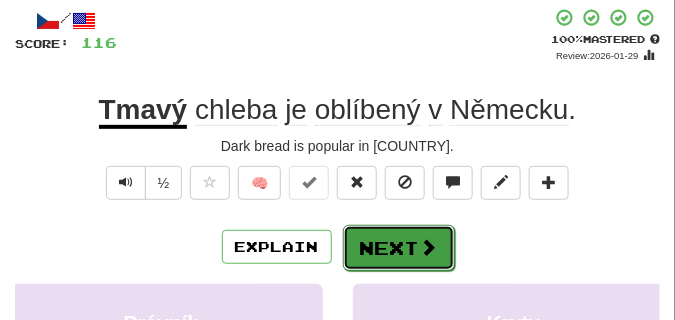 click on "Next" at bounding box center [399, 248] 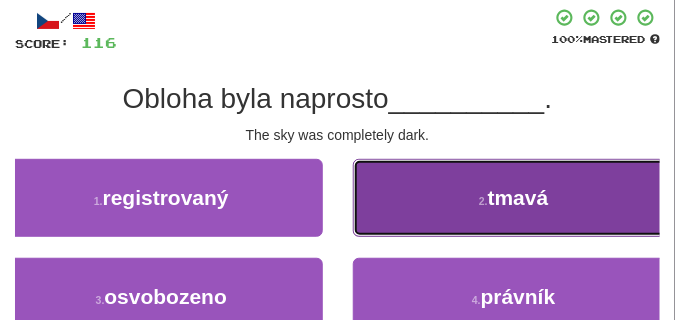 click on "2 .  tmavá" at bounding box center (514, 198) 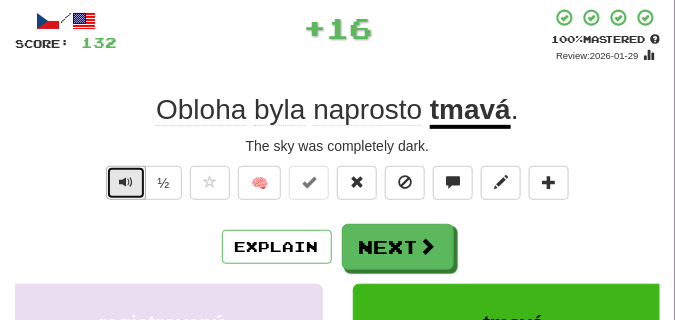 click at bounding box center (126, 182) 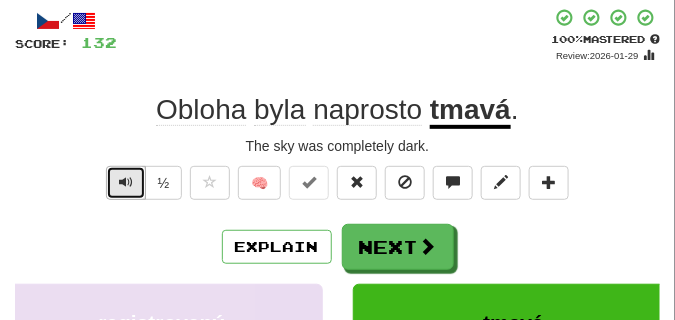click at bounding box center [126, 182] 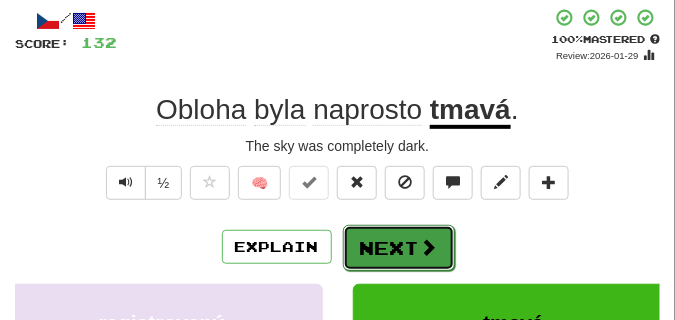 click on "Next" at bounding box center [399, 248] 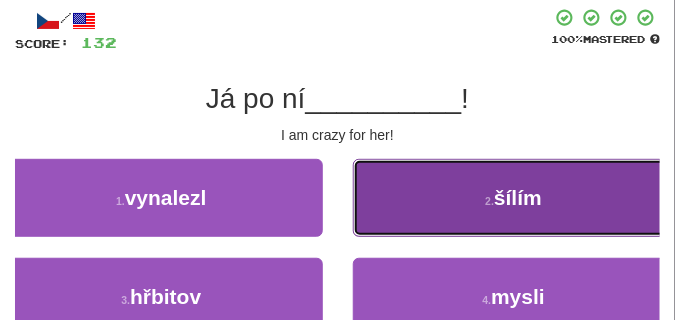 click on "2 .  šílím" at bounding box center (514, 198) 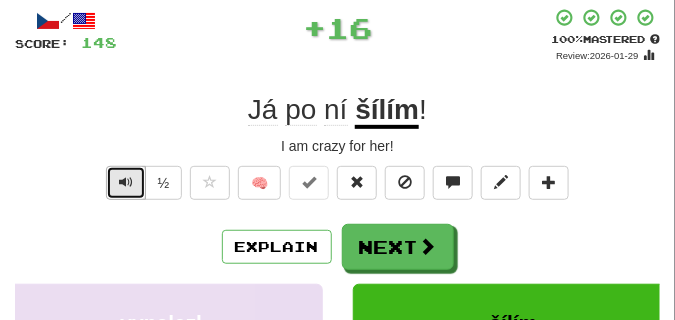 click at bounding box center [126, 183] 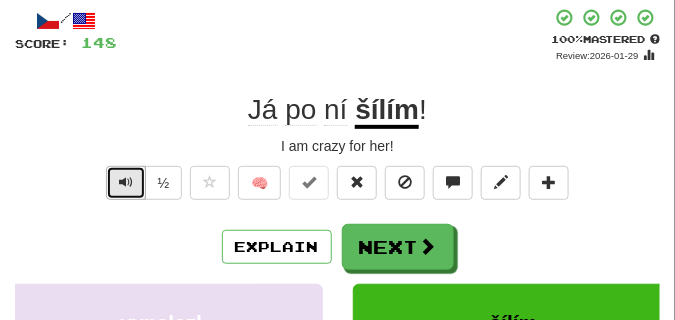 click at bounding box center [126, 183] 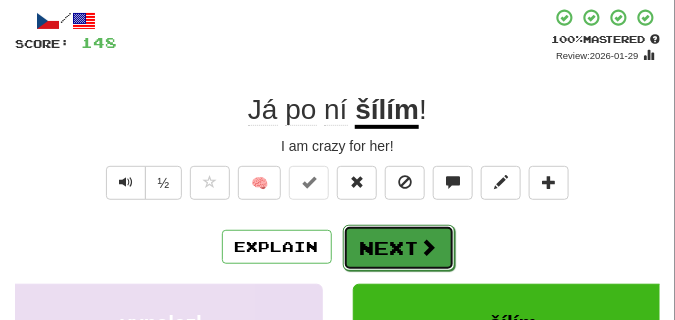 click on "Next" at bounding box center [399, 248] 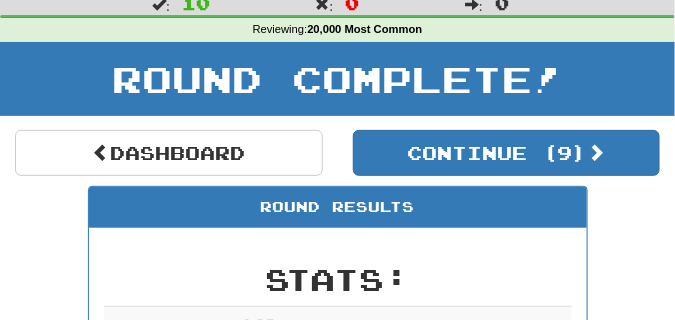 scroll, scrollTop: 38, scrollLeft: 0, axis: vertical 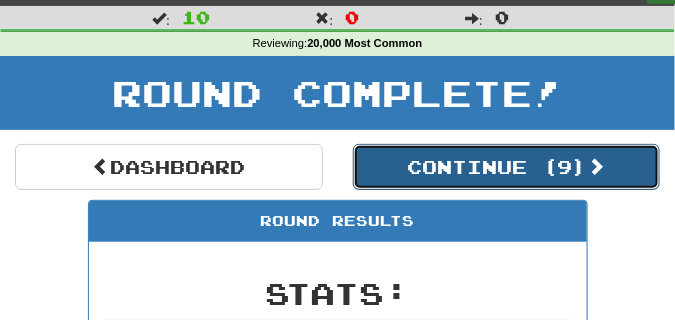 click on "Continue ( 9 )" at bounding box center (507, 167) 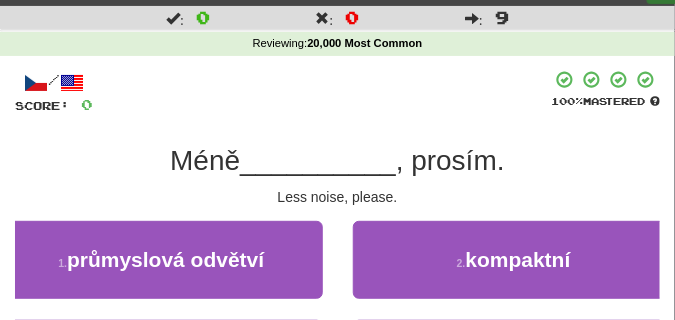 scroll, scrollTop: 88, scrollLeft: 0, axis: vertical 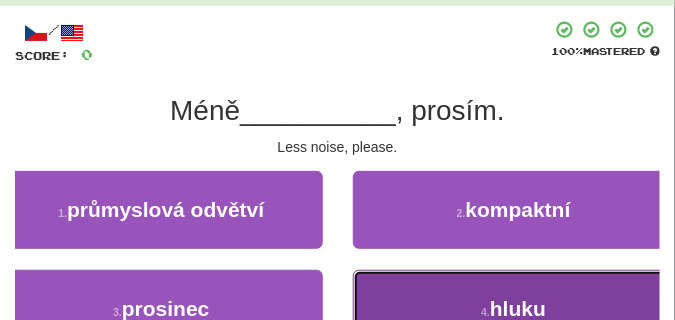 click on "4 .  hluku" at bounding box center (514, 309) 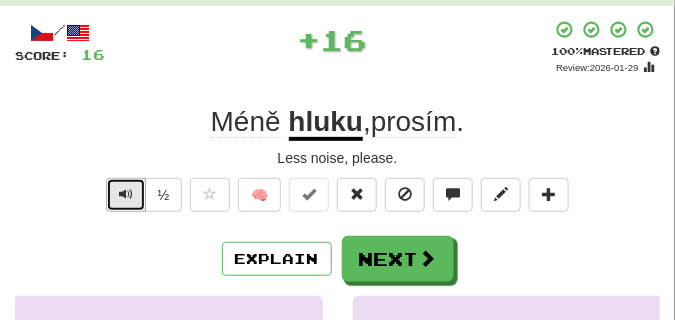 click at bounding box center [126, 195] 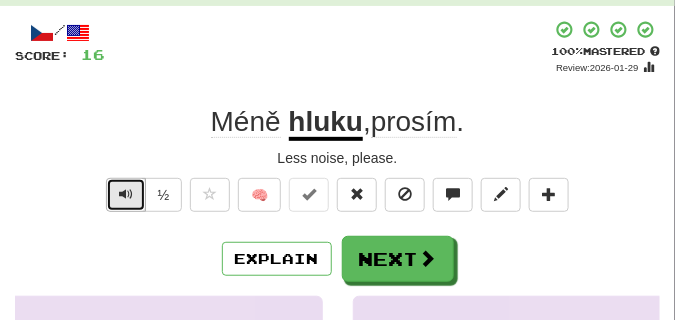 click at bounding box center (126, 195) 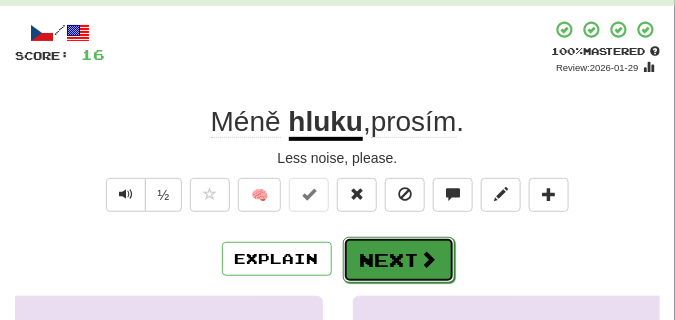click on "Next" at bounding box center (399, 260) 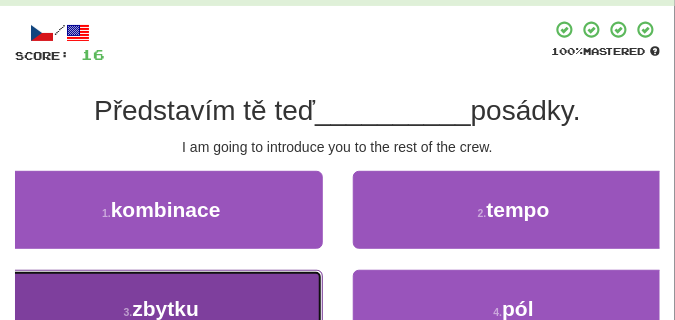 click on "3 .  zbytku" at bounding box center [161, 309] 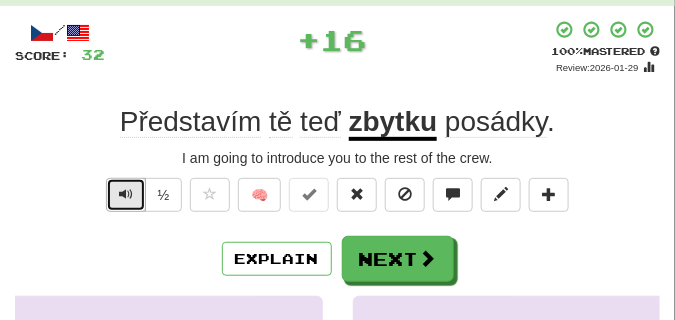 click at bounding box center [126, 194] 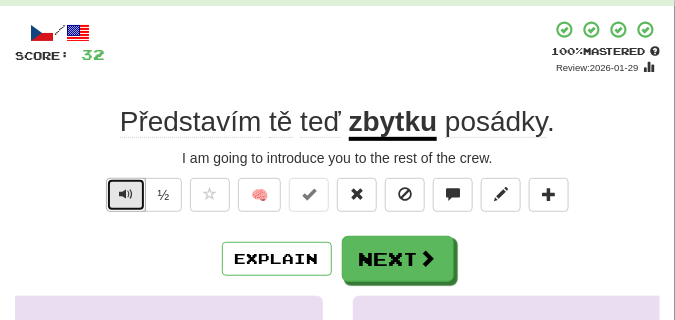 click at bounding box center (126, 194) 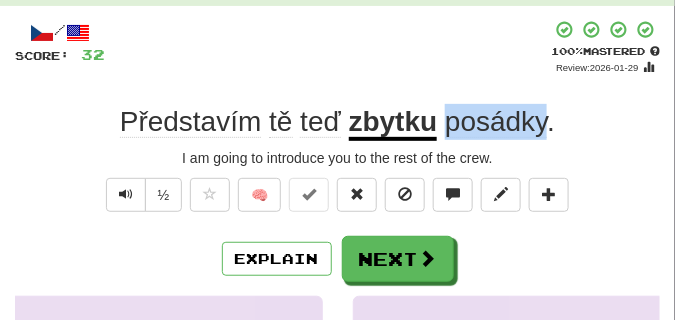 drag, startPoint x: 445, startPoint y: 120, endPoint x: 546, endPoint y: 130, distance: 101.49384 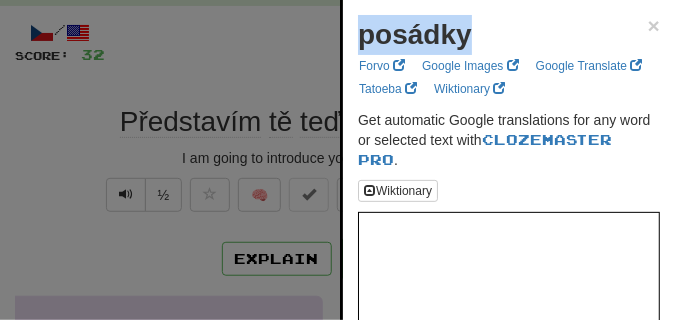 drag, startPoint x: 346, startPoint y: 35, endPoint x: 488, endPoint y: 40, distance: 142.088 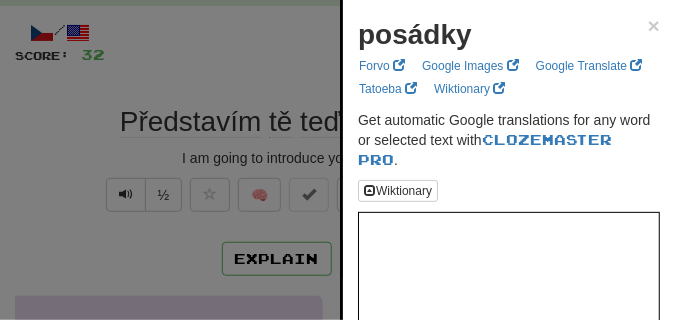 click at bounding box center (337, 160) 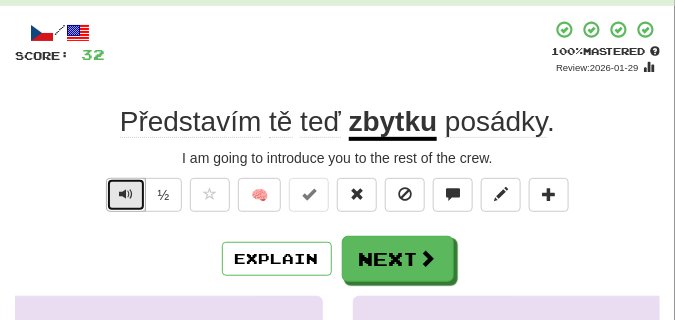 click at bounding box center [126, 194] 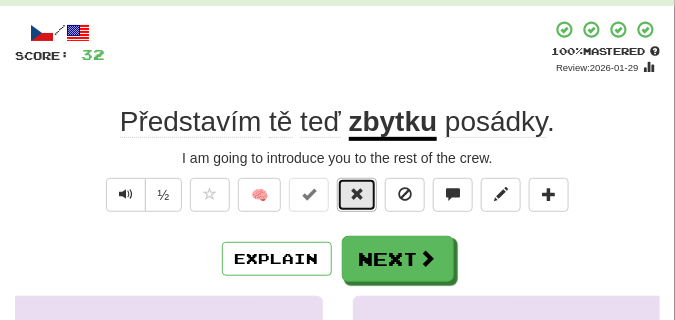 click at bounding box center (357, 195) 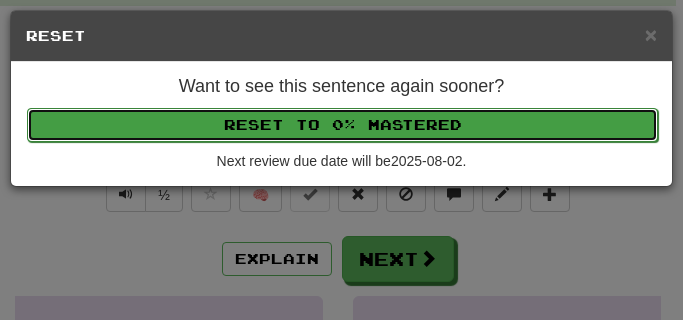 click on "Reset to 0% Mastered" at bounding box center (342, 125) 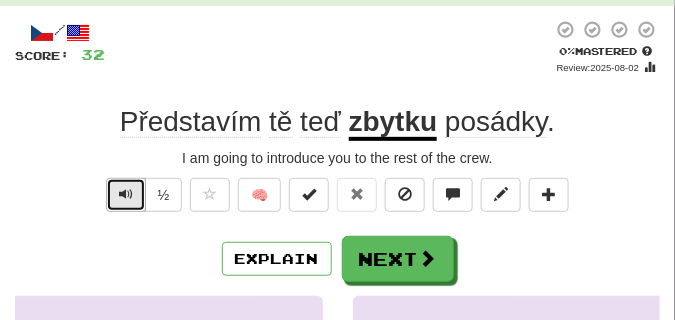 click at bounding box center [126, 194] 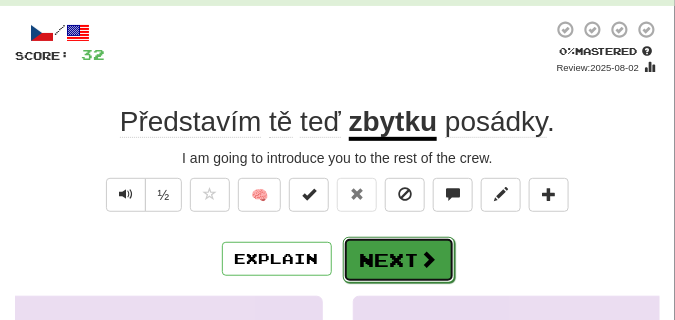 click at bounding box center [429, 259] 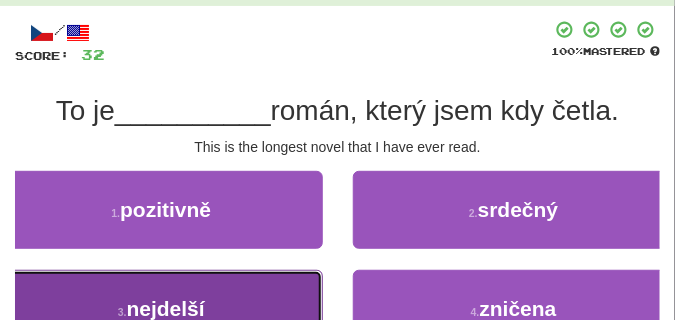 click on "3 .  nejdelší" at bounding box center [161, 309] 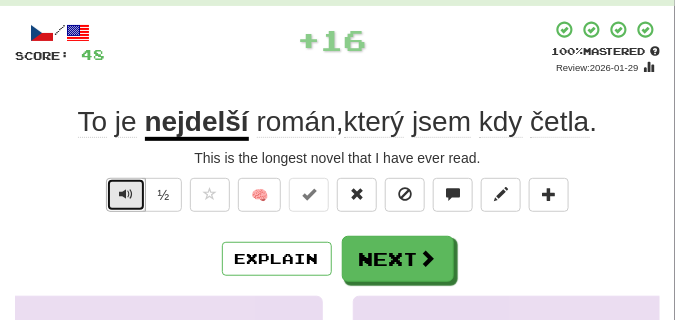 click at bounding box center (126, 195) 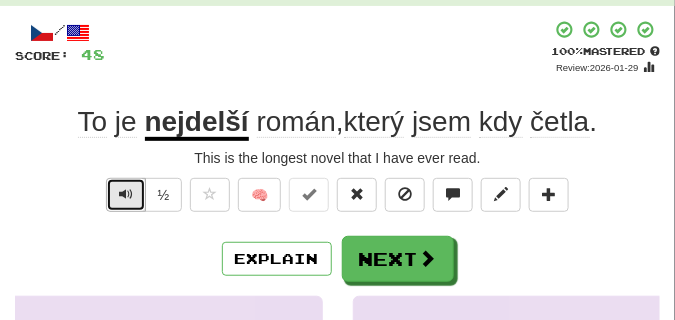 click at bounding box center (126, 194) 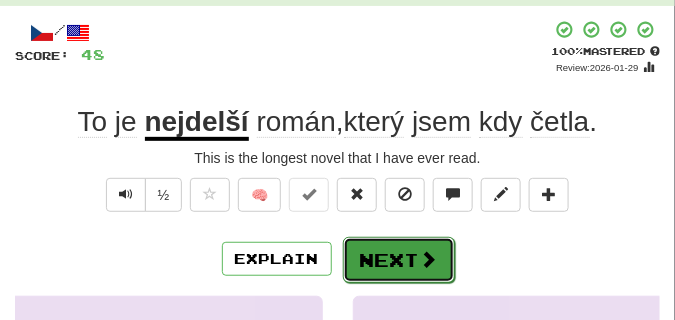 click on "Next" at bounding box center [399, 260] 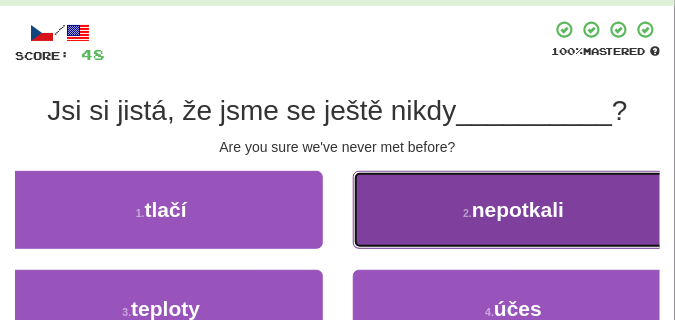 click on "2 .  nepotkali" at bounding box center [514, 210] 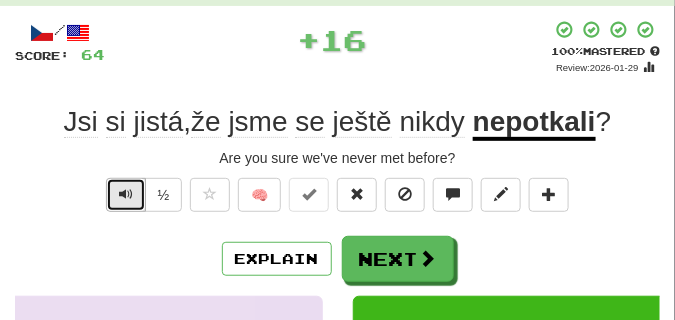 click at bounding box center [126, 194] 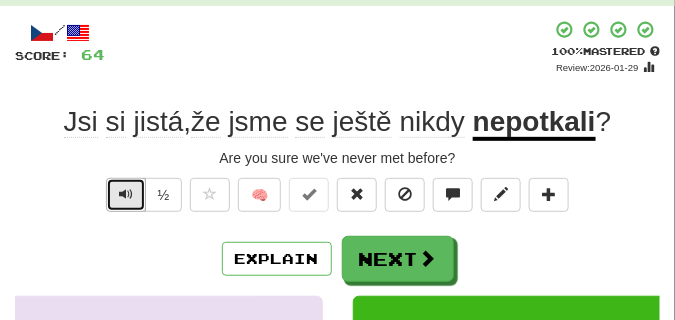 click at bounding box center (126, 194) 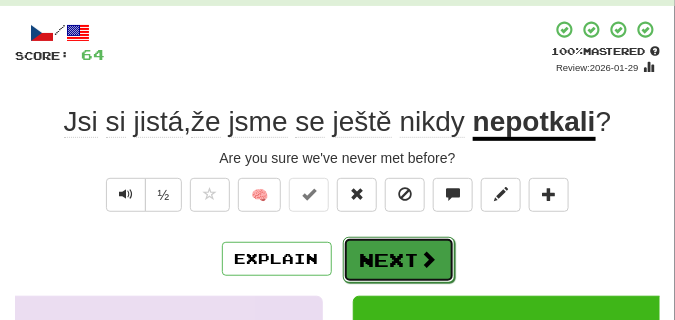 click on "Next" at bounding box center [399, 260] 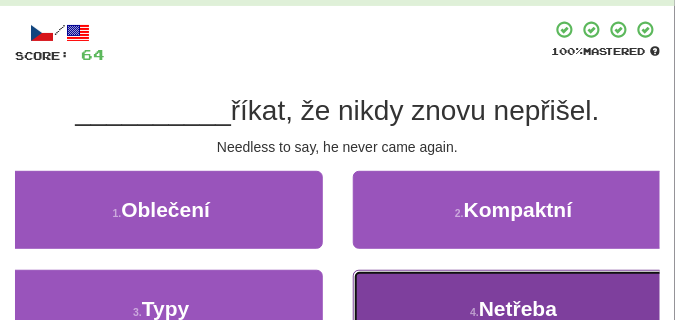 click on "4 .  Netřeba" at bounding box center (514, 309) 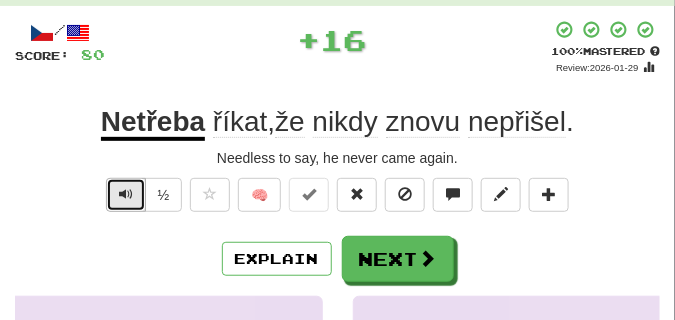 click at bounding box center (126, 194) 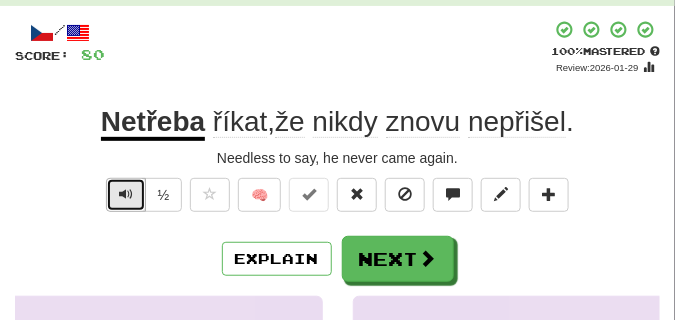 click at bounding box center (126, 194) 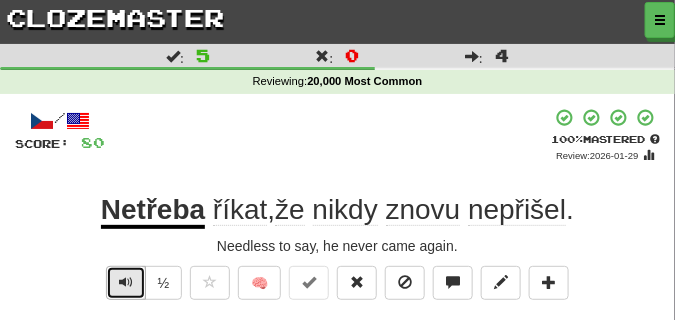scroll, scrollTop: 50, scrollLeft: 0, axis: vertical 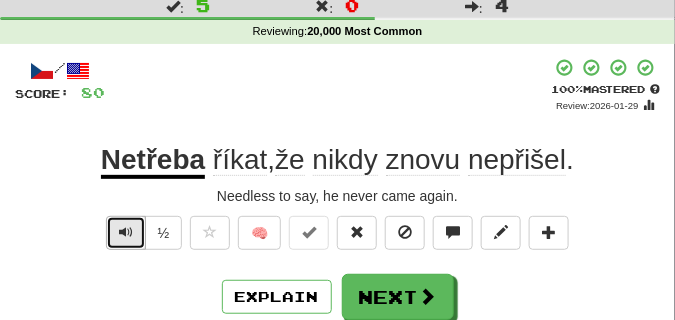 click at bounding box center (126, 232) 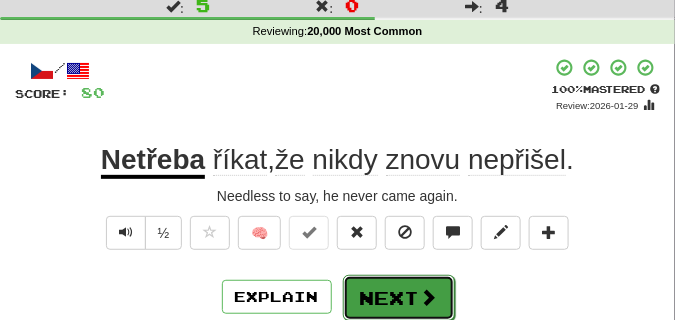 click on "Next" at bounding box center [399, 298] 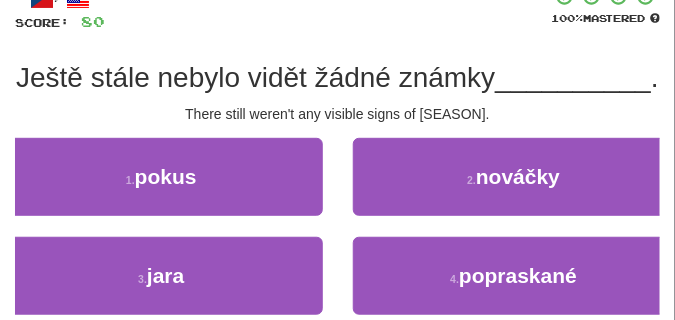 scroll, scrollTop: 150, scrollLeft: 0, axis: vertical 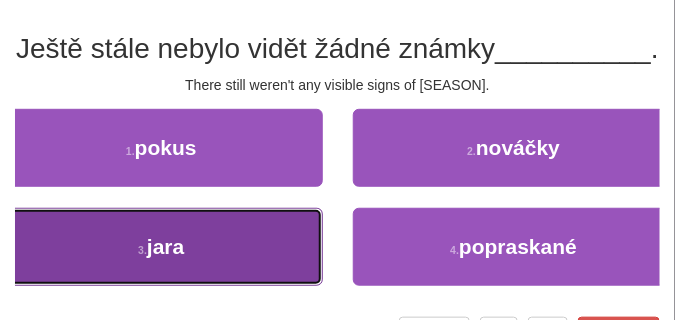 click on "3 .  jara" at bounding box center [161, 247] 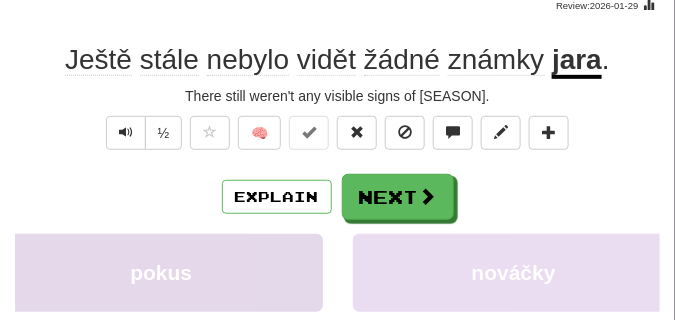 scroll, scrollTop: 100, scrollLeft: 0, axis: vertical 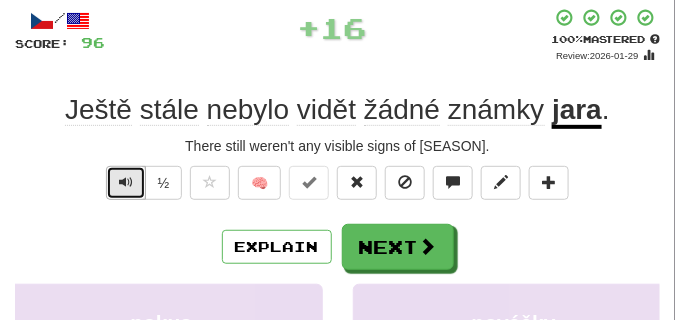 click at bounding box center [126, 182] 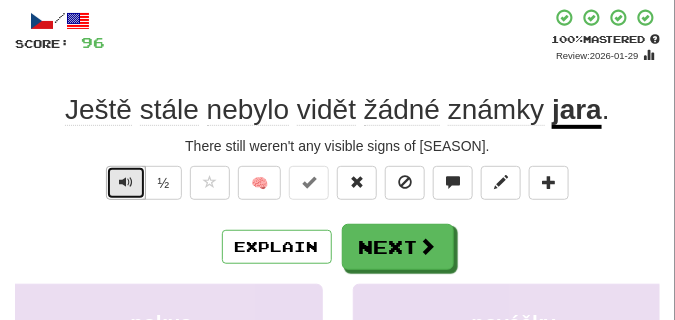 click at bounding box center (126, 182) 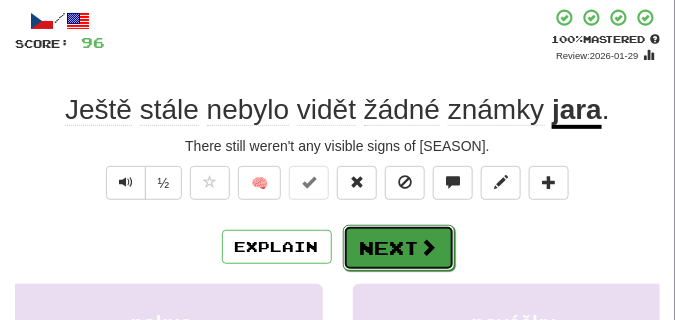 click on "Next" at bounding box center [399, 248] 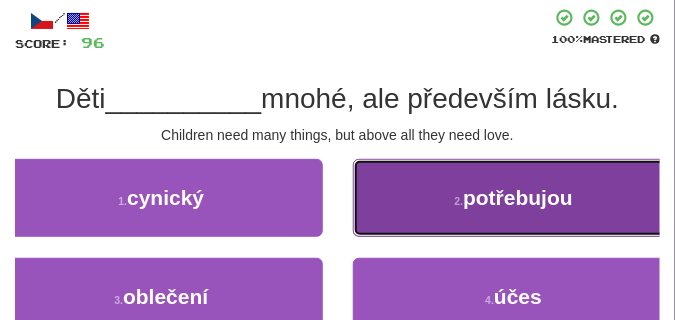 click on "2 .  potřebujou" at bounding box center (514, 198) 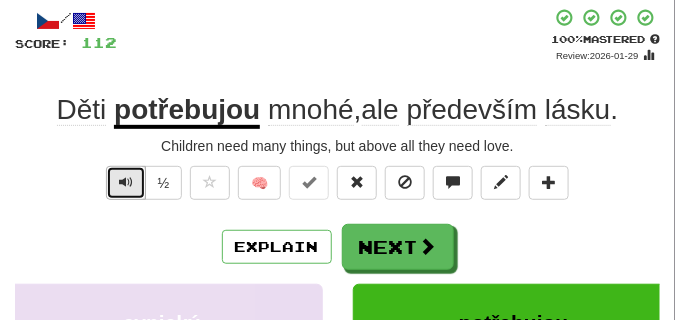 click at bounding box center (126, 182) 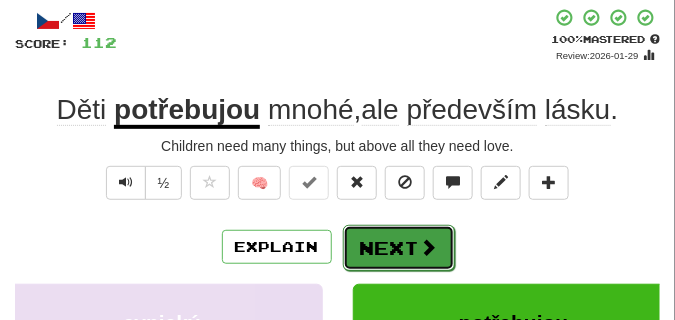 click on "Next" at bounding box center [399, 248] 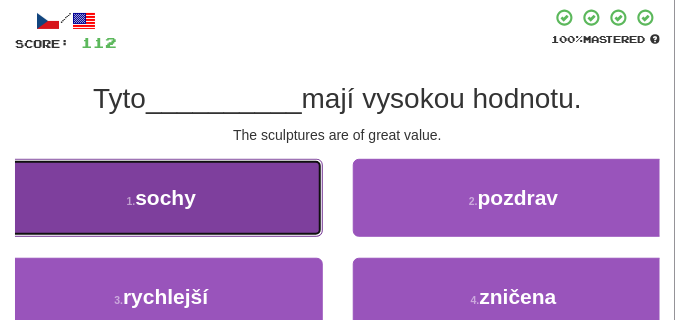 click on "1 .  sochy" at bounding box center (161, 198) 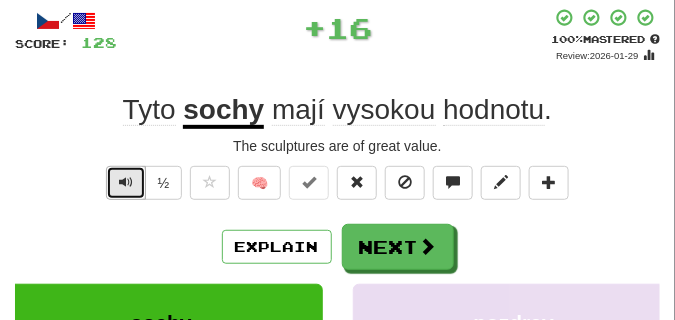 click at bounding box center [126, 182] 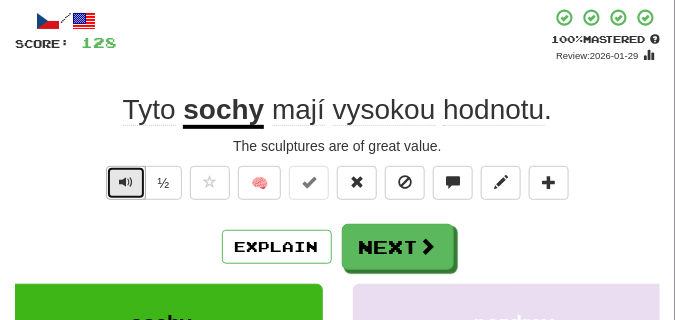 click at bounding box center (126, 182) 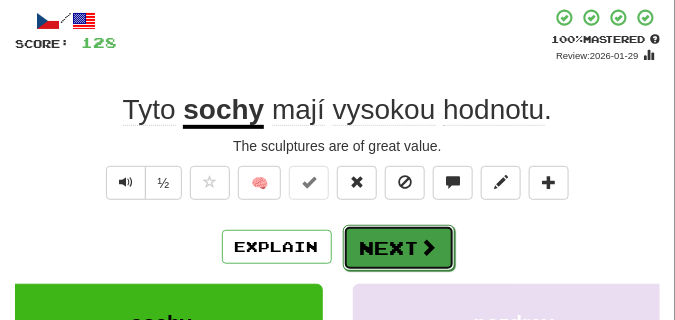 click on "Next" at bounding box center [399, 248] 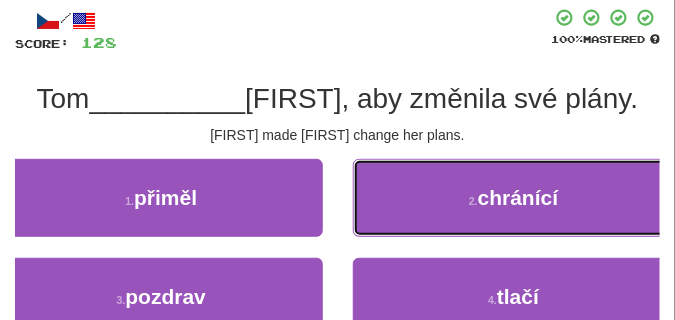 drag, startPoint x: 377, startPoint y: 231, endPoint x: 343, endPoint y: 245, distance: 36.769554 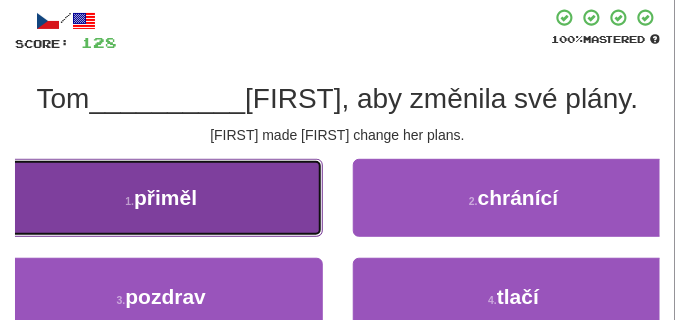 click on "1 .  přiměl" at bounding box center [161, 198] 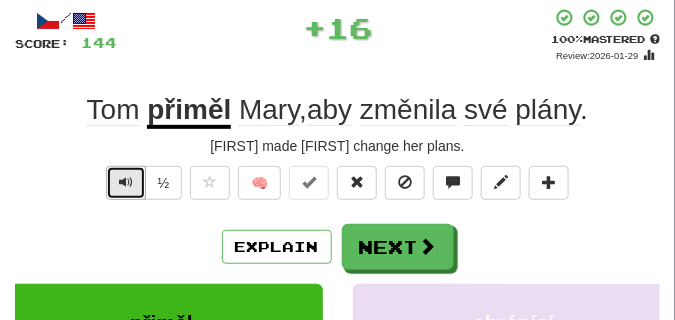 click at bounding box center (126, 182) 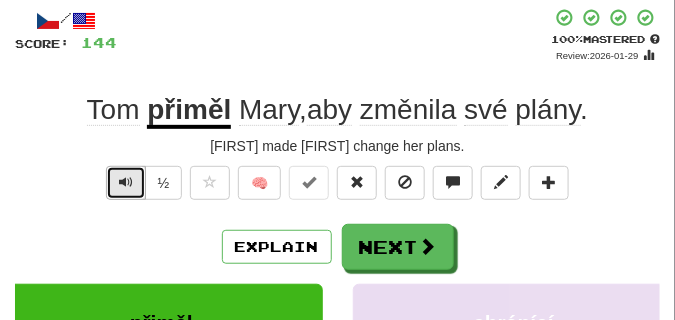 click at bounding box center [126, 182] 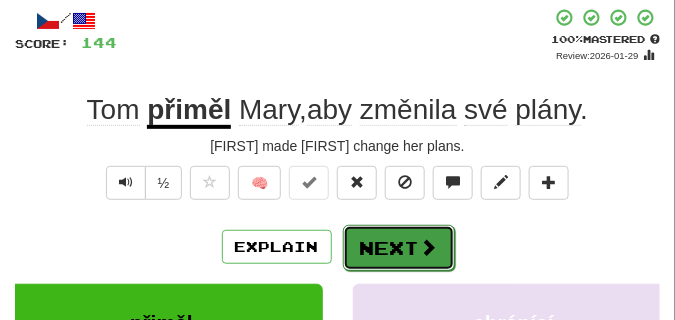 click on "Next" at bounding box center [399, 248] 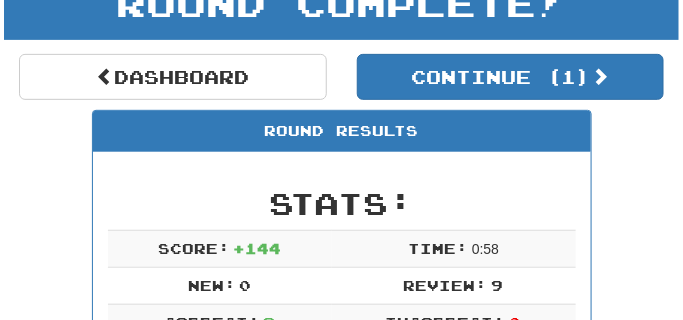 scroll, scrollTop: 0, scrollLeft: 0, axis: both 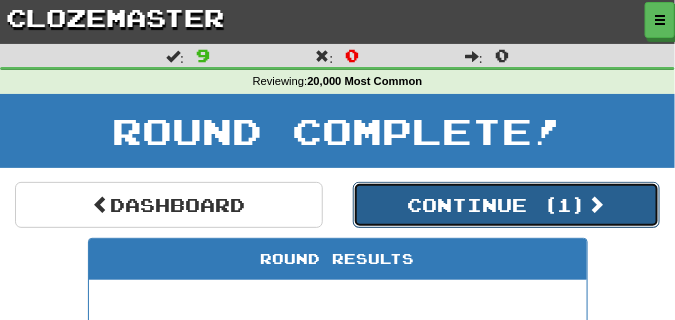 click on "Continue ( 1 )" at bounding box center [507, 205] 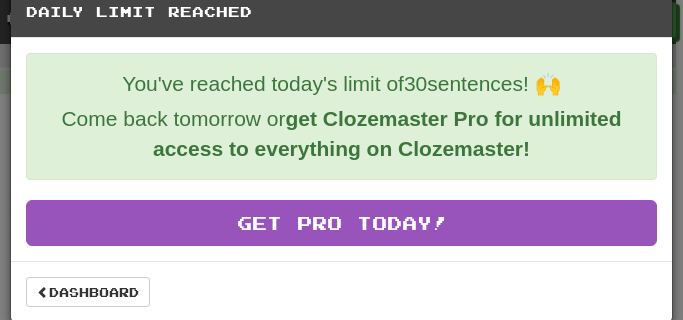 scroll, scrollTop: 36, scrollLeft: 0, axis: vertical 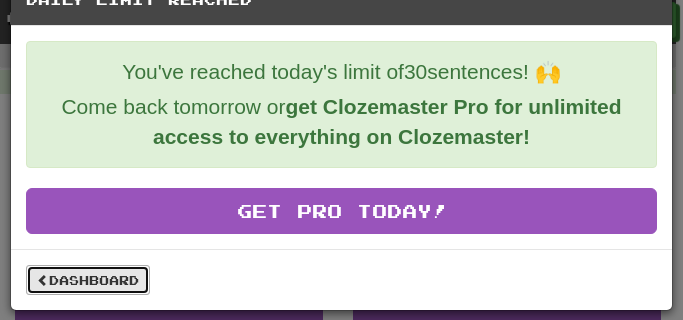 click on "Dashboard" at bounding box center [88, 280] 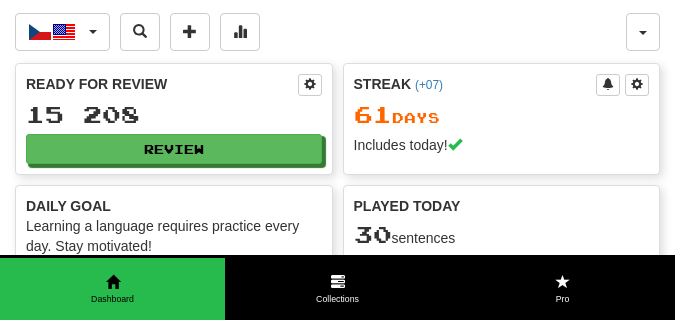 scroll, scrollTop: 0, scrollLeft: 0, axis: both 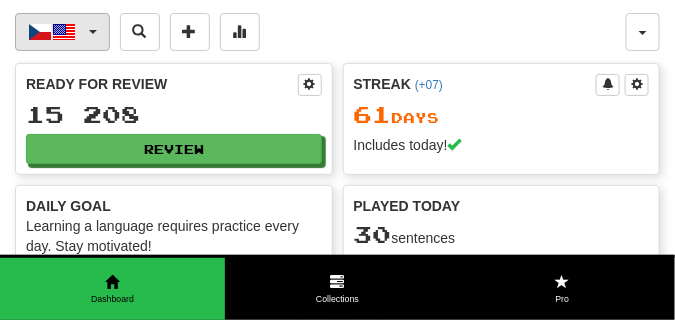 click at bounding box center [93, 32] 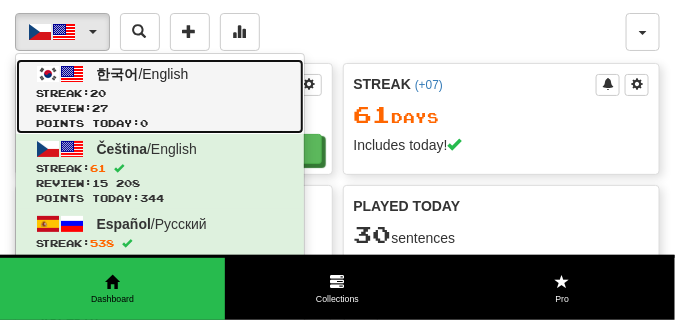 click on "한국어  /  English Streak:  20   Review:  27 Points today:  0" at bounding box center (160, 96) 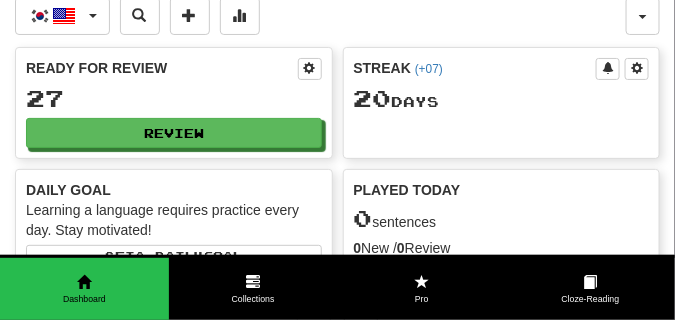 scroll, scrollTop: 0, scrollLeft: 0, axis: both 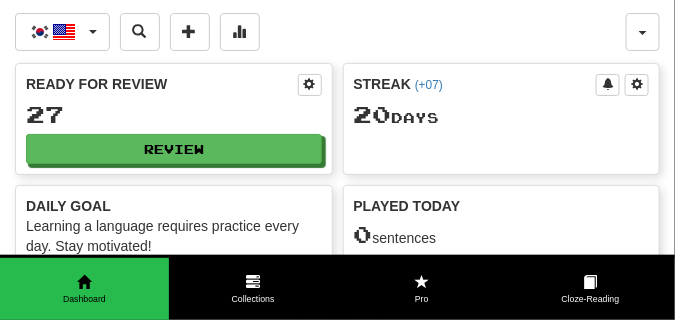 click on "한국어  /  English 한국어  /  English Streak:  [NUMBER]   Review:  [NUMBER] Points today:  [NUMBER] Čeština  /  English Streak:  [NUMBER]   Review:  [NUMBER] Points today:  [NUMBER] Español  /  Русский Streak:  [NUMBER]   Review:  [NUMBER] Points today:  [NUMBER] Français  /  Deutsch Streak:  [NUMBER]   Review:  [NUMBER] Points today:  [NUMBER] Français  /  Русский Streak:  [NUMBER]   Review:  [NUMBER] Points today:  [NUMBER] 中文  /  English Streak:  [NUMBER]   Review:  [NUMBER] Points today:  [NUMBER] 中文  /  Español Streak:  [NUMBER]   Review:  [NUMBER] Points today:  [NUMBER]  Language Pairing" at bounding box center [320, 32] 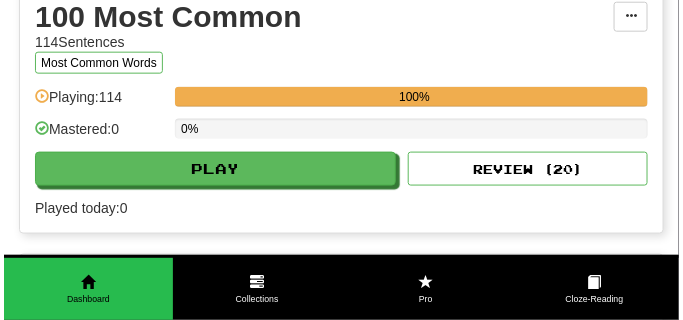 scroll, scrollTop: 400, scrollLeft: 0, axis: vertical 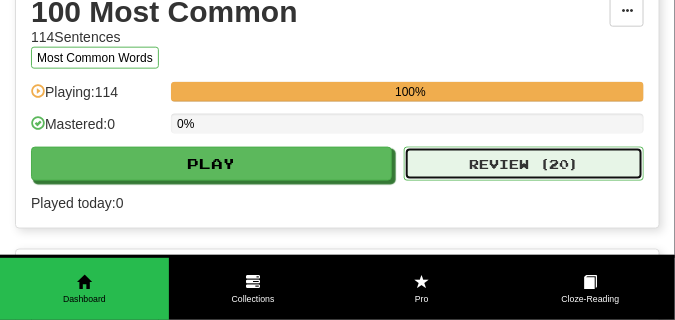click on "Review ( 20 )" at bounding box center [524, 164] 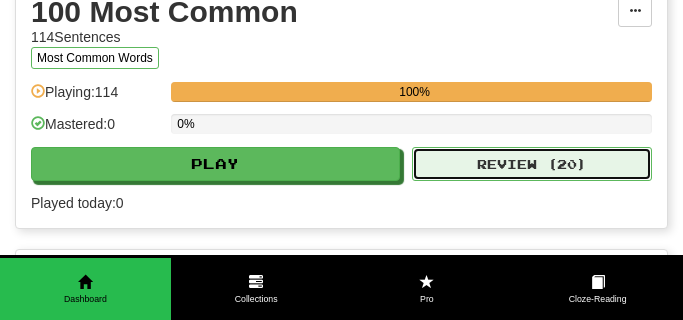 select on "**" 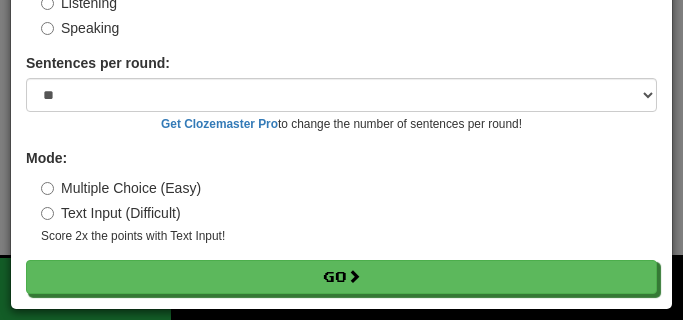 scroll, scrollTop: 186, scrollLeft: 0, axis: vertical 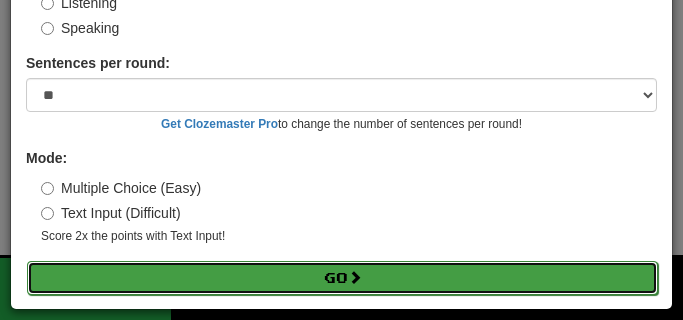 click on "Go" at bounding box center (342, 278) 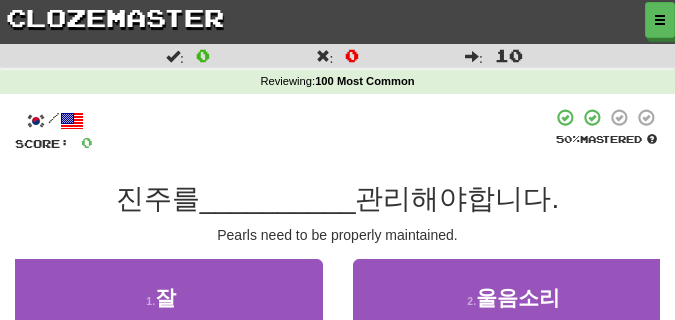scroll, scrollTop: 0, scrollLeft: 0, axis: both 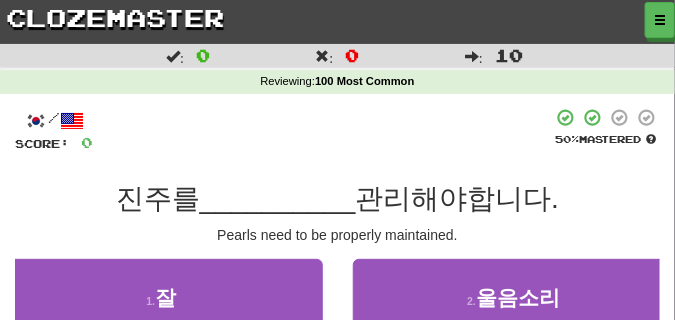 click on "/  Score:   0 50 %  Mastered 진주를  __________  관리해야합니다. Pearls need to be properly maintained. 1 .  잘 2 .  울음소리 3 .  크랭킹 4 .  어버이의 신분  Help!  Report" at bounding box center (337, 304) 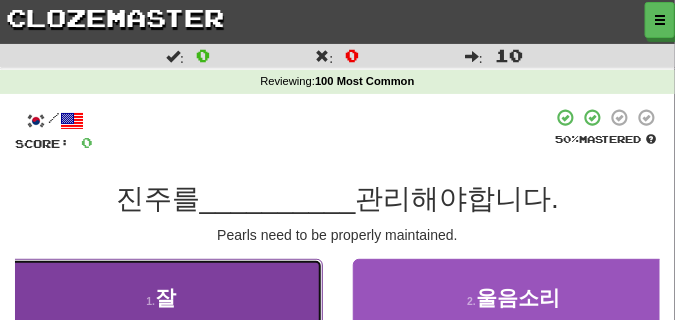 click on "1 .  잘" at bounding box center [161, 298] 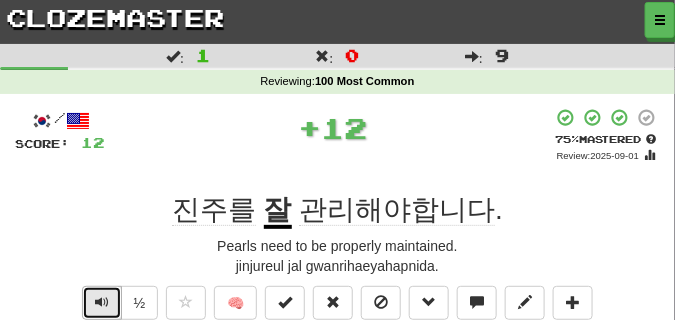 click at bounding box center (102, 302) 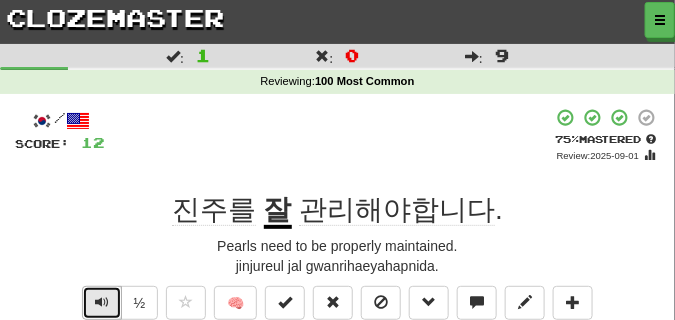 click at bounding box center (102, 302) 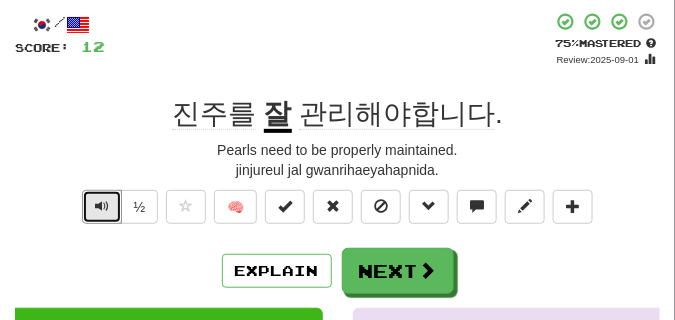 scroll, scrollTop: 100, scrollLeft: 0, axis: vertical 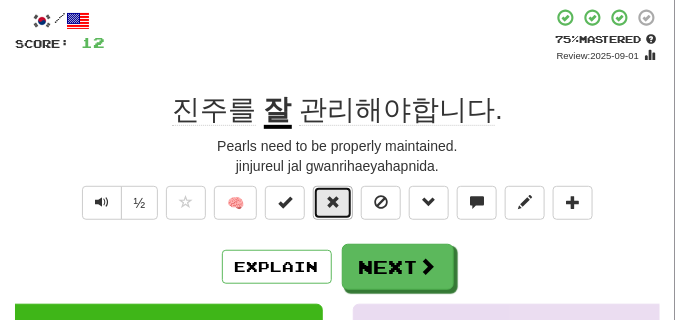 click at bounding box center (333, 202) 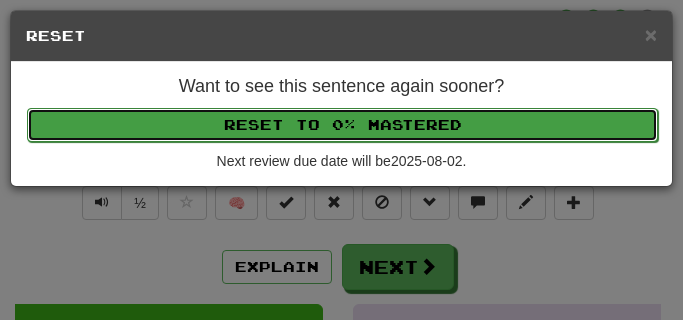 click on "Reset to 0% Mastered" at bounding box center (342, 125) 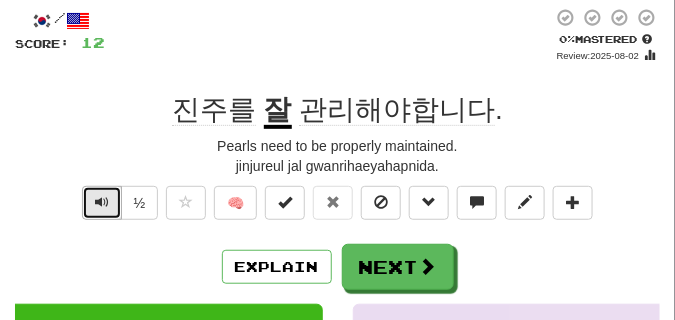 click at bounding box center (102, 203) 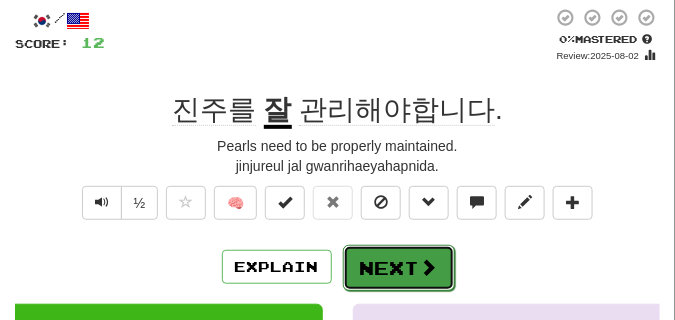 click on "Next" at bounding box center [399, 268] 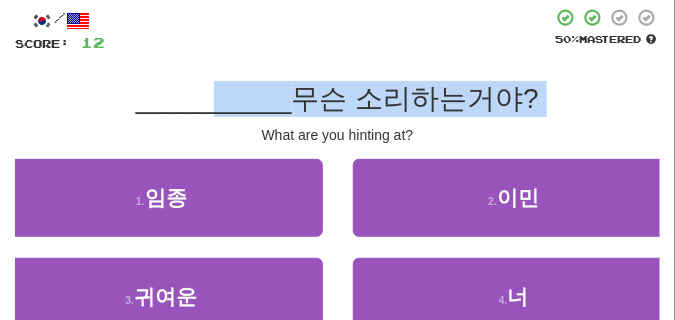 drag, startPoint x: 224, startPoint y: 142, endPoint x: 211, endPoint y: 82, distance: 61.39218 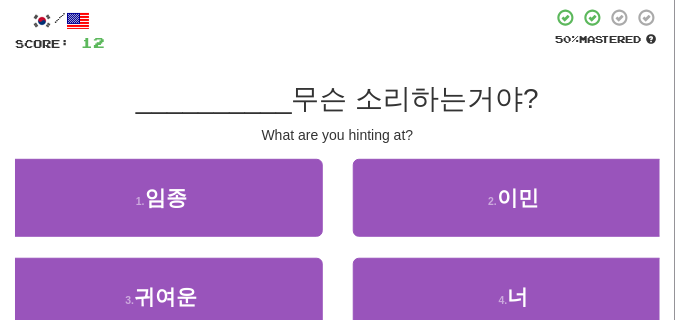 click at bounding box center [328, 30] 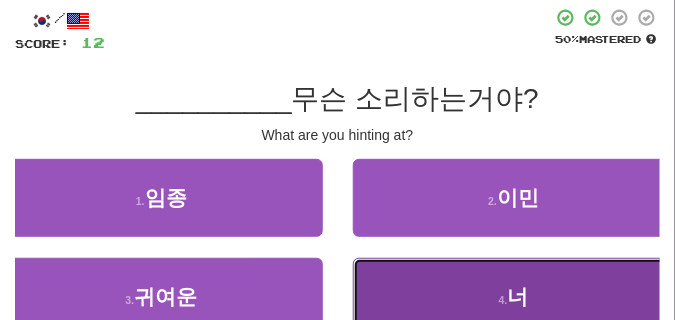 click on "4 .  너" at bounding box center (514, 297) 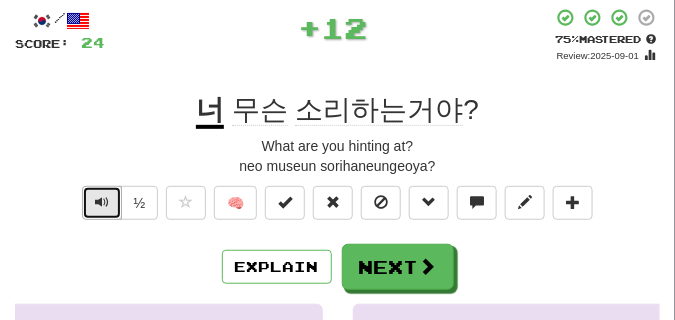 click at bounding box center [102, 202] 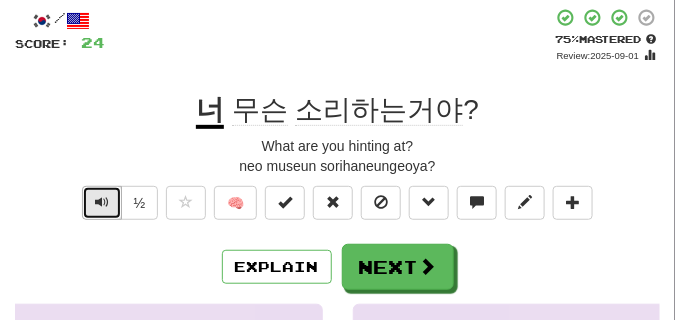 click at bounding box center [102, 202] 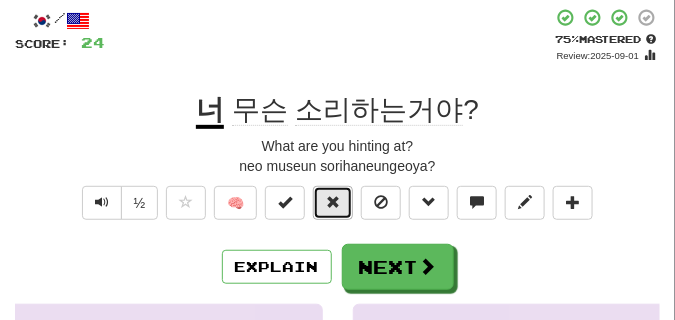 click at bounding box center (333, 202) 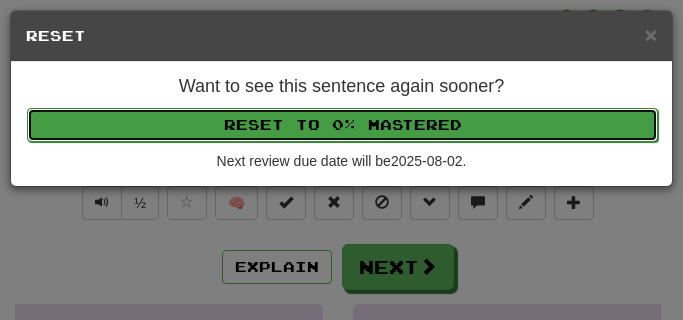 click on "Reset to 0% Mastered" at bounding box center (342, 125) 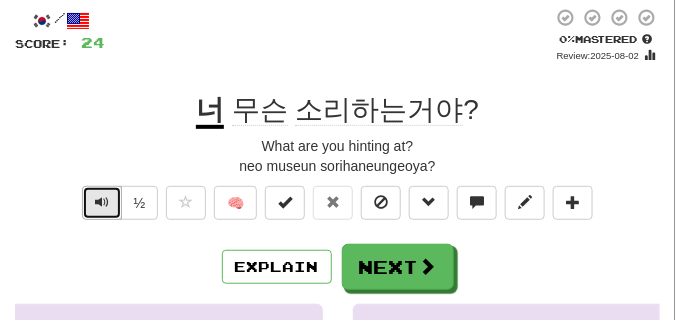 click at bounding box center [102, 202] 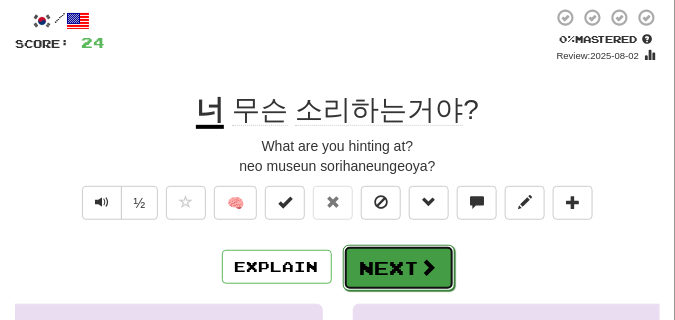 click on "Next" at bounding box center [399, 268] 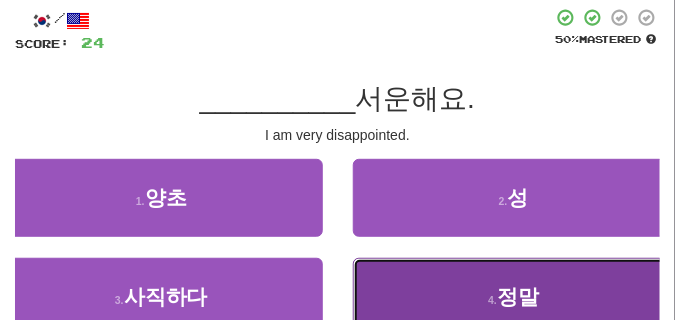 click on "4 .  정말" at bounding box center [514, 297] 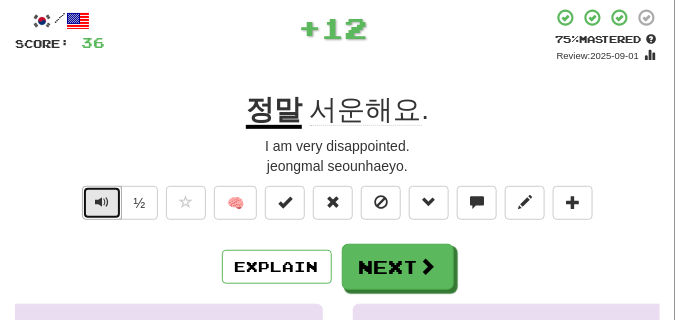 click at bounding box center [102, 203] 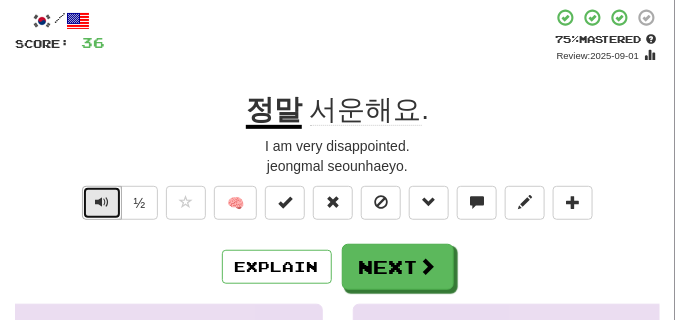 click at bounding box center [102, 202] 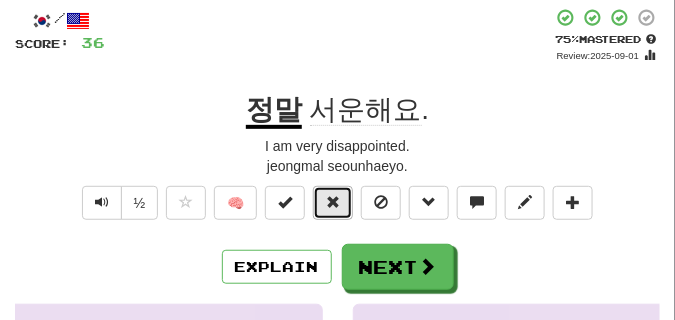 click at bounding box center (333, 202) 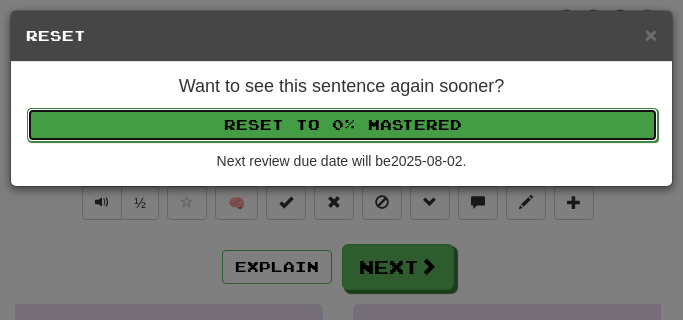 click on "Reset to 0% Mastered" at bounding box center (342, 125) 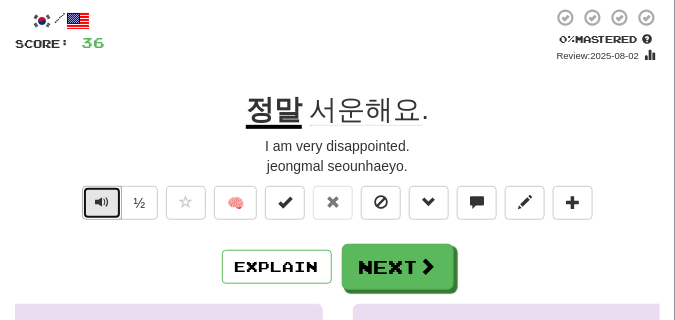 click at bounding box center (102, 202) 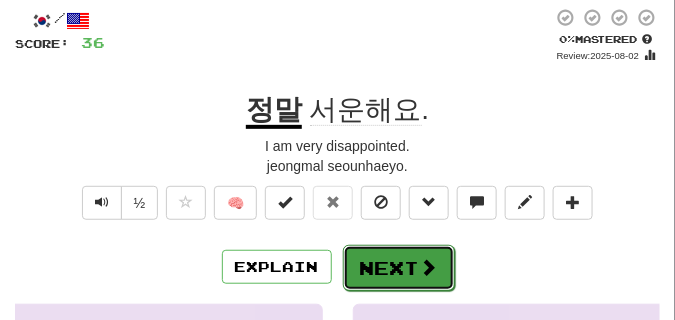 click on "Next" at bounding box center [399, 268] 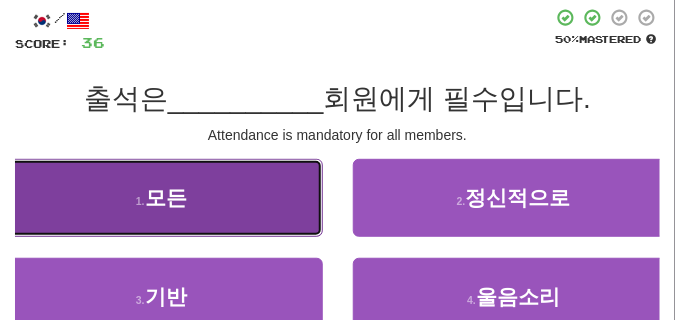 click on "1 .  모든" at bounding box center (161, 198) 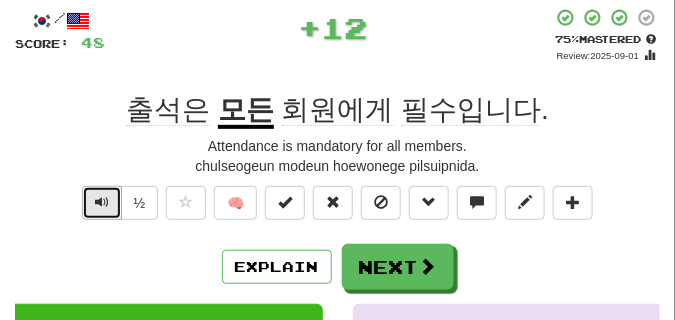 click at bounding box center (102, 202) 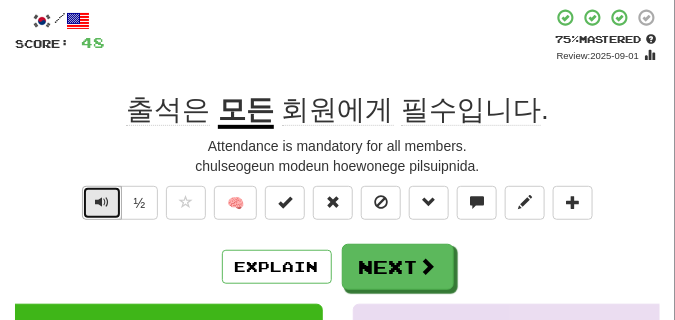 click at bounding box center (102, 202) 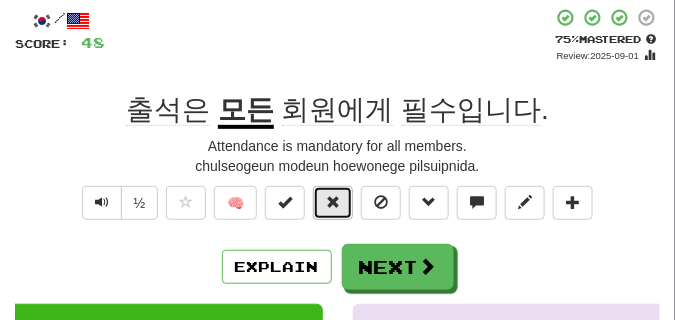 click at bounding box center (333, 202) 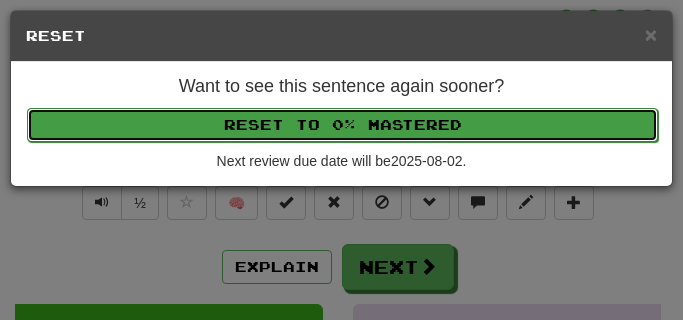 click on "Reset to 0% Mastered" at bounding box center [342, 125] 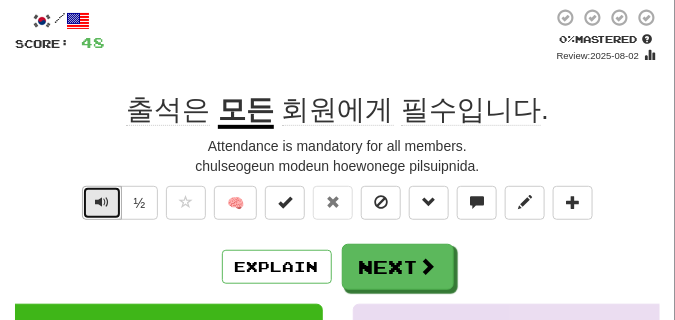 click at bounding box center [102, 203] 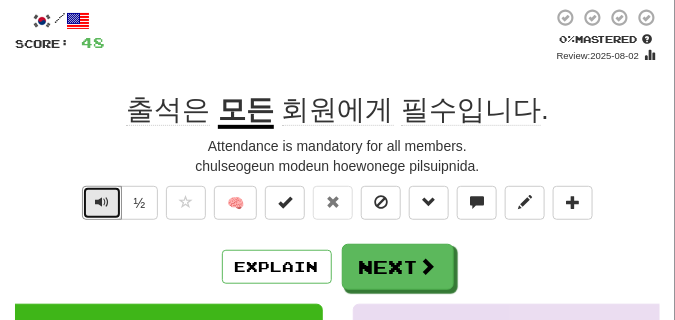 drag, startPoint x: 99, startPoint y: 202, endPoint x: 115, endPoint y: 259, distance: 59.20304 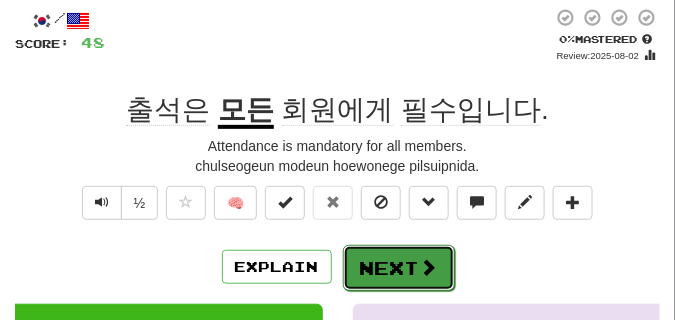 click on "Next" at bounding box center [399, 268] 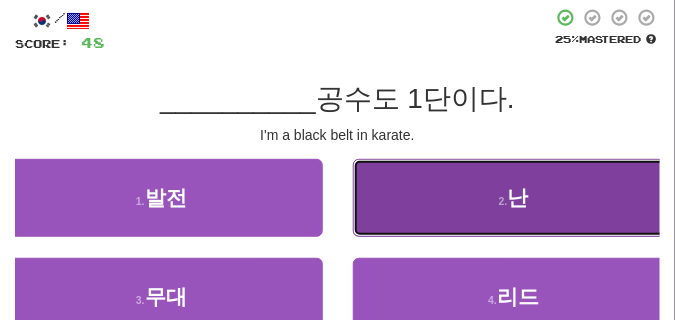 click on "2 .  난" at bounding box center [514, 198] 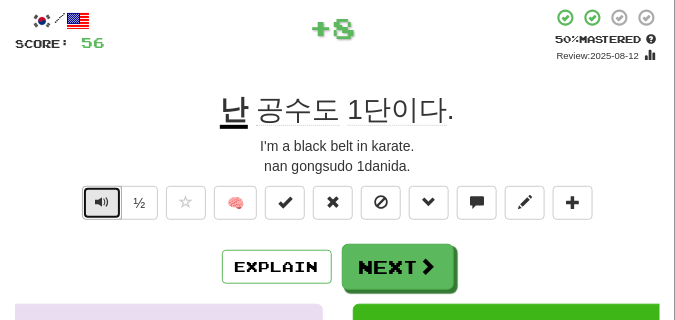 click at bounding box center (102, 203) 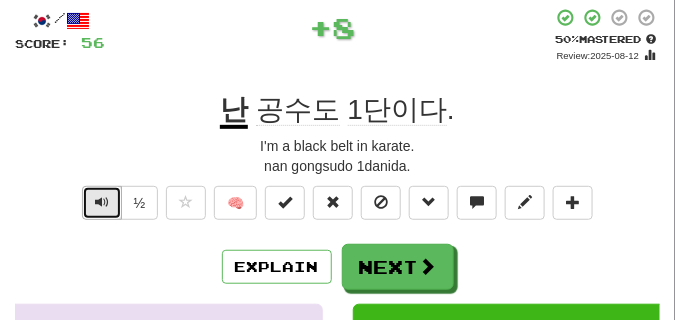 click at bounding box center (102, 202) 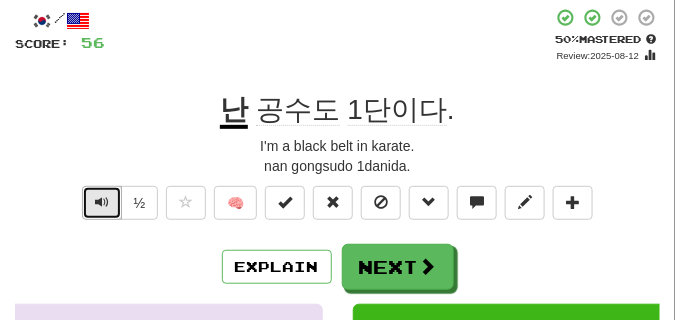 click at bounding box center [102, 202] 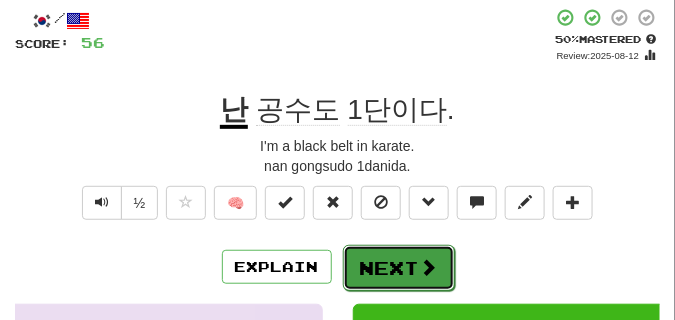click on "Next" at bounding box center [399, 268] 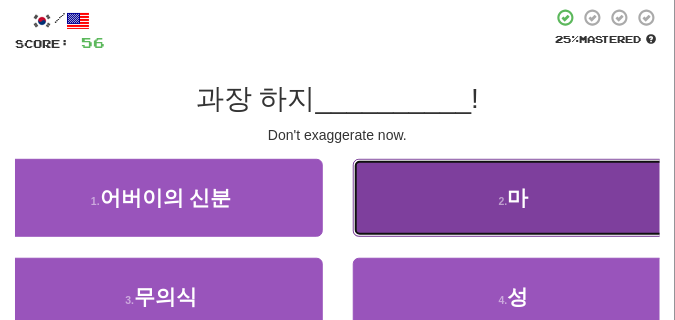 click on "2 .  마" at bounding box center [514, 198] 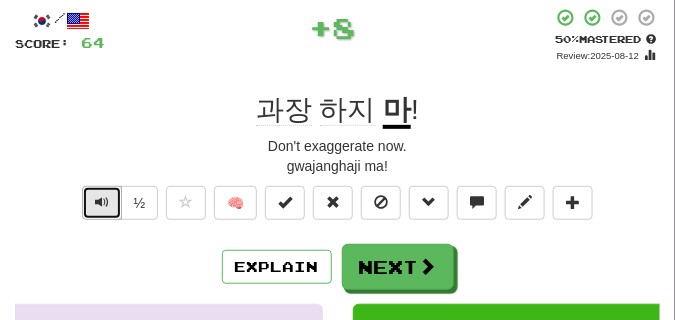 click at bounding box center (102, 203) 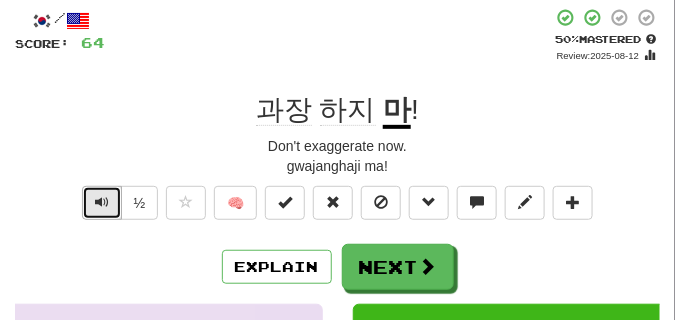 click at bounding box center [102, 202] 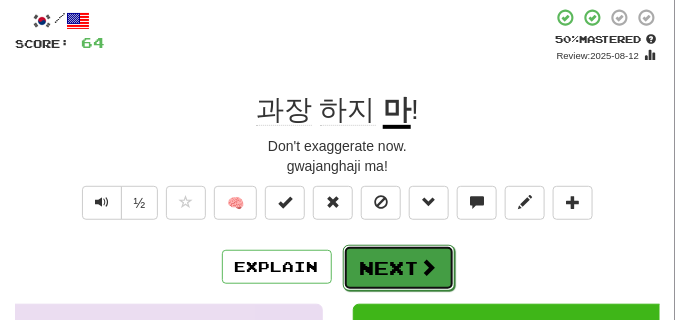 click on "Next" at bounding box center (399, 268) 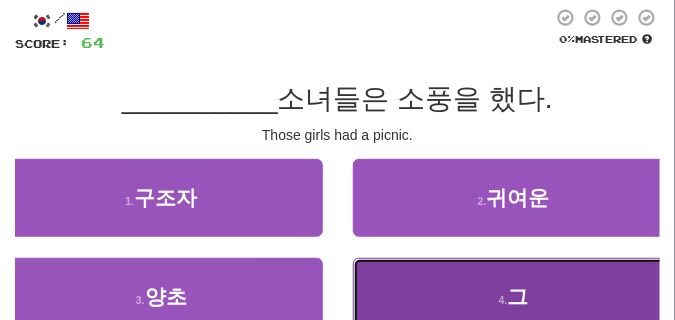 click on "4 .  그" at bounding box center [514, 297] 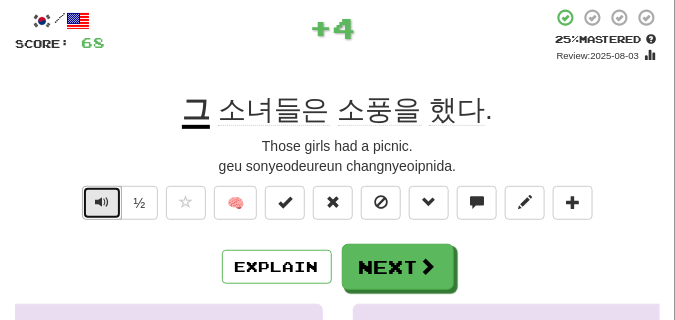 click at bounding box center [102, 202] 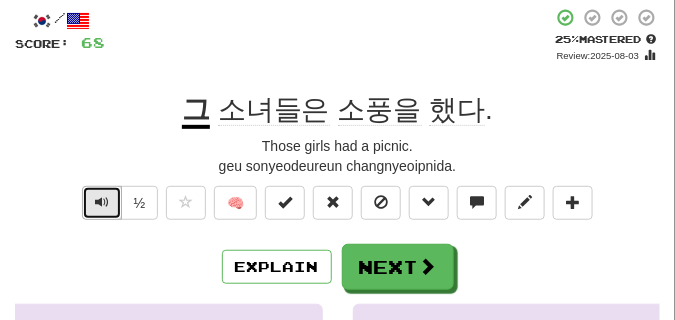 click at bounding box center [102, 202] 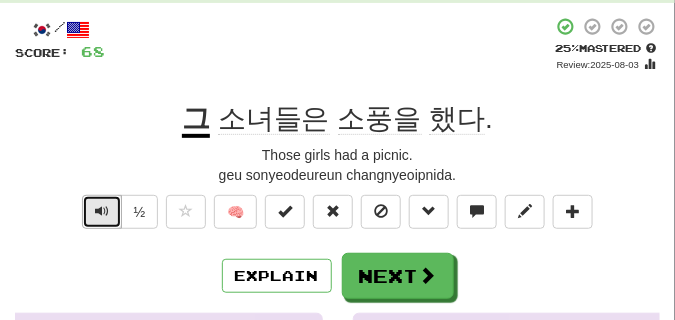 scroll, scrollTop: 100, scrollLeft: 0, axis: vertical 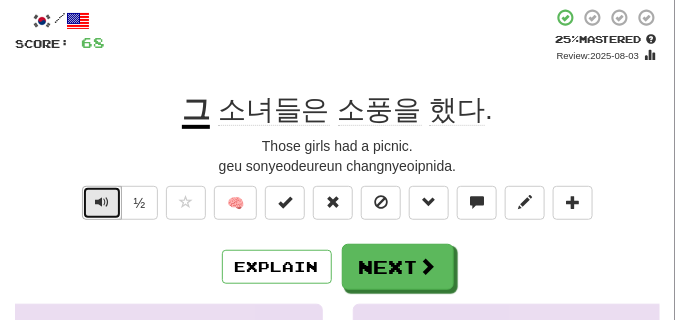 click at bounding box center (102, 203) 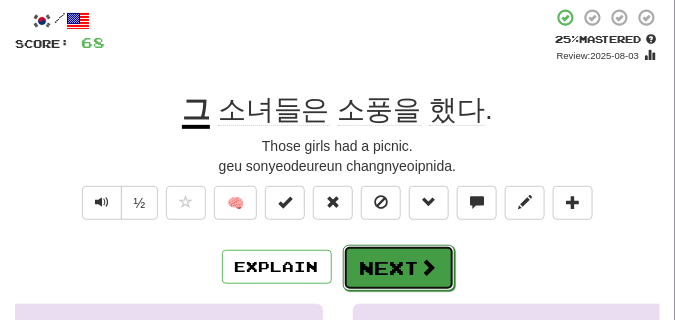 click on "Next" at bounding box center [399, 268] 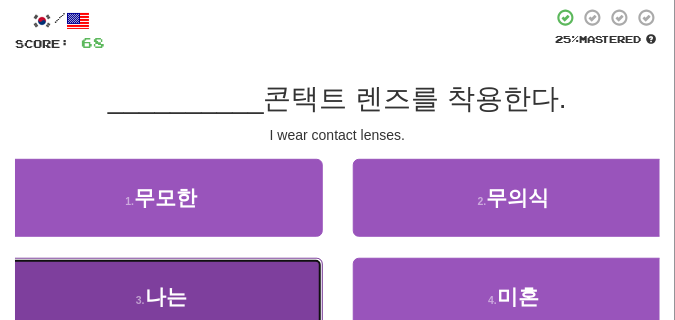 click on "3 .  나는" at bounding box center (161, 297) 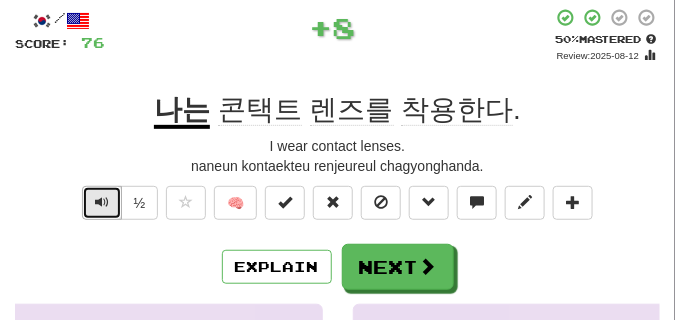 click at bounding box center [102, 202] 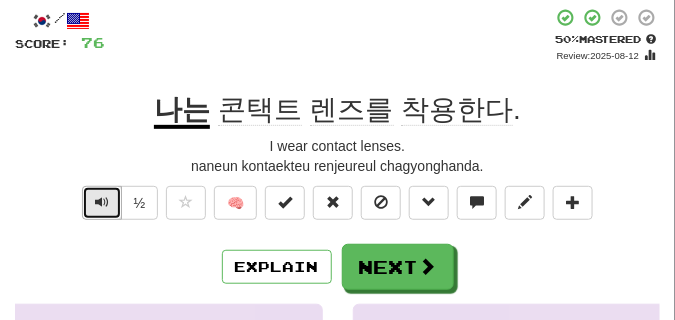 click at bounding box center [102, 202] 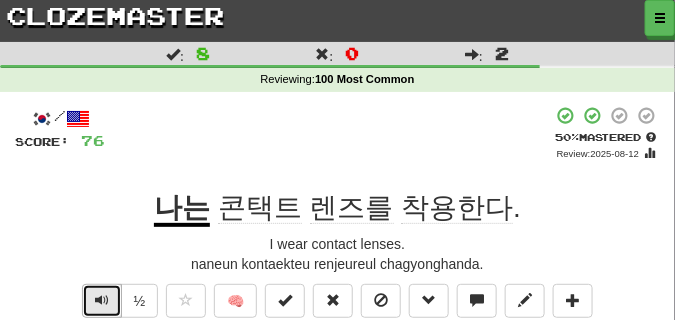 scroll, scrollTop: 0, scrollLeft: 0, axis: both 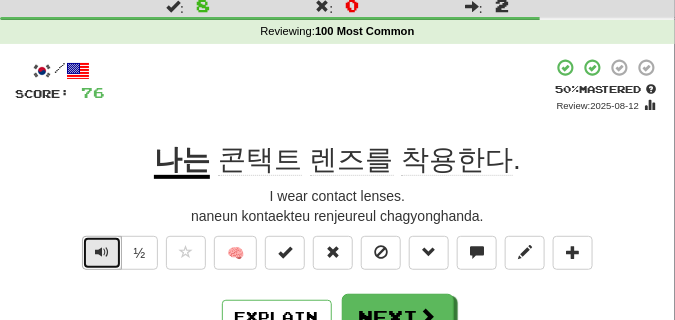 click at bounding box center (102, 253) 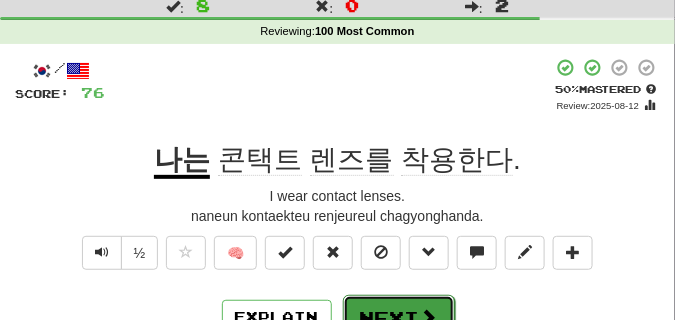 click on "Next" at bounding box center (399, 318) 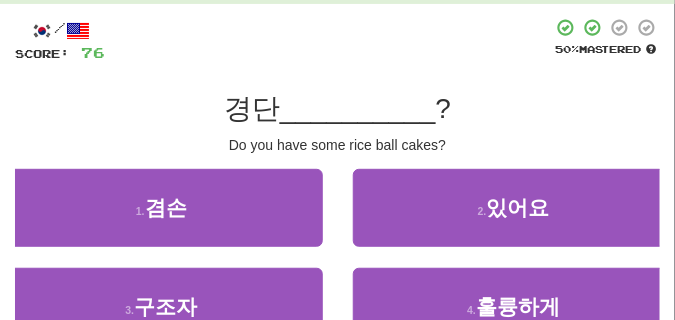 scroll, scrollTop: 150, scrollLeft: 0, axis: vertical 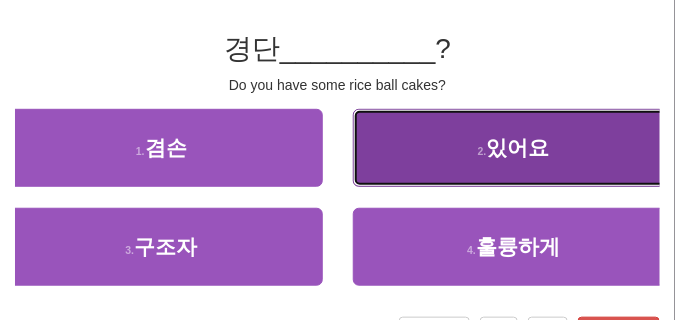 click on "2 .  있어요" at bounding box center (514, 148) 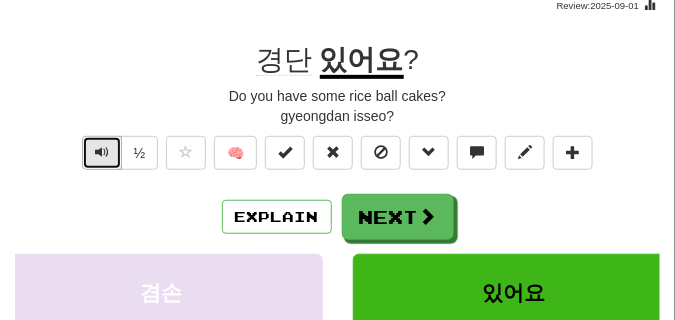 click at bounding box center [102, 152] 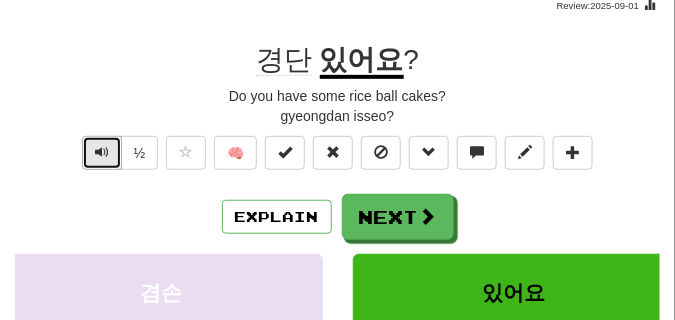 click at bounding box center (102, 152) 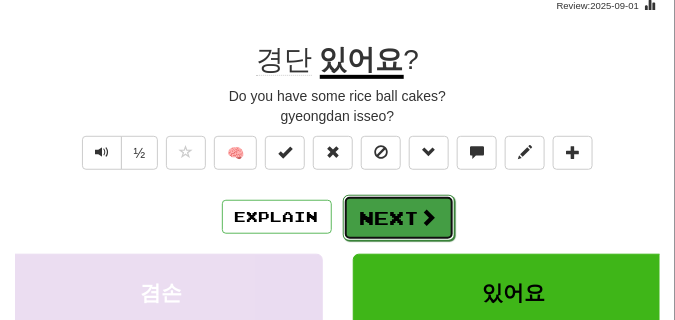 click on "Next" at bounding box center [399, 218] 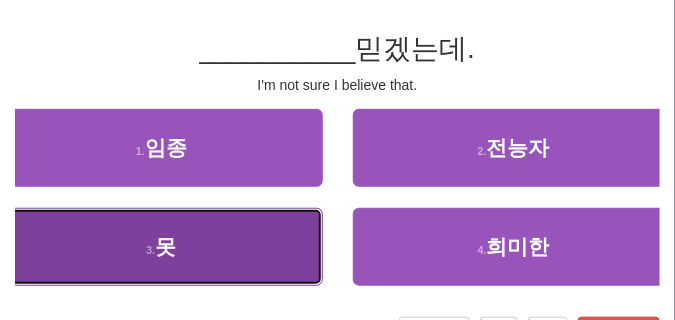 click on "3 .  못" at bounding box center [161, 247] 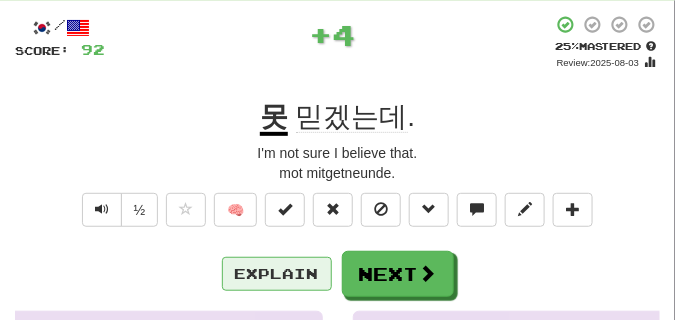 scroll, scrollTop: 100, scrollLeft: 0, axis: vertical 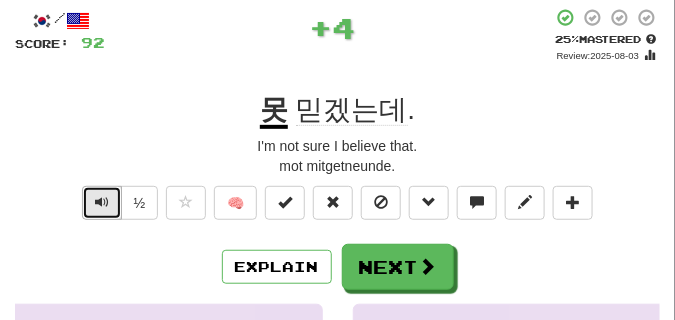 click at bounding box center (102, 202) 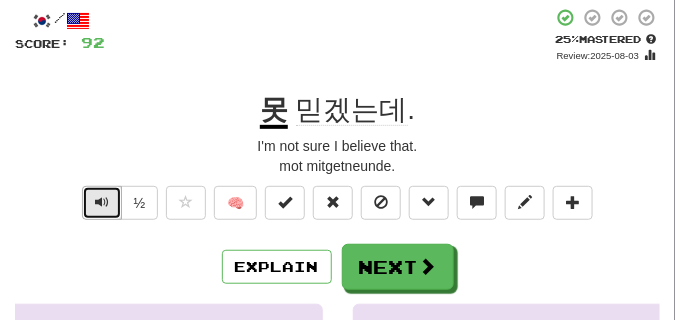 click at bounding box center (102, 202) 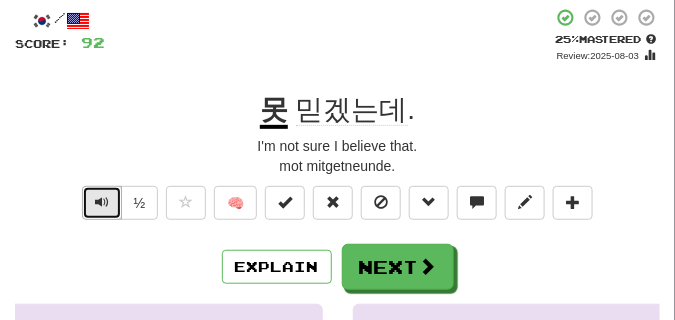 click at bounding box center (102, 202) 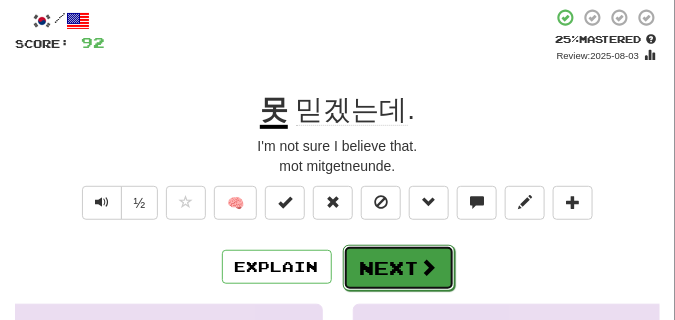 click on "Next" at bounding box center (399, 268) 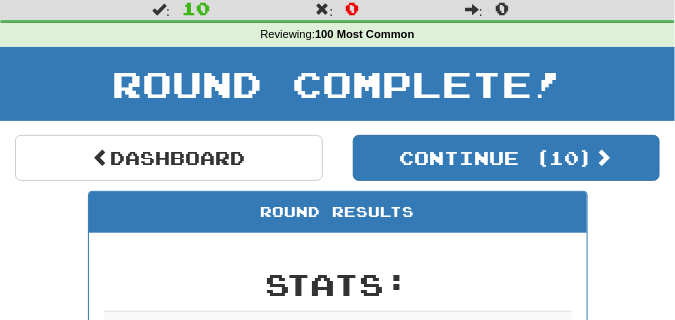 scroll, scrollTop: 38, scrollLeft: 0, axis: vertical 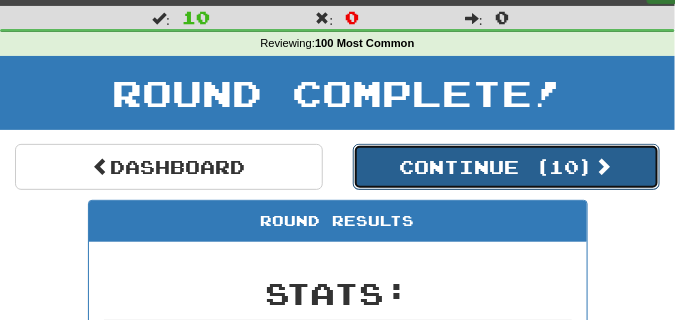 click on "Continue ( 10 )" at bounding box center (507, 167) 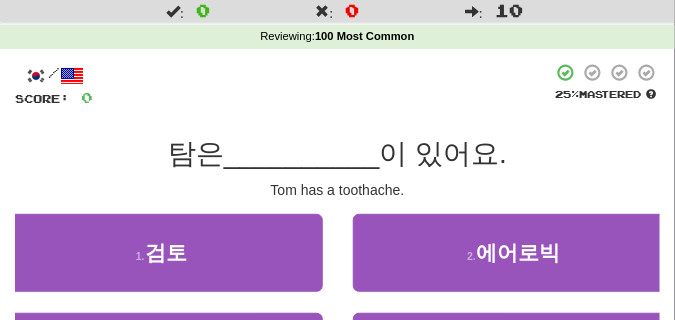 scroll, scrollTop: 88, scrollLeft: 0, axis: vertical 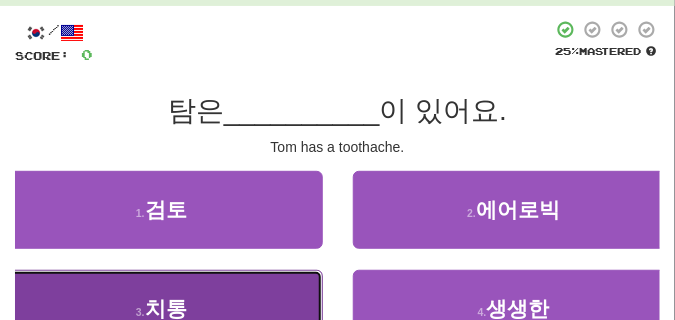 click on "3 .  치통" at bounding box center [161, 309] 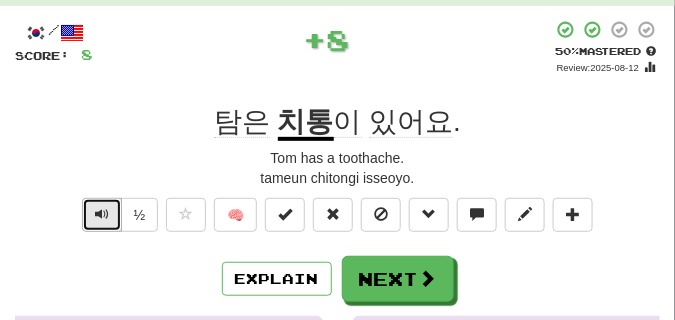 click at bounding box center [102, 215] 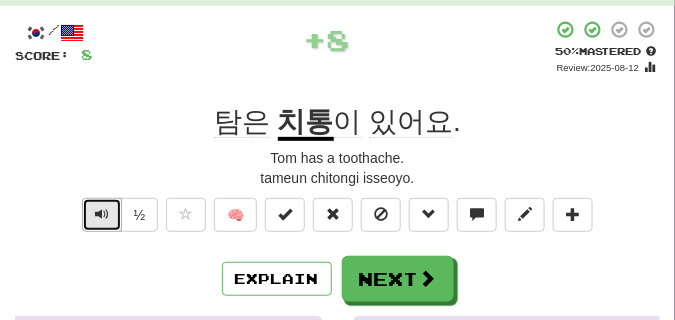 click at bounding box center (102, 215) 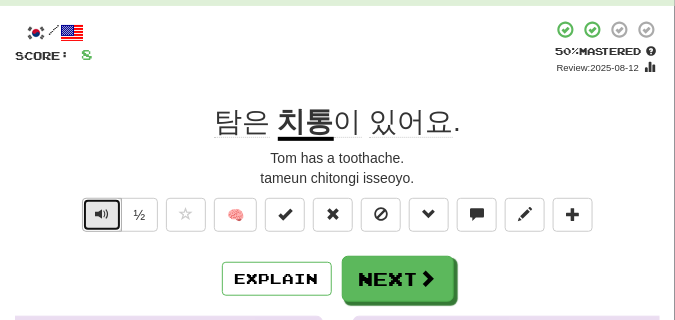 click at bounding box center (102, 215) 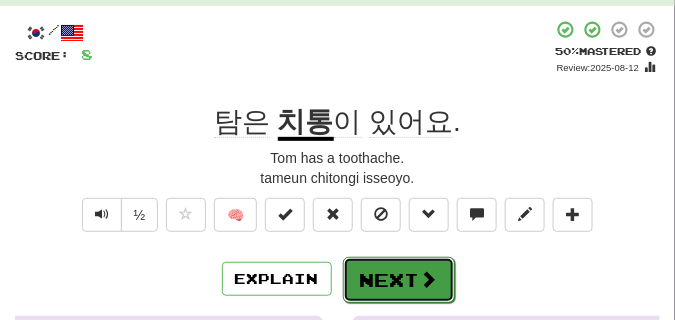 click on "Next" at bounding box center [399, 280] 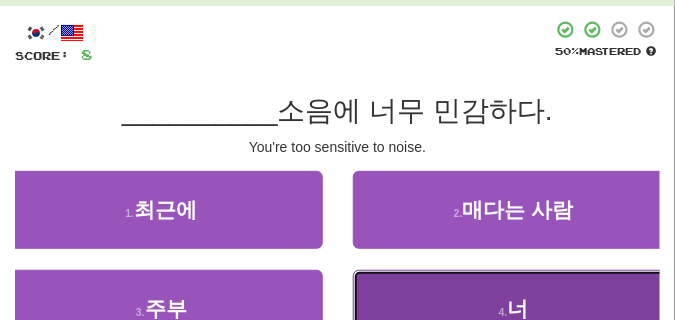 click on "4 .  너" at bounding box center (514, 309) 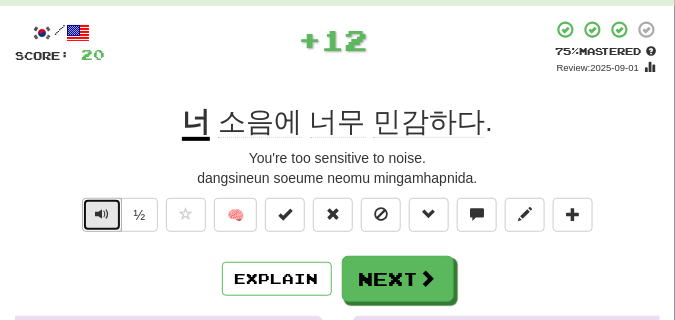 click at bounding box center (102, 214) 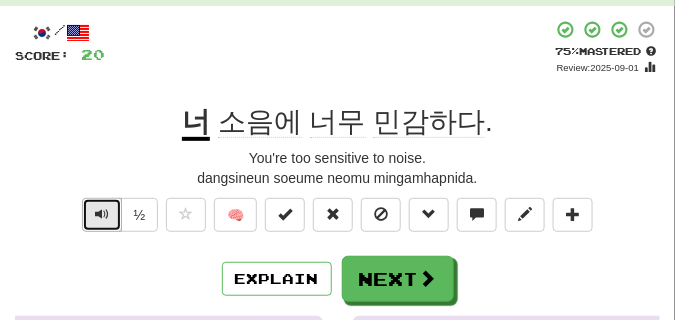 click at bounding box center [102, 214] 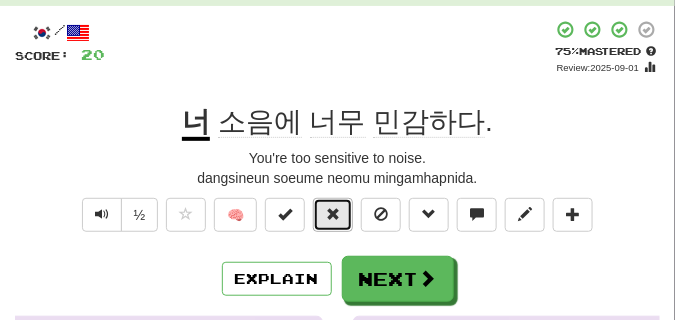 click at bounding box center [333, 214] 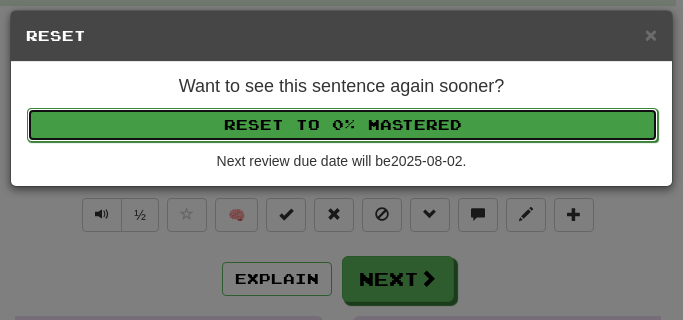 click on "Reset to 0% Mastered" at bounding box center (342, 125) 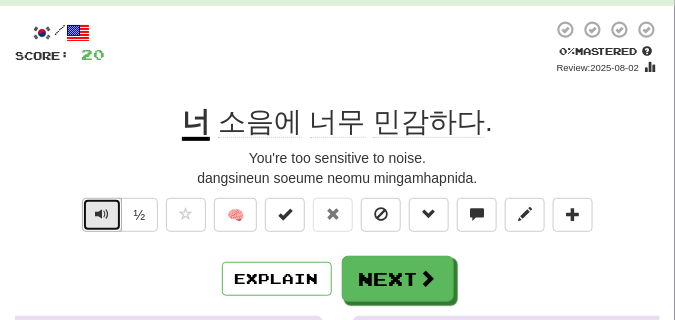 click at bounding box center (102, 215) 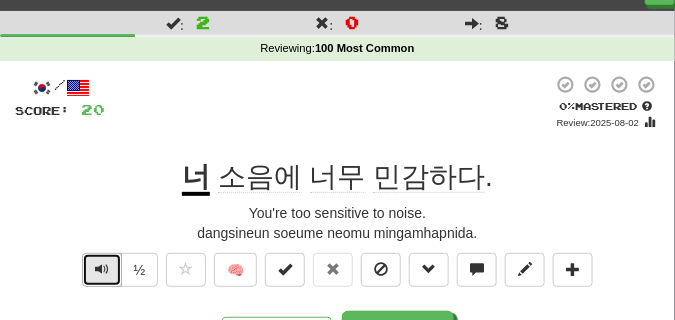 scroll, scrollTop: 50, scrollLeft: 0, axis: vertical 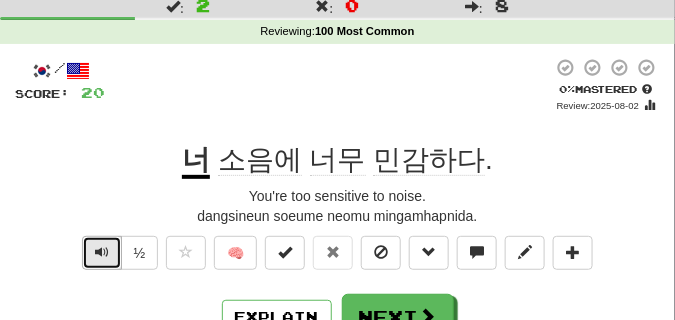 click at bounding box center [102, 252] 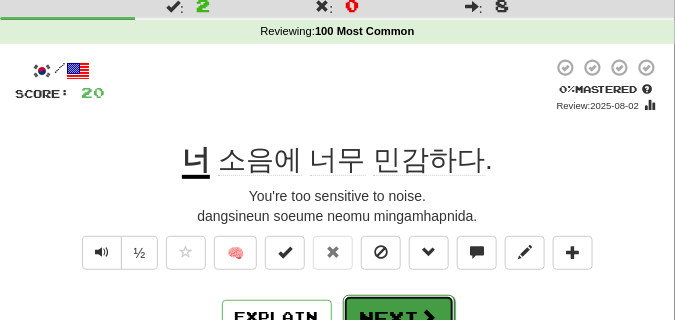 click on "Next" at bounding box center (399, 318) 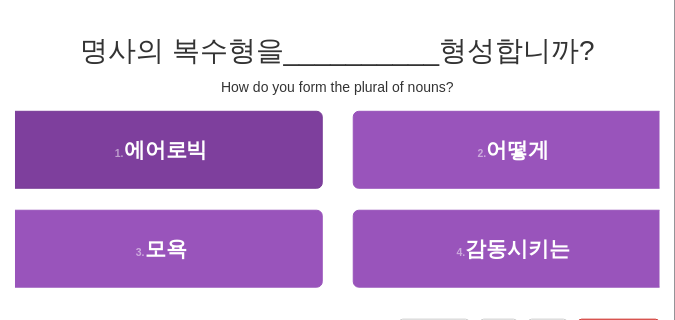 scroll, scrollTop: 150, scrollLeft: 0, axis: vertical 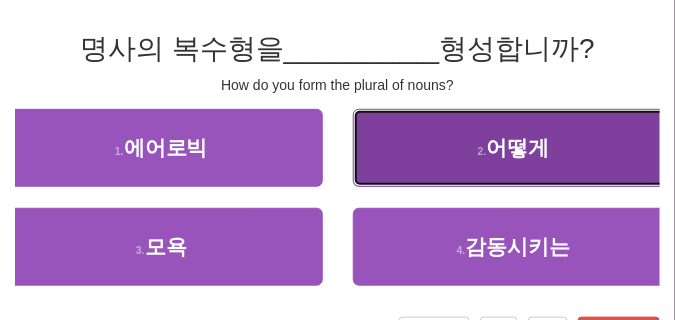 click on "2 .  어떻게" at bounding box center [514, 148] 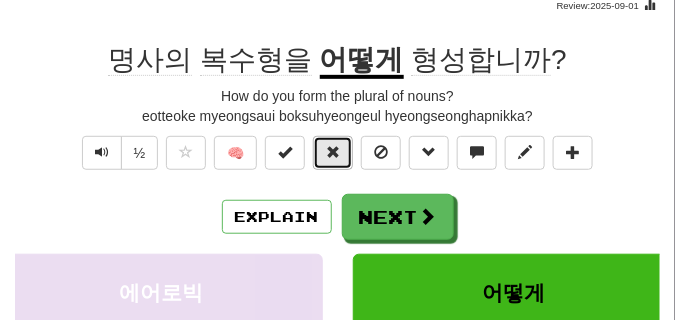 click at bounding box center (333, 152) 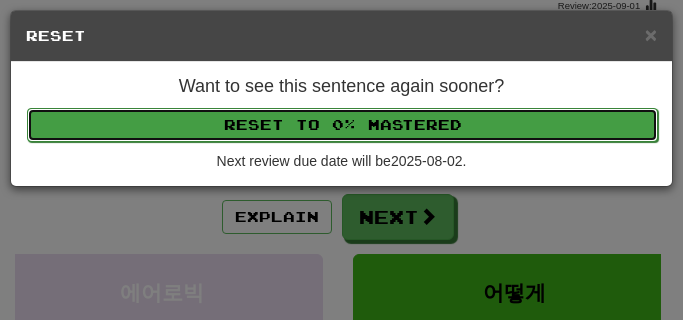 click on "Reset to 0% Mastered" at bounding box center (342, 125) 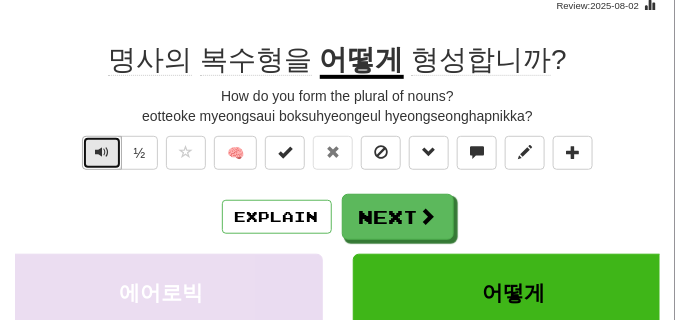 click at bounding box center [102, 153] 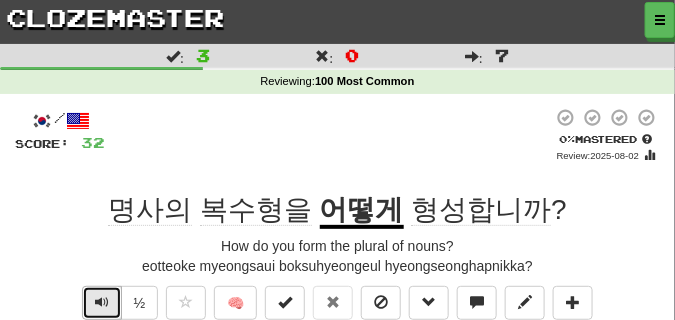 scroll, scrollTop: 50, scrollLeft: 0, axis: vertical 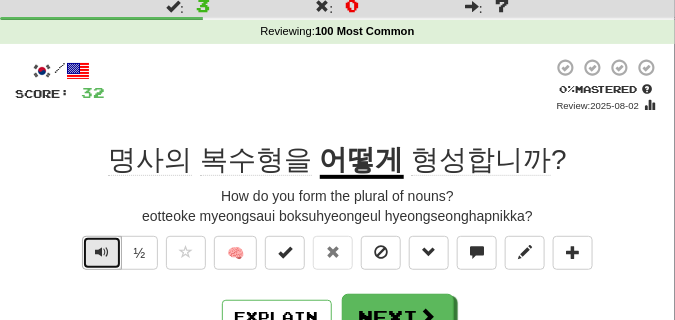 click at bounding box center (102, 252) 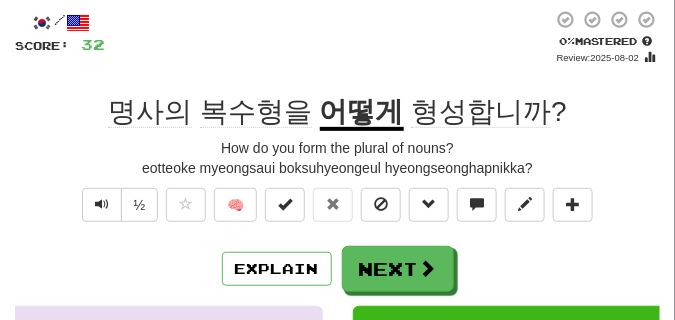 scroll, scrollTop: 150, scrollLeft: 0, axis: vertical 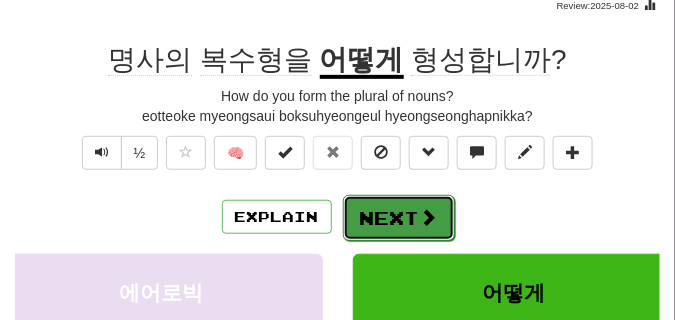 click on "Next" at bounding box center (399, 218) 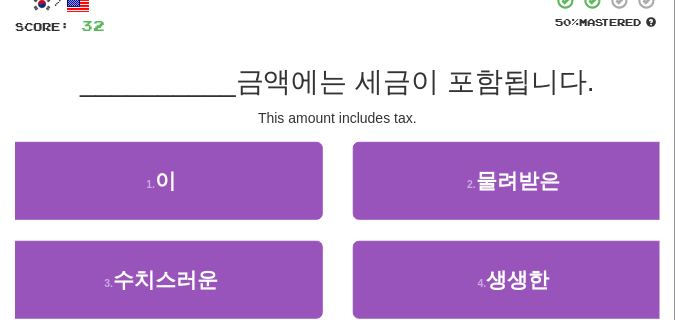scroll, scrollTop: 100, scrollLeft: 0, axis: vertical 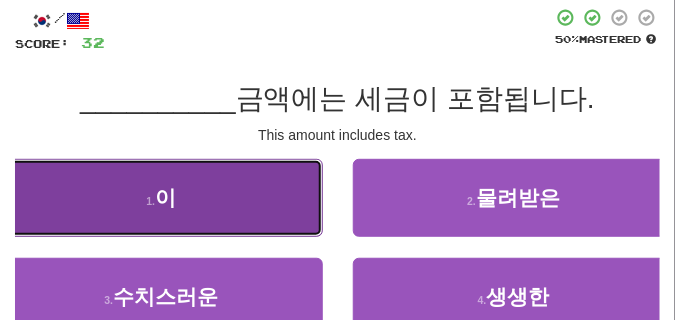 click on "1 .  이" at bounding box center (161, 198) 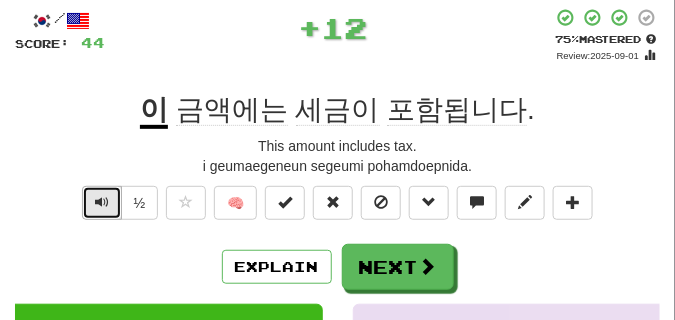 click at bounding box center [102, 202] 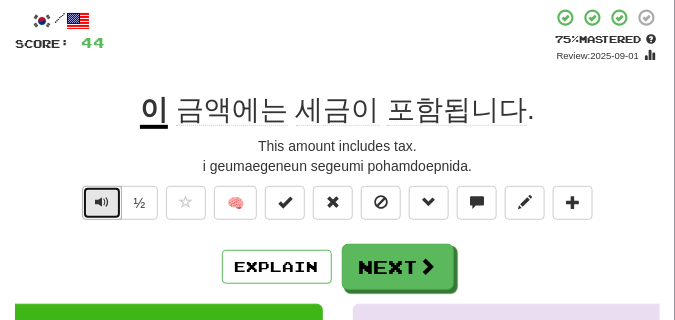 click at bounding box center (102, 202) 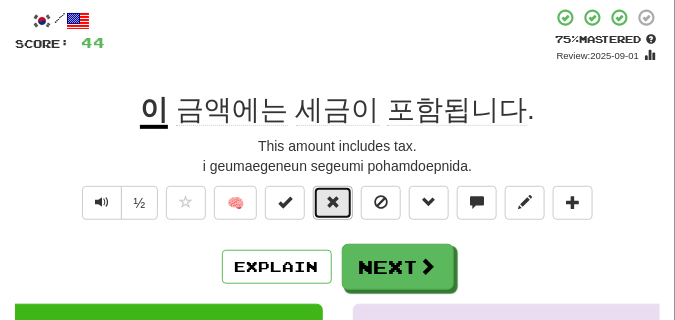 click at bounding box center (333, 202) 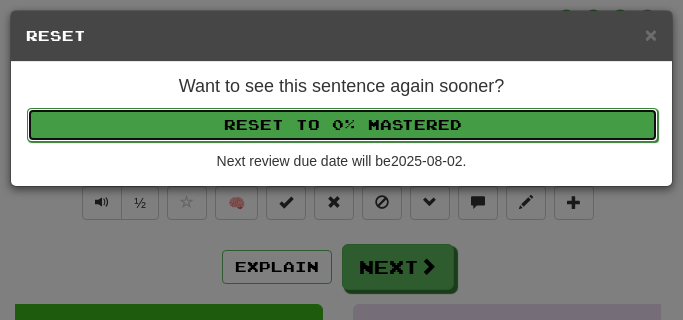 click on "Reset to 0% Mastered" at bounding box center (342, 125) 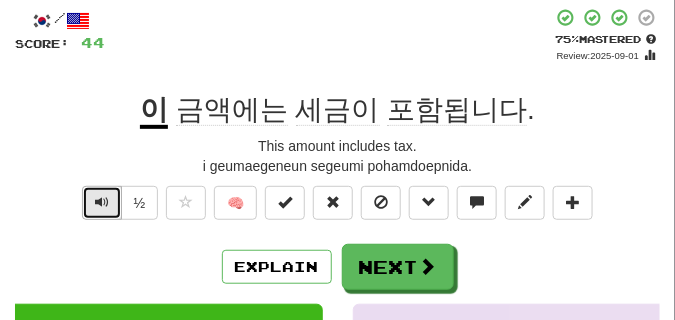 click at bounding box center [102, 203] 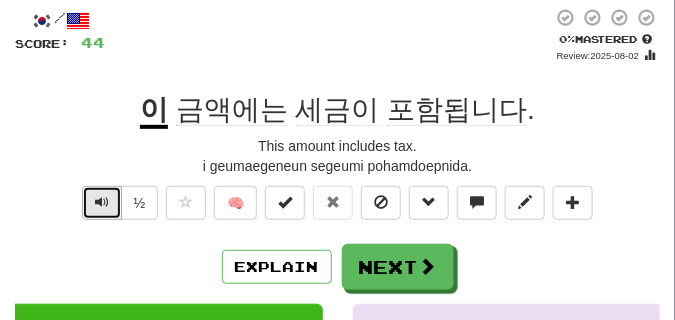 click at bounding box center (102, 203) 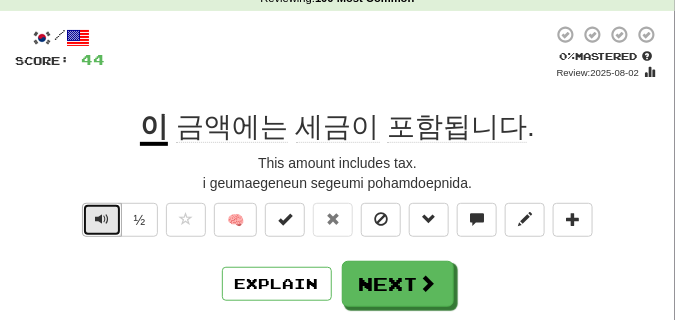 scroll, scrollTop: 100, scrollLeft: 0, axis: vertical 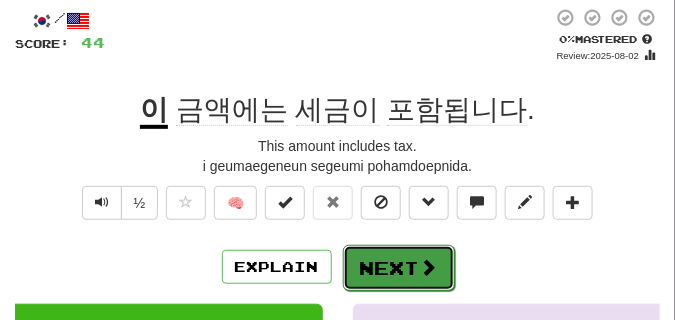 click on "Next" at bounding box center [399, 268] 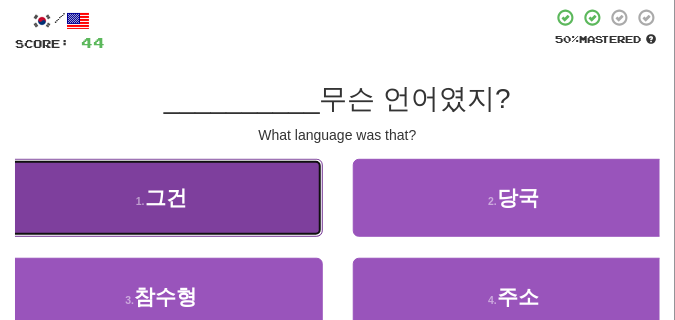 click on "1 .  그건" at bounding box center (161, 198) 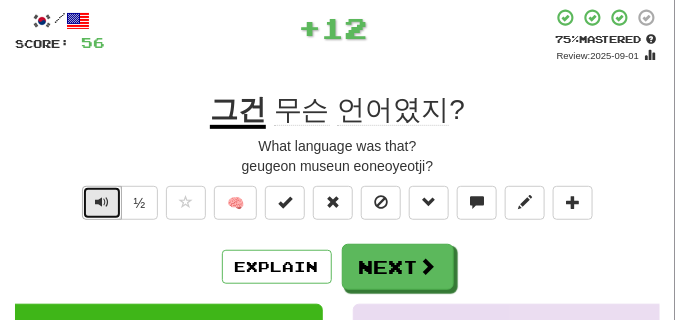 click at bounding box center [102, 202] 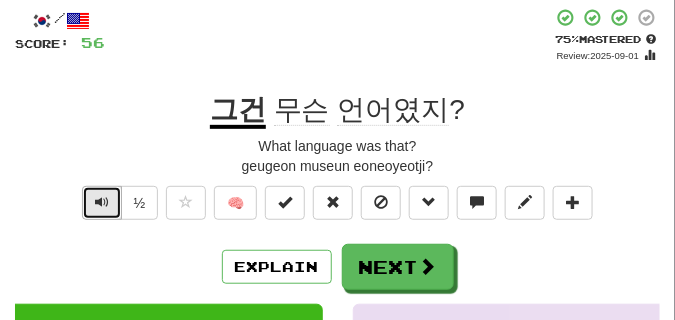 click at bounding box center [102, 202] 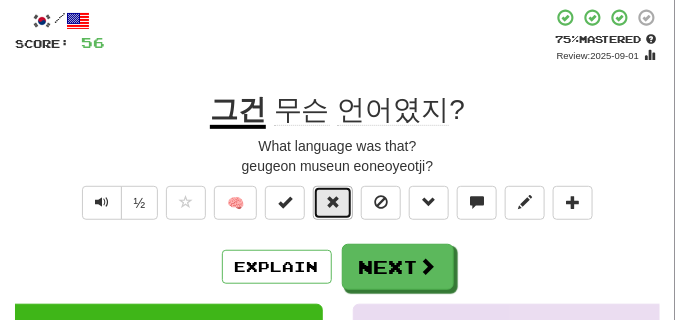 click at bounding box center [333, 202] 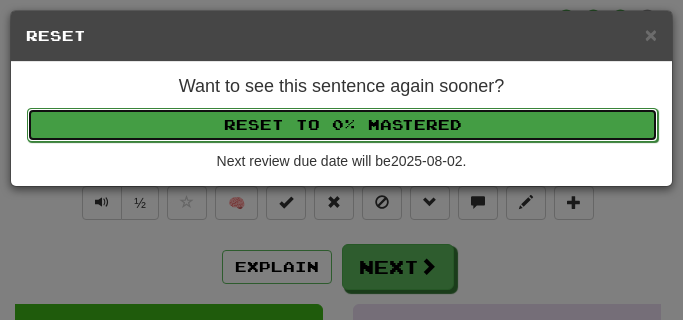 click on "Reset to 0% Mastered" at bounding box center (342, 125) 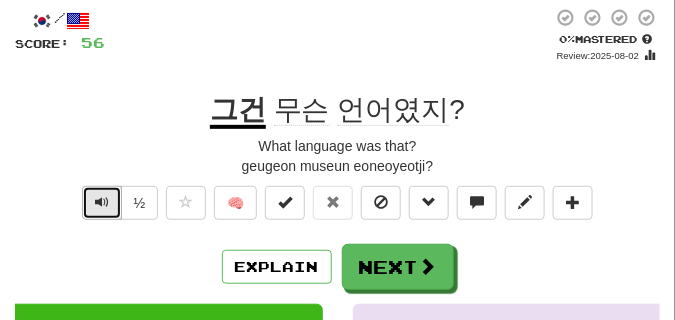 click at bounding box center [102, 203] 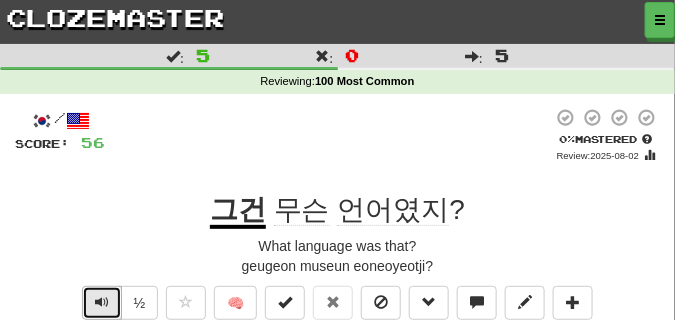 scroll, scrollTop: 100, scrollLeft: 0, axis: vertical 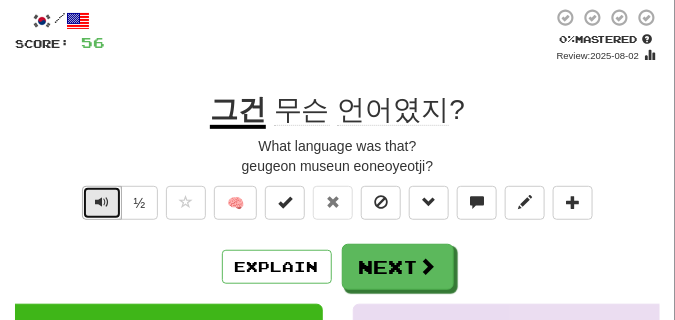 click at bounding box center [102, 202] 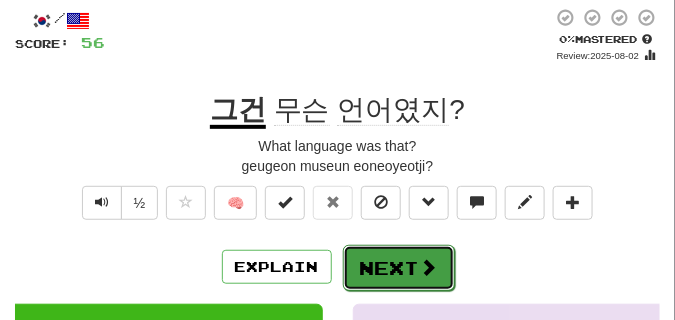 click on "Next" at bounding box center (399, 268) 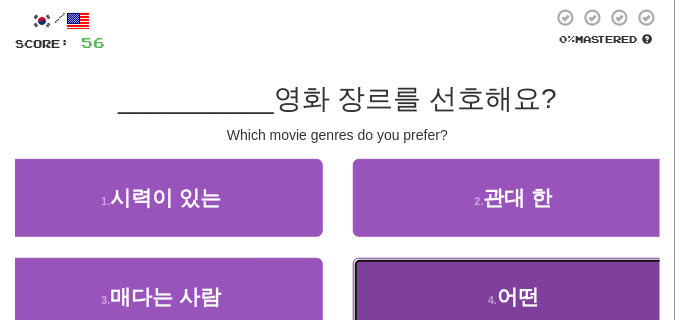 click on "4 .  어떤" at bounding box center [514, 297] 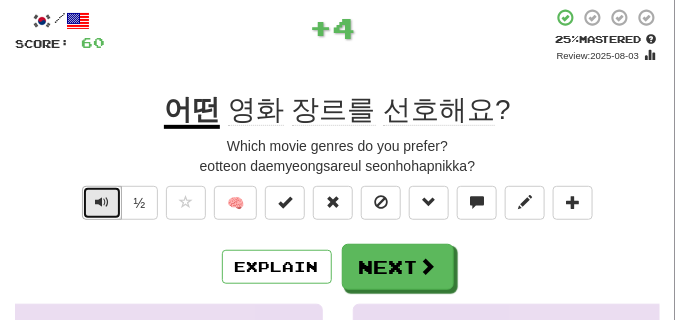 click at bounding box center [102, 202] 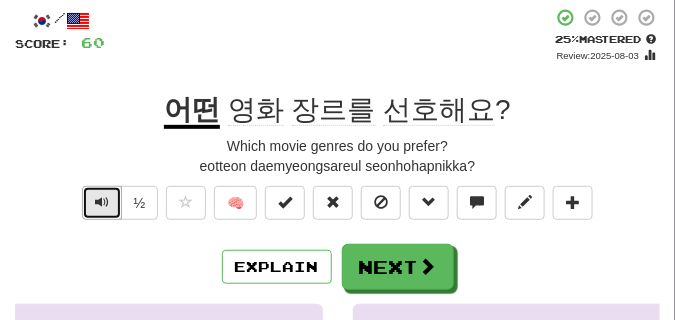 click at bounding box center (102, 202) 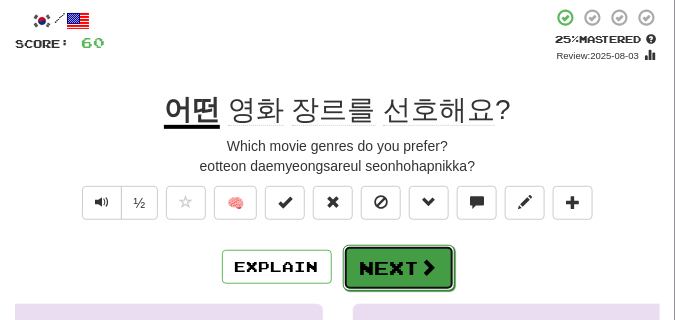 click on "Next" at bounding box center [399, 268] 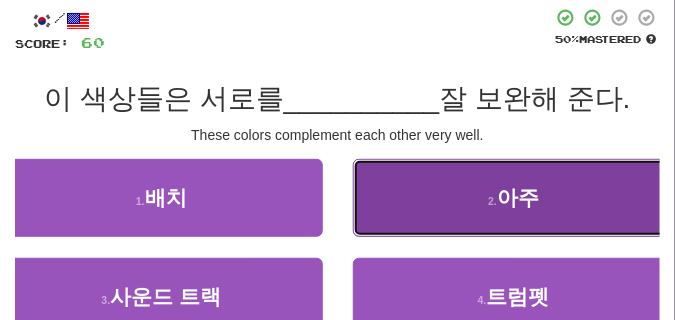 click on "2 .  아주" at bounding box center [514, 198] 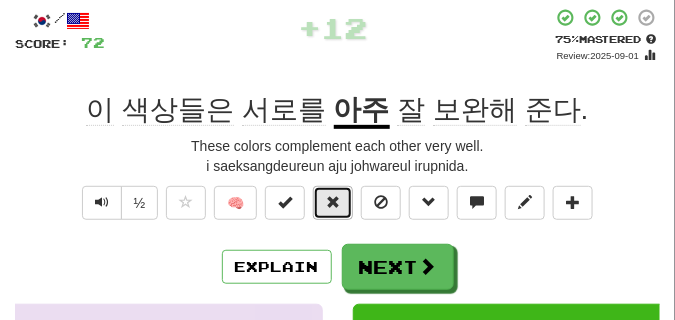 click at bounding box center [333, 203] 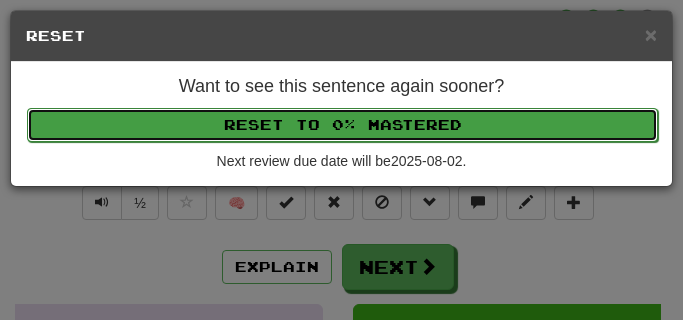 click on "Reset to 0% Mastered" at bounding box center [342, 125] 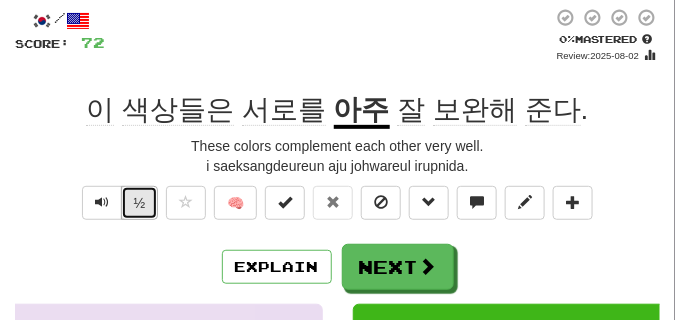click on "½" at bounding box center (140, 203) 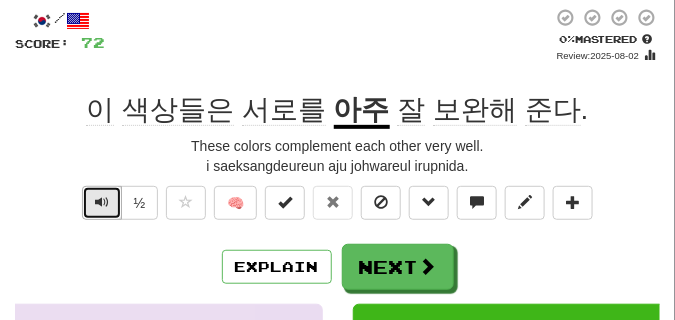 click at bounding box center [102, 202] 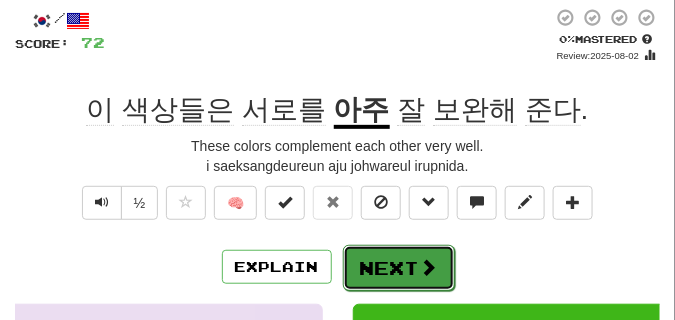 click on "Next" at bounding box center [399, 268] 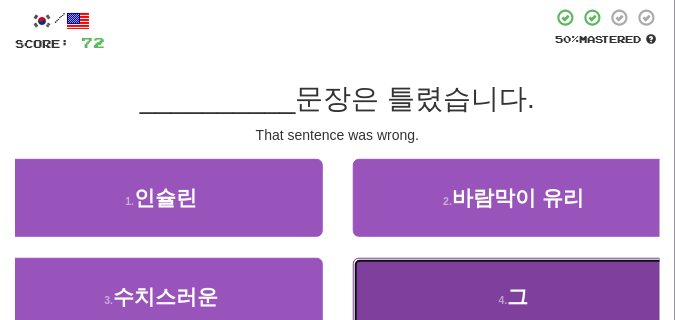 click on "4 .  그" at bounding box center [514, 297] 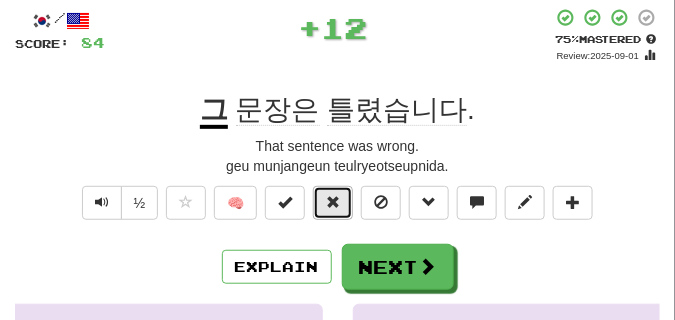 click at bounding box center [333, 202] 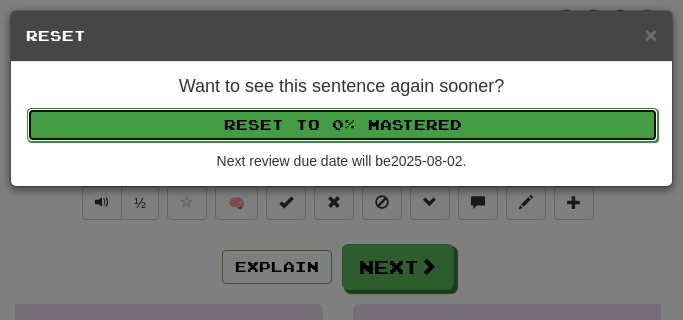 click on "Reset to 0% Mastered" at bounding box center [342, 125] 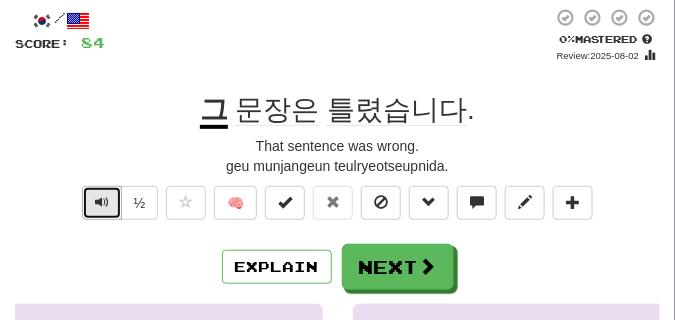 click at bounding box center [102, 202] 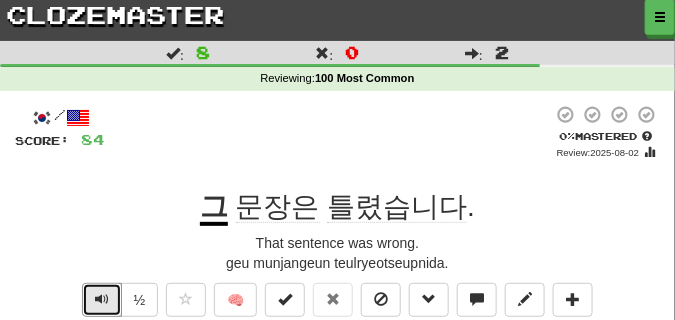 scroll, scrollTop: 100, scrollLeft: 0, axis: vertical 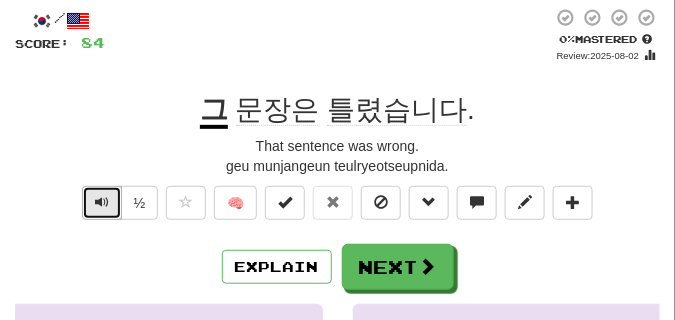 click at bounding box center [102, 202] 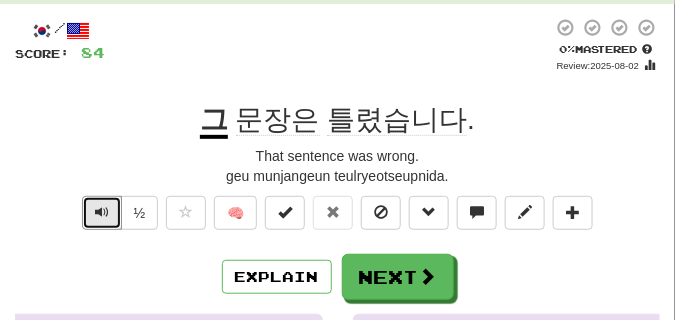 scroll, scrollTop: 100, scrollLeft: 0, axis: vertical 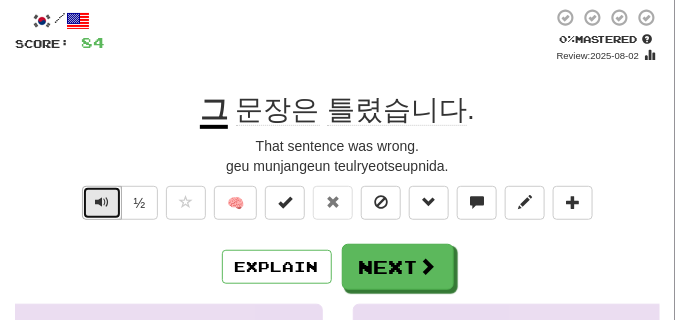 click at bounding box center (102, 203) 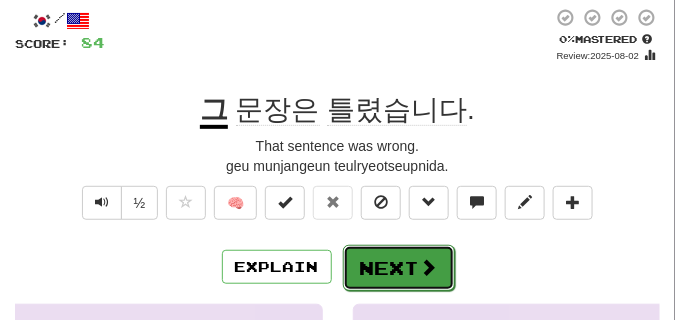 click on "Next" at bounding box center (399, 268) 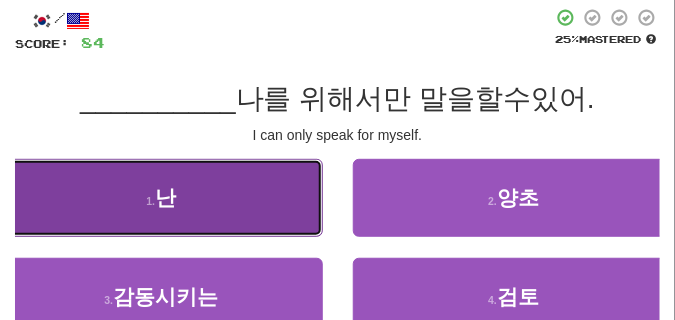 click on "1 .  난" at bounding box center [161, 198] 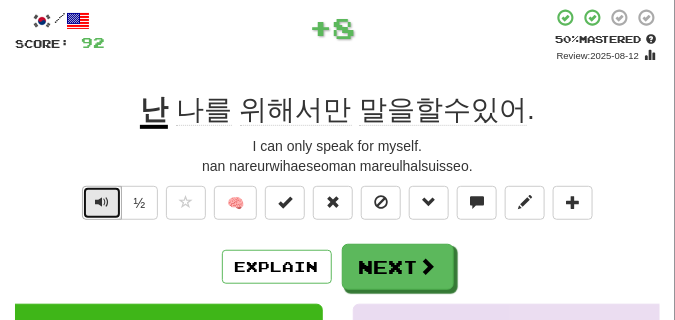 click at bounding box center [102, 202] 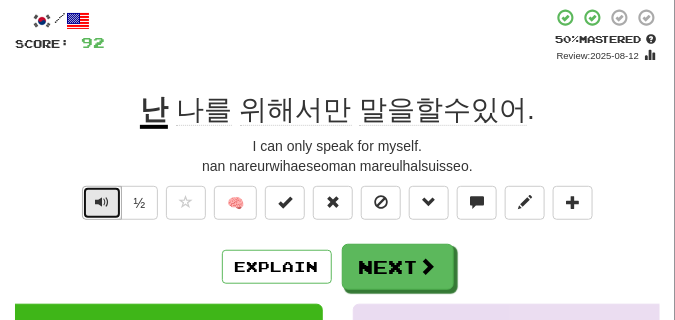 click at bounding box center (102, 202) 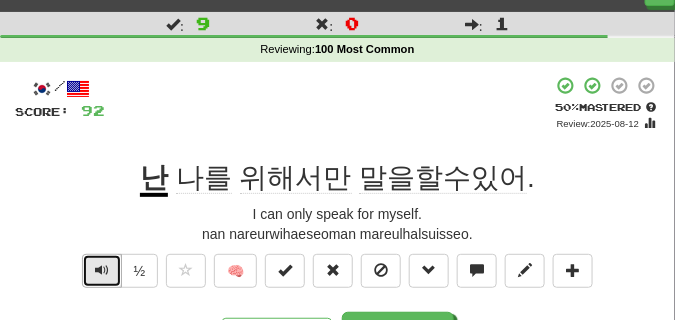 scroll, scrollTop: 50, scrollLeft: 0, axis: vertical 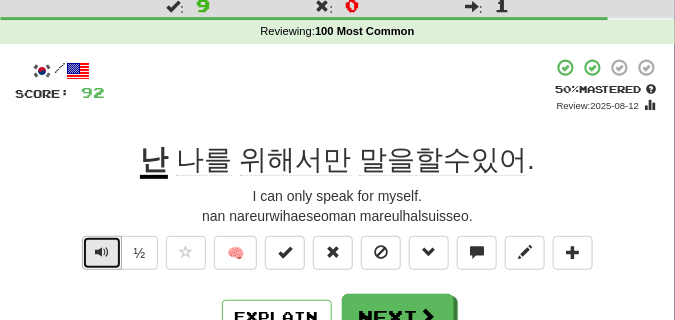 click at bounding box center (102, 252) 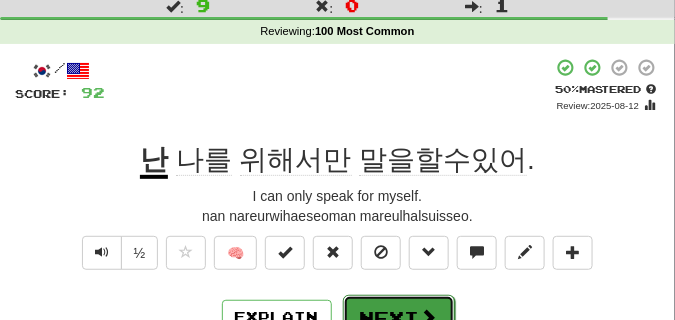 click on "Next" at bounding box center (399, 318) 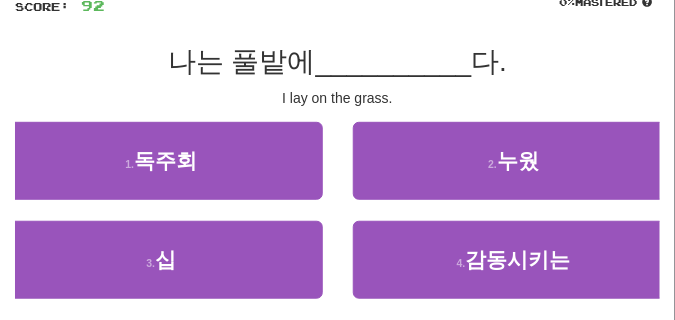 scroll, scrollTop: 150, scrollLeft: 0, axis: vertical 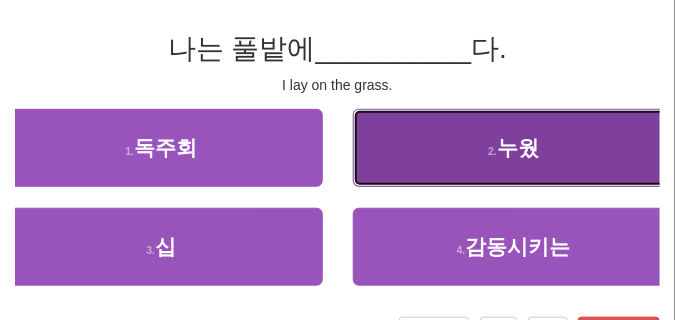 click on "2 .  누웠" at bounding box center (514, 148) 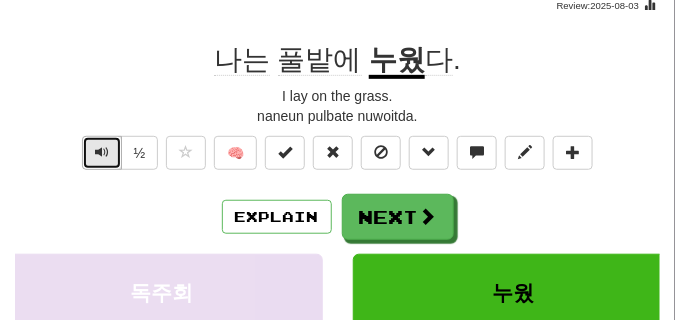 click at bounding box center (102, 153) 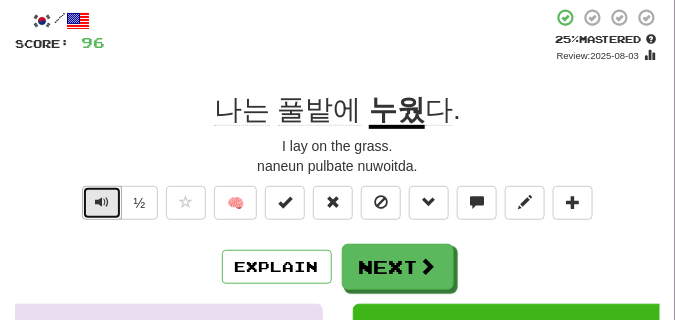 click at bounding box center (102, 202) 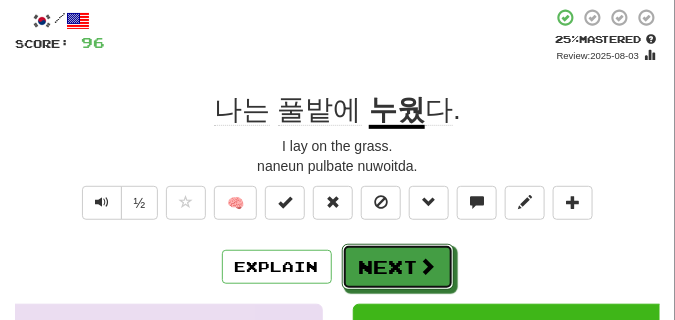 click on "Next" at bounding box center [398, 267] 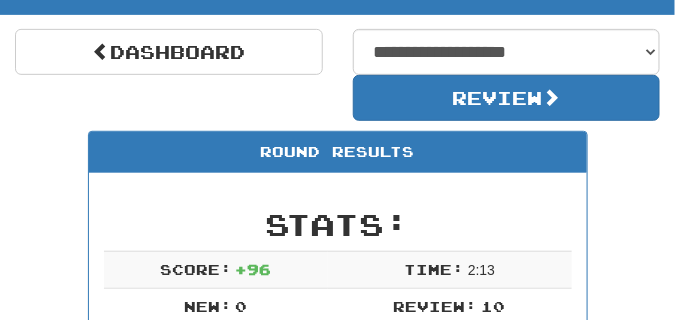 scroll, scrollTop: 138, scrollLeft: 0, axis: vertical 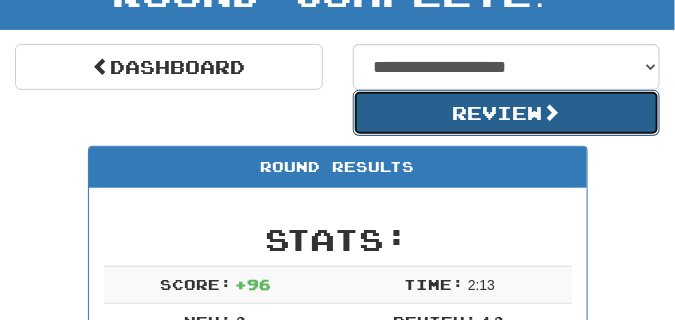 click on "Review" at bounding box center [507, 113] 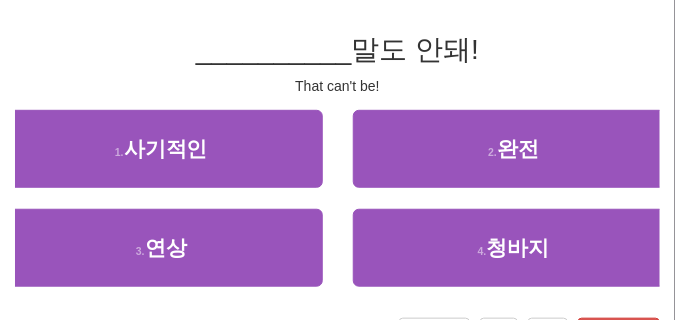 scroll, scrollTop: 150, scrollLeft: 0, axis: vertical 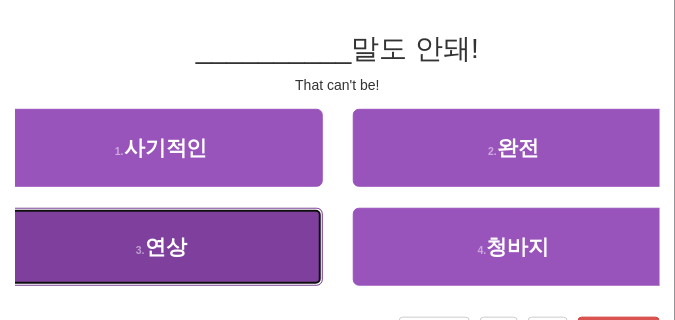 click on "3 .  연상" at bounding box center [161, 247] 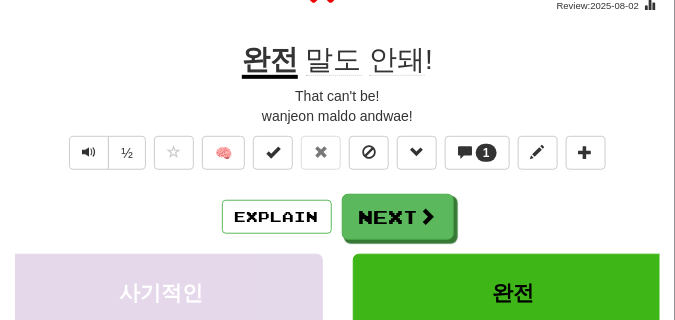 scroll, scrollTop: 100, scrollLeft: 0, axis: vertical 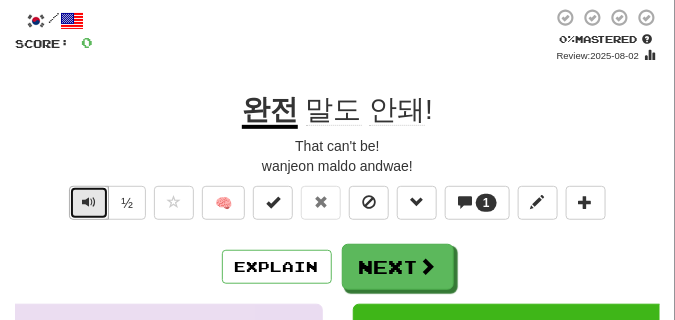 click at bounding box center [89, 202] 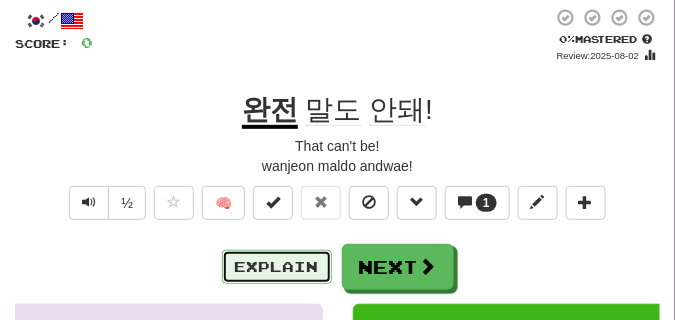 click on "Explain" at bounding box center [277, 267] 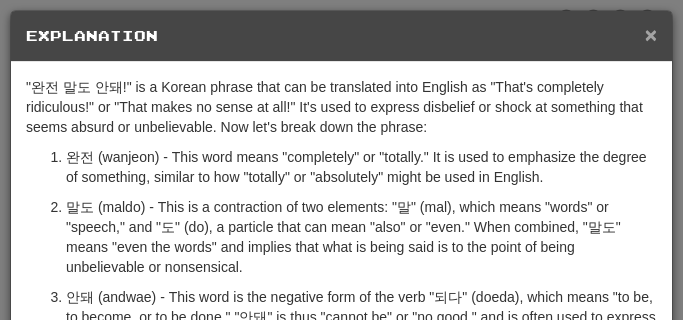click on "×" at bounding box center (651, 34) 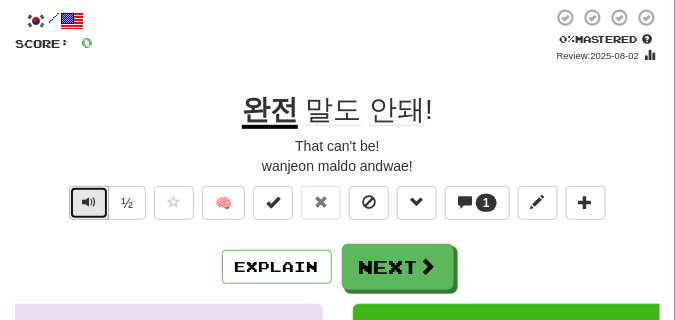 click at bounding box center (89, 202) 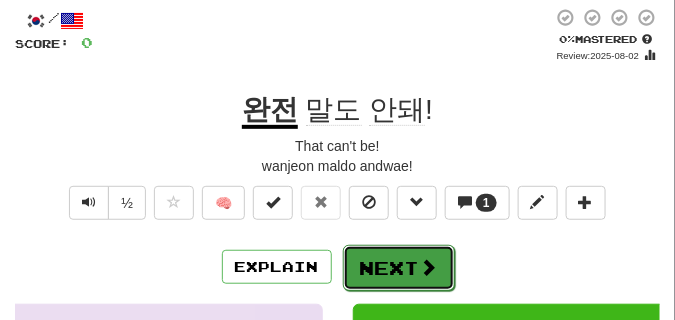 click on "Next" at bounding box center [399, 268] 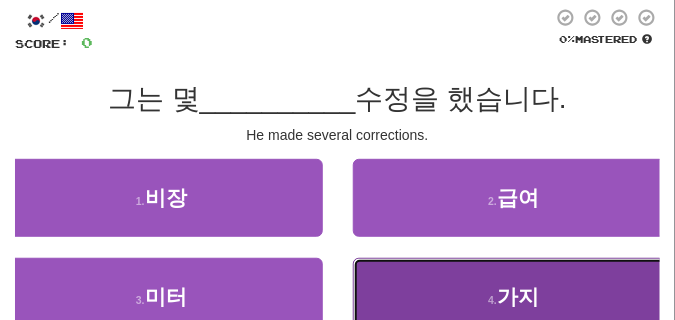 click on "4 .  가지" at bounding box center (514, 297) 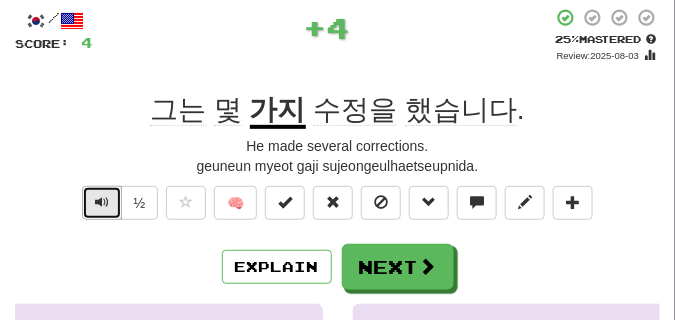 click at bounding box center (102, 202) 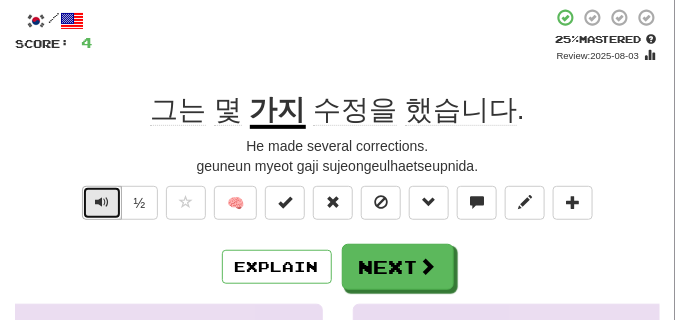click at bounding box center [102, 202] 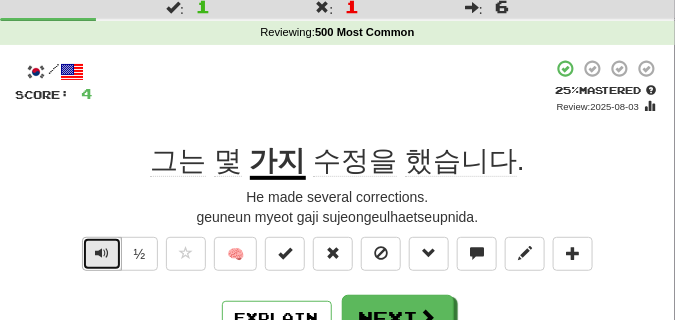 scroll, scrollTop: 50, scrollLeft: 0, axis: vertical 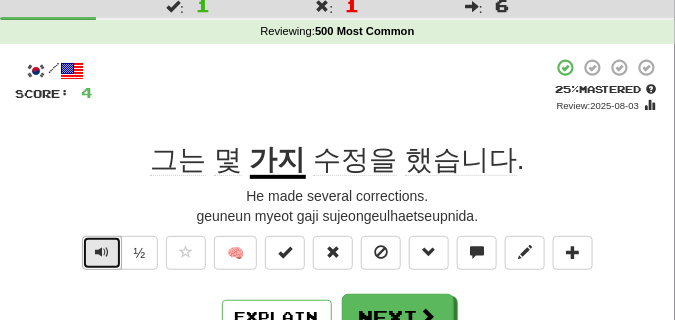 click at bounding box center [102, 252] 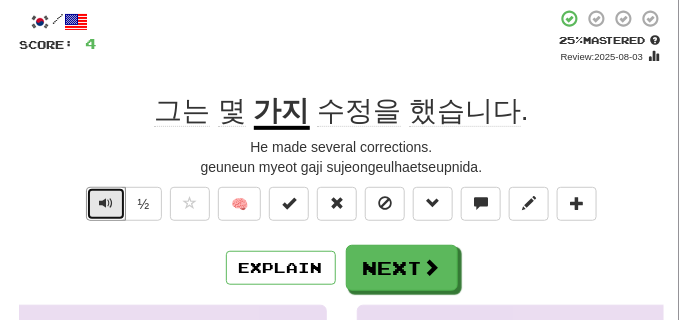 scroll, scrollTop: 100, scrollLeft: 0, axis: vertical 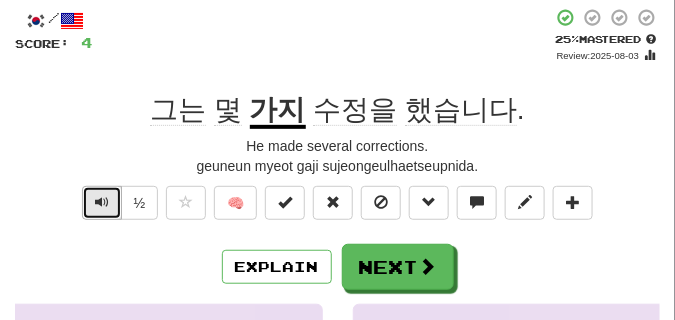 click at bounding box center (102, 202) 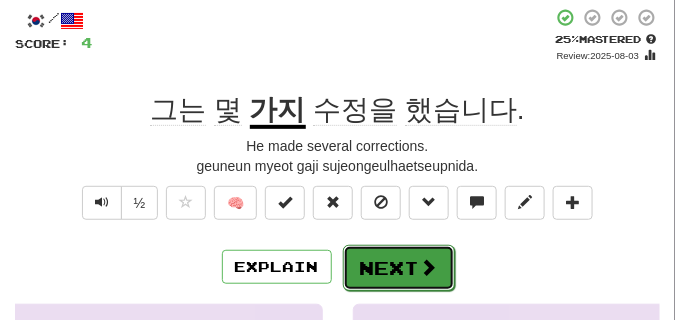 click on "Next" at bounding box center (399, 268) 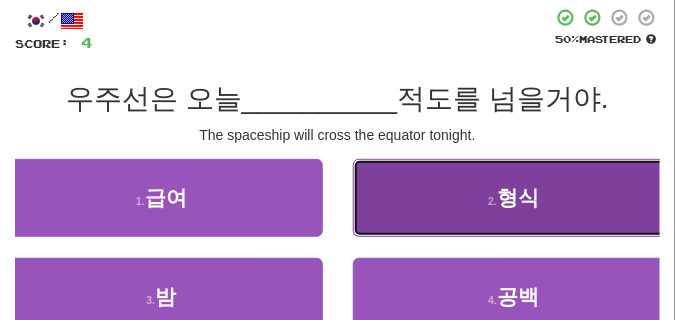 click on "형식" at bounding box center (518, 197) 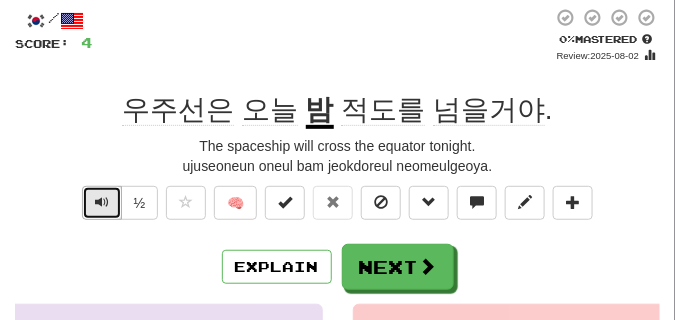 click at bounding box center (102, 202) 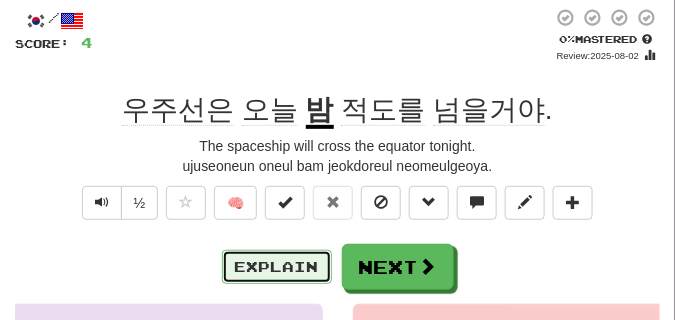 click on "Explain" at bounding box center (277, 267) 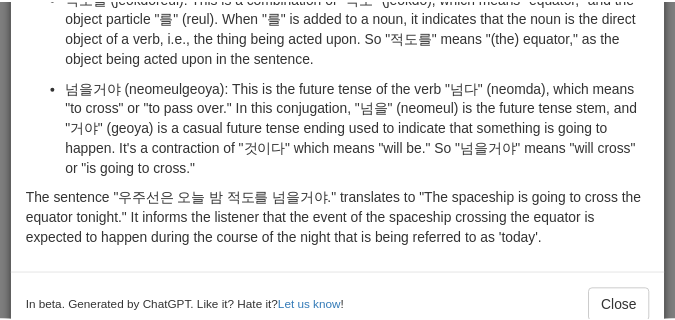 scroll, scrollTop: 307, scrollLeft: 0, axis: vertical 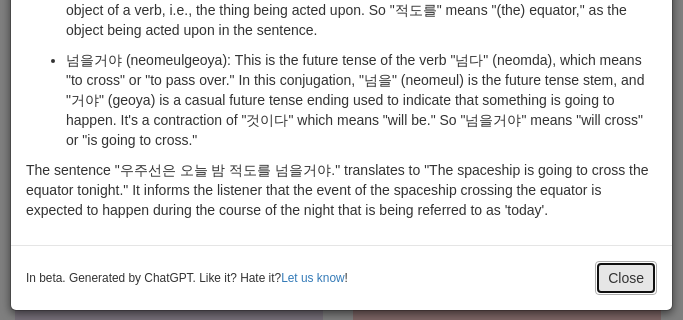click on "Close" at bounding box center [626, 278] 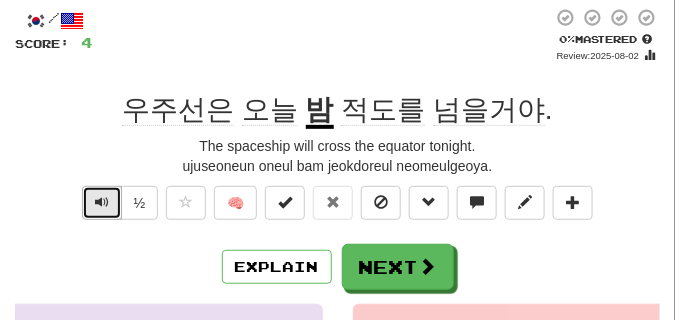click at bounding box center [102, 202] 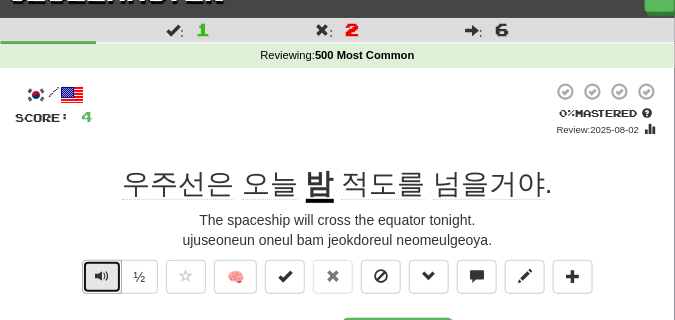 scroll, scrollTop: 50, scrollLeft: 0, axis: vertical 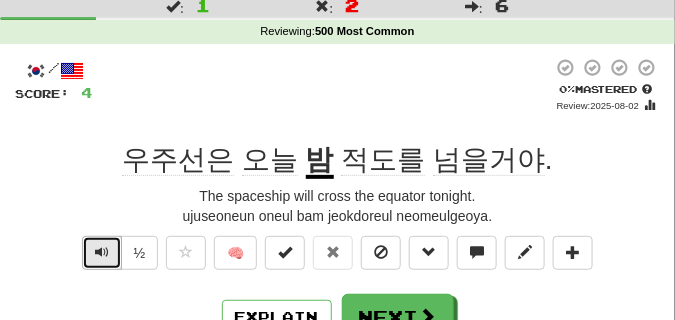 click at bounding box center (102, 253) 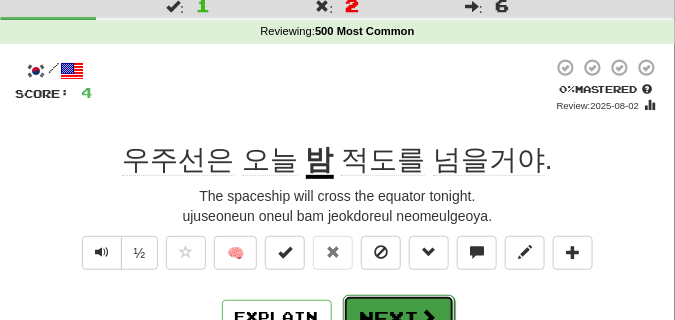 click on "Next" at bounding box center (399, 318) 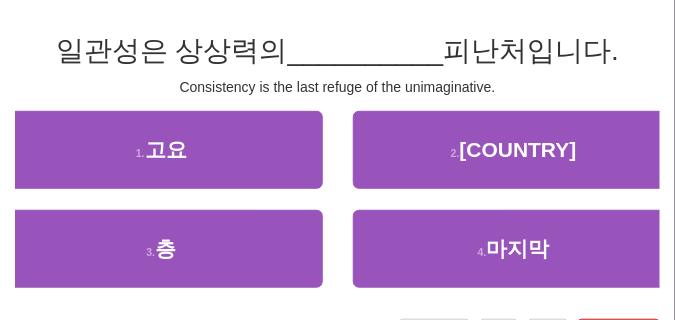 scroll, scrollTop: 150, scrollLeft: 0, axis: vertical 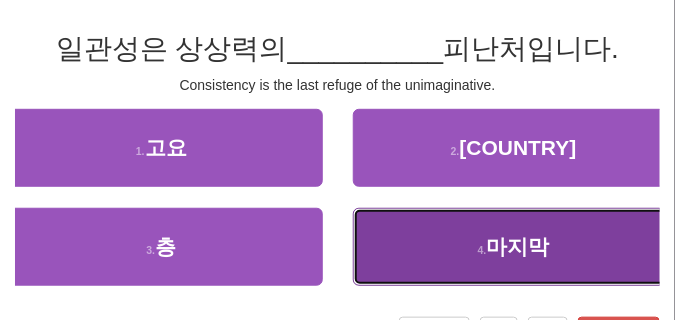 click on "4 .  마지막" at bounding box center (514, 247) 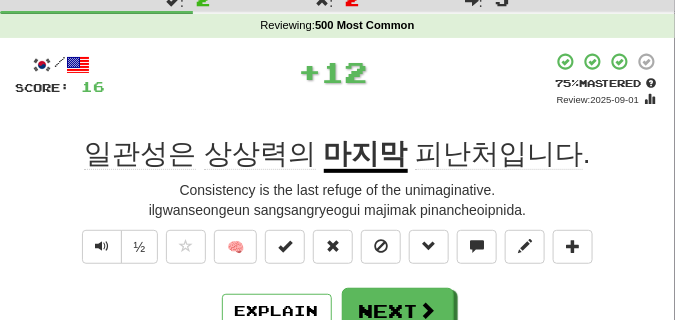 scroll, scrollTop: 50, scrollLeft: 0, axis: vertical 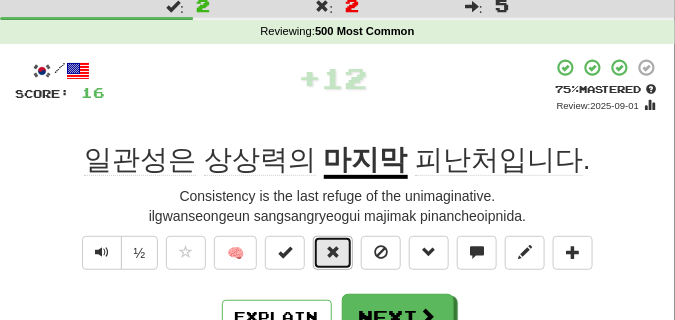 click at bounding box center [333, 252] 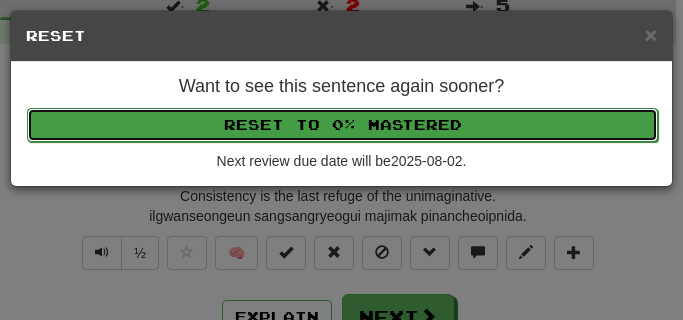 click on "Reset to 0% Mastered" at bounding box center (342, 125) 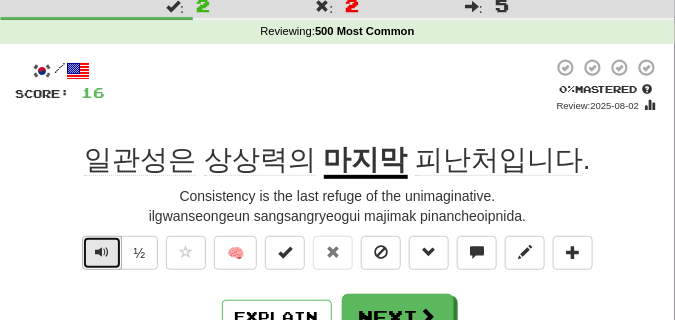 click at bounding box center [102, 253] 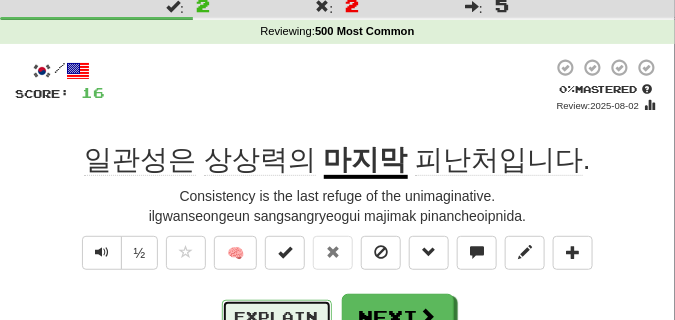 click on "Explain" at bounding box center [277, 317] 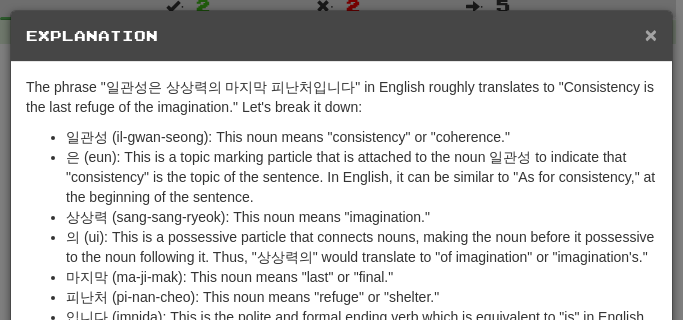 click on "×" at bounding box center [651, 34] 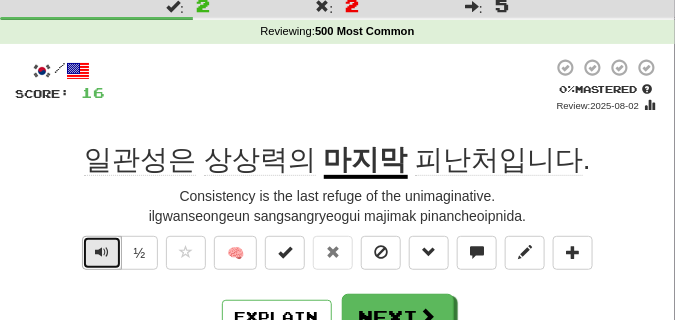 click at bounding box center (102, 253) 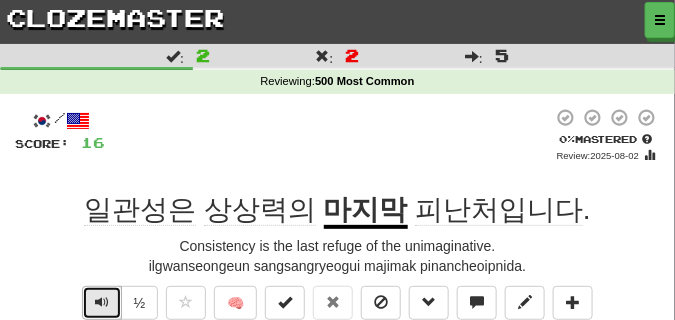 click at bounding box center [102, 302] 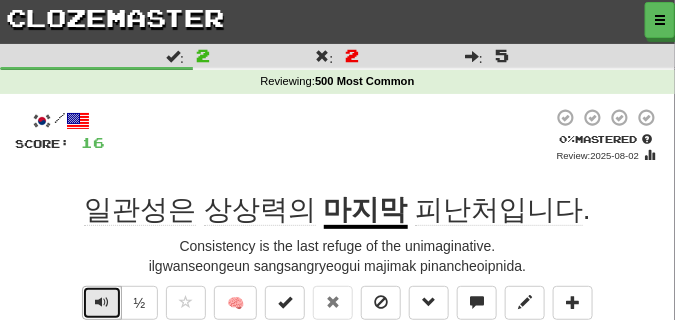 click at bounding box center (102, 302) 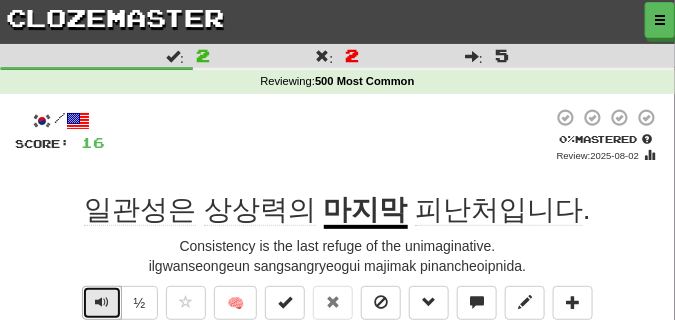 click at bounding box center (102, 302) 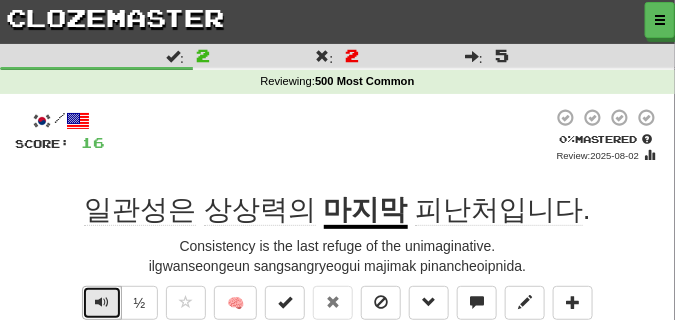 click at bounding box center [102, 302] 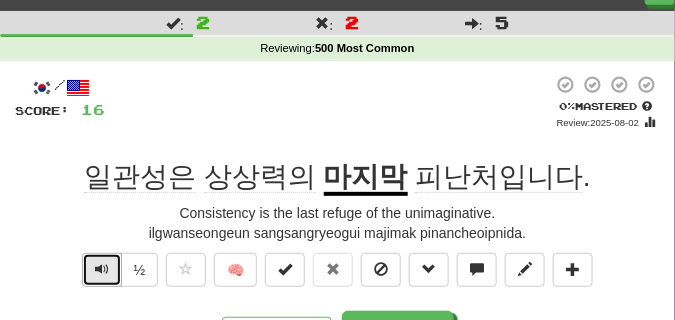 scroll, scrollTop: 50, scrollLeft: 0, axis: vertical 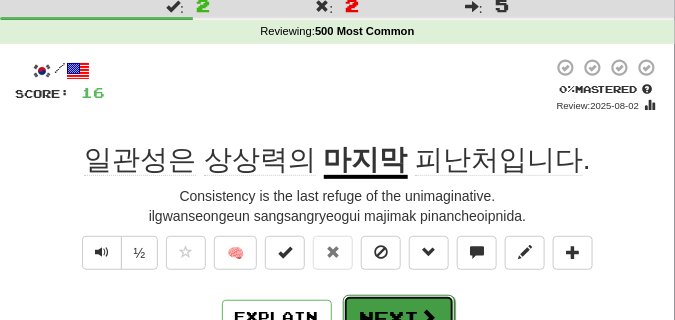 click on "Next" at bounding box center [399, 318] 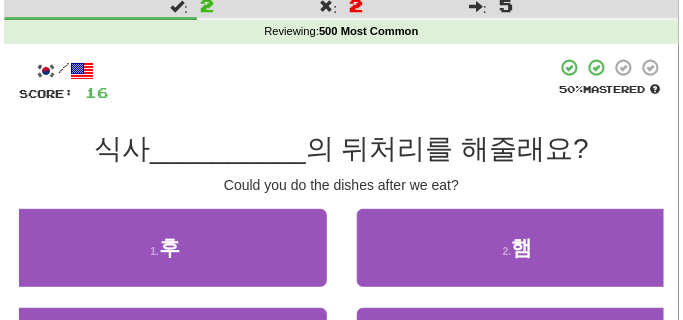 scroll, scrollTop: 100, scrollLeft: 0, axis: vertical 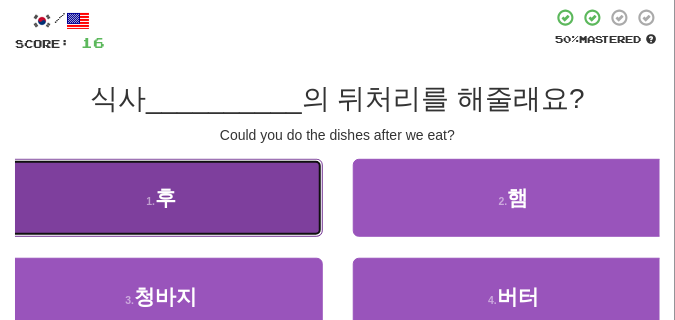 click on "1 .  후" at bounding box center [161, 198] 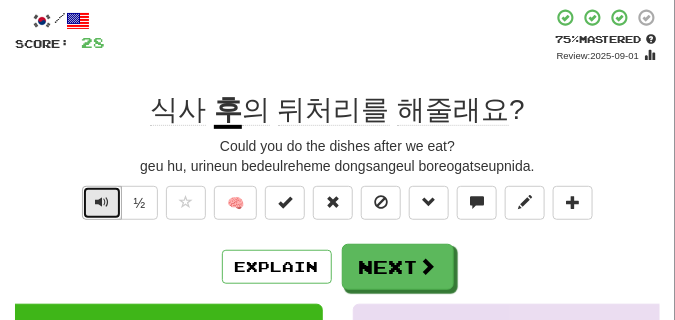 click at bounding box center (102, 202) 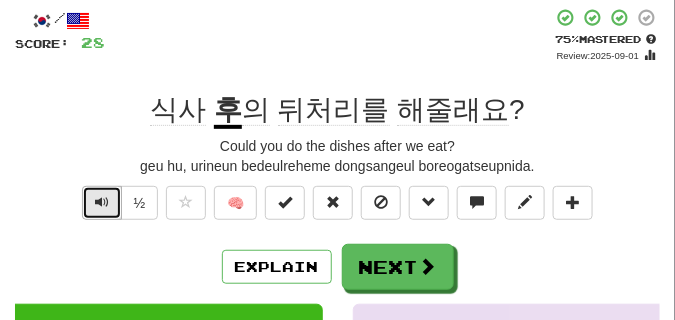 click at bounding box center [102, 202] 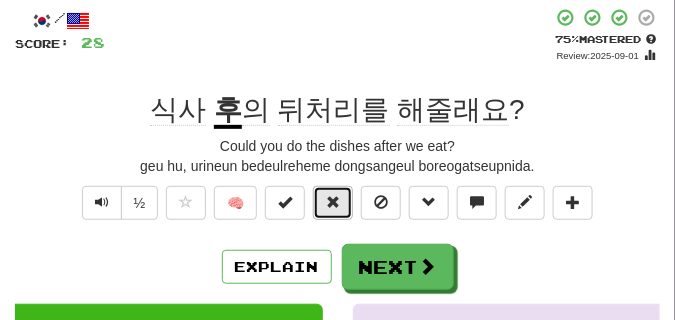 click at bounding box center [333, 202] 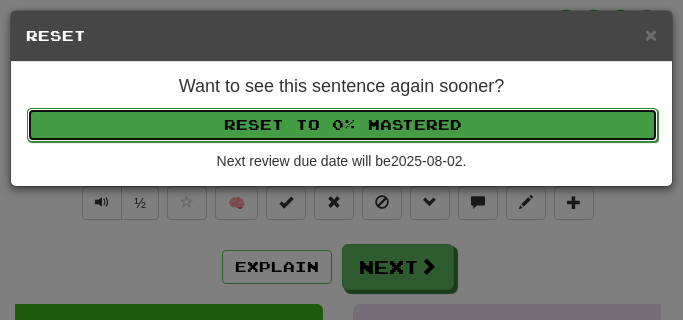 click on "Reset to 0% Mastered" at bounding box center [342, 125] 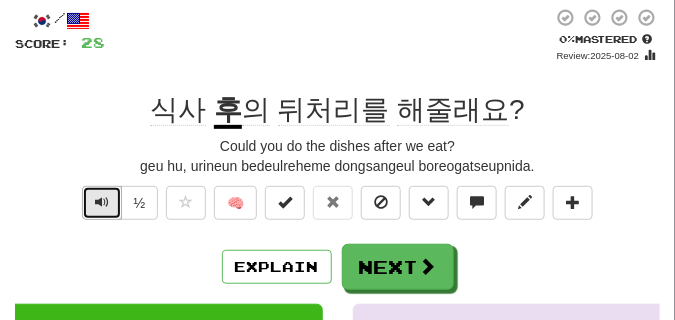 click at bounding box center (102, 202) 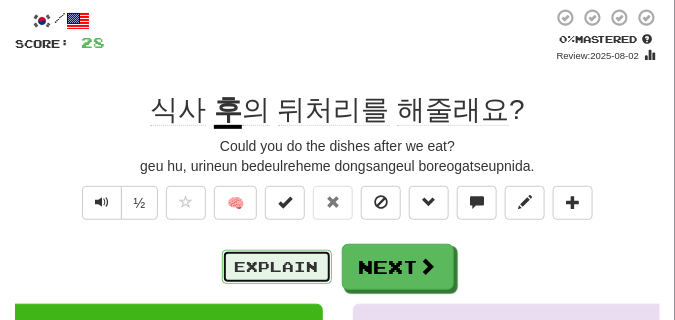 click on "Explain" at bounding box center [277, 267] 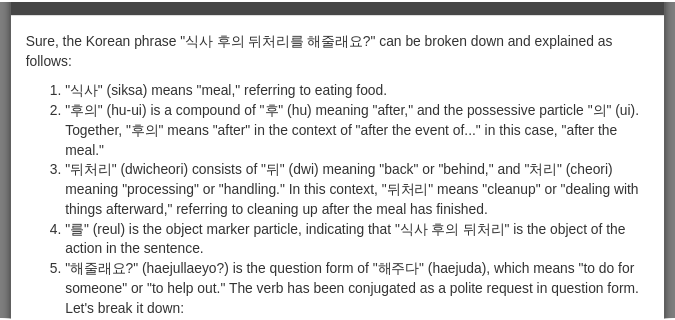 scroll, scrollTop: 0, scrollLeft: 0, axis: both 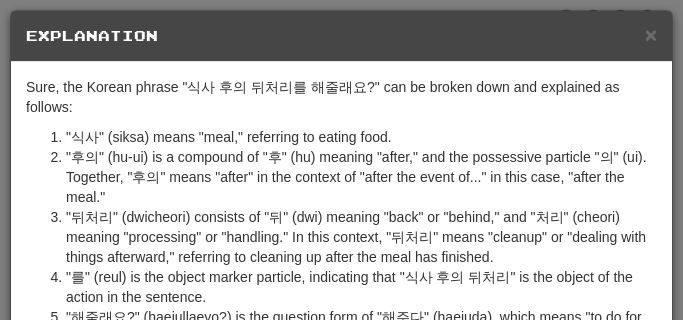 click on "× Explanation" at bounding box center [341, 36] 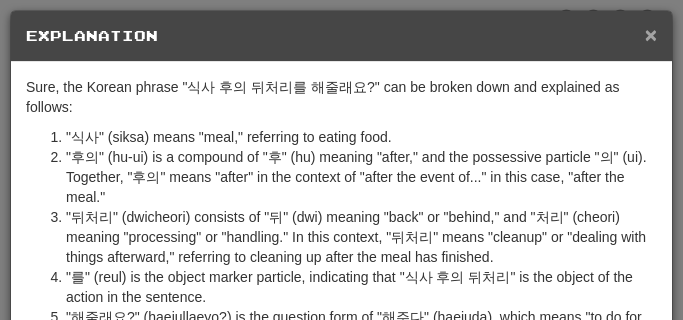 click on "×" at bounding box center (651, 34) 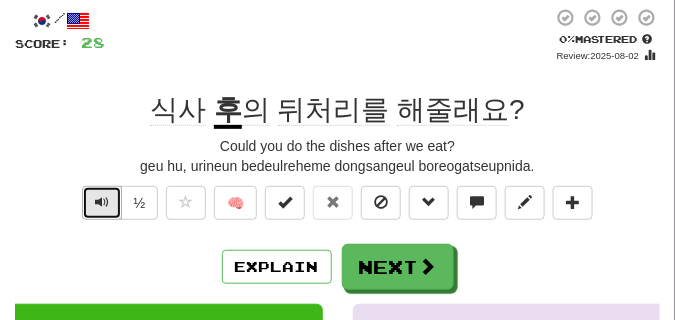 click at bounding box center (102, 202) 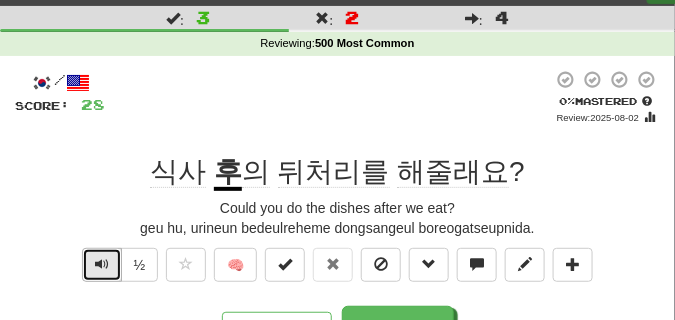 scroll, scrollTop: 100, scrollLeft: 0, axis: vertical 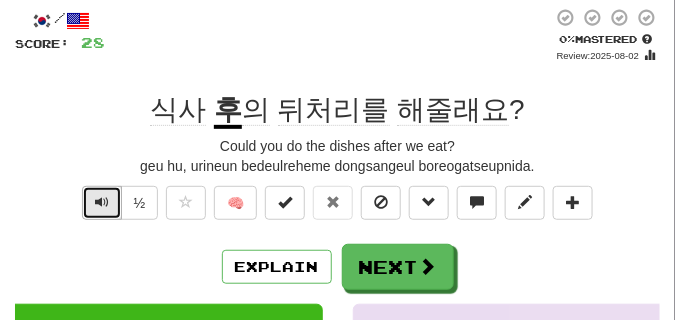 click at bounding box center (102, 202) 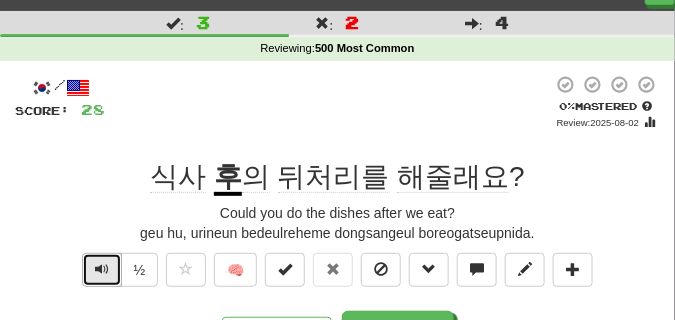 scroll, scrollTop: 50, scrollLeft: 0, axis: vertical 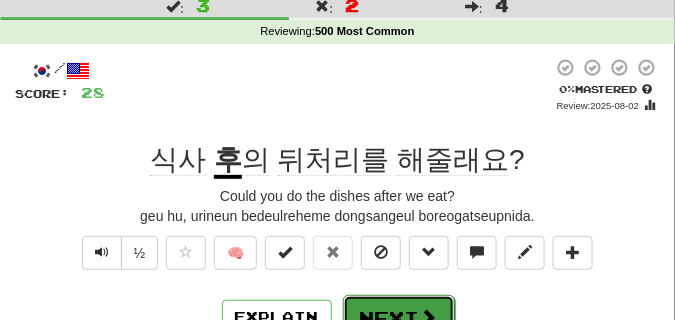 click on "Next" at bounding box center [399, 318] 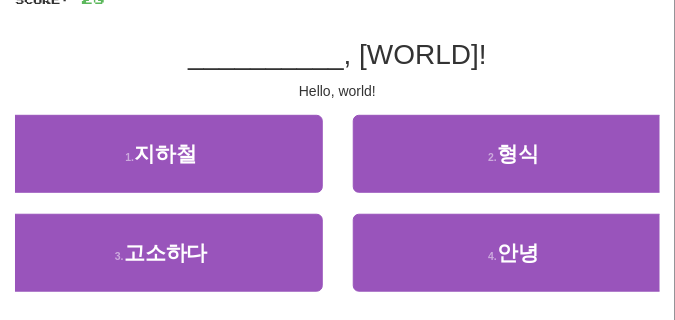 scroll, scrollTop: 150, scrollLeft: 0, axis: vertical 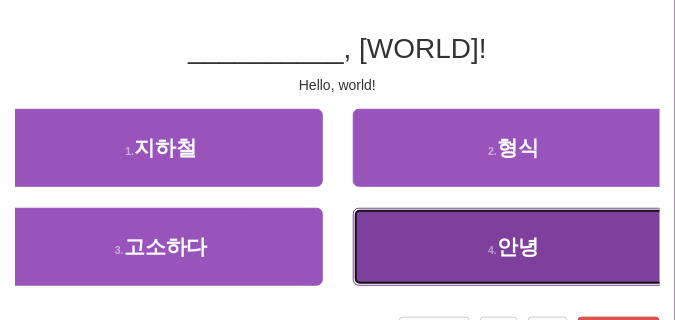 click on "4 .  안녕" at bounding box center [514, 247] 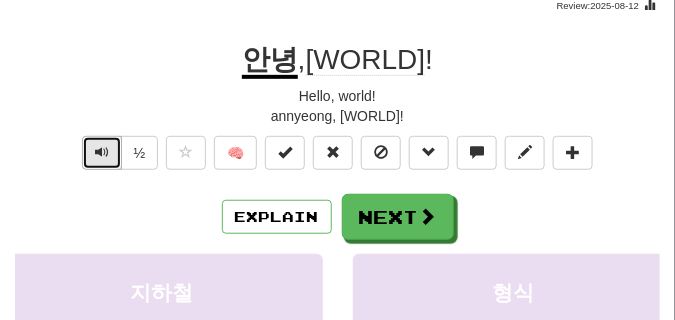 click at bounding box center (102, 153) 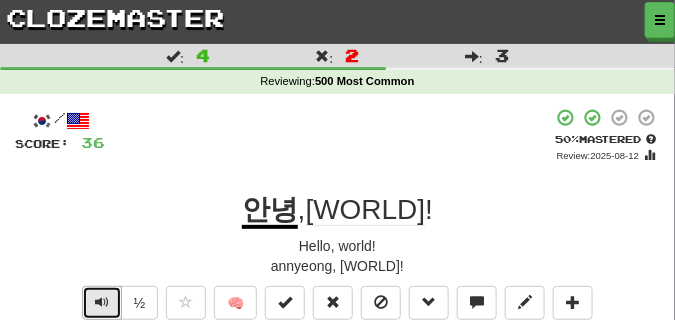 scroll, scrollTop: 100, scrollLeft: 0, axis: vertical 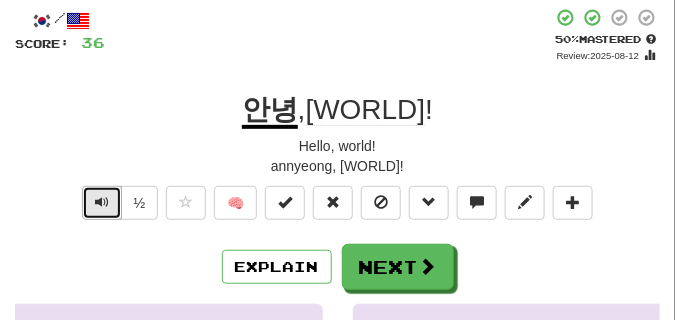 click at bounding box center (102, 202) 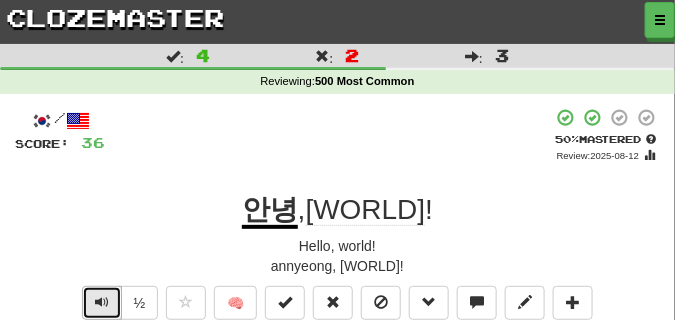 scroll, scrollTop: 100, scrollLeft: 0, axis: vertical 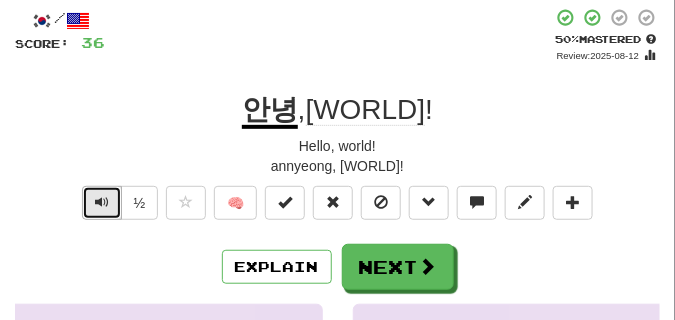 click at bounding box center [102, 202] 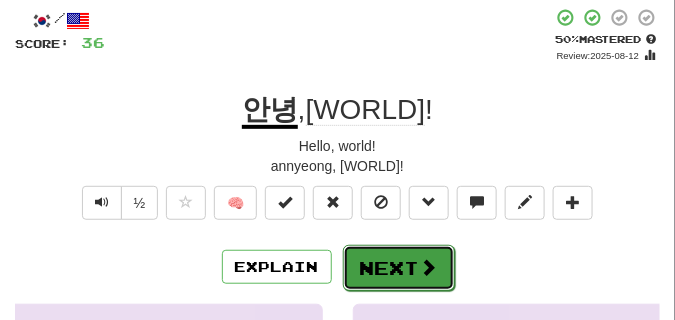 click on "Next" at bounding box center [399, 268] 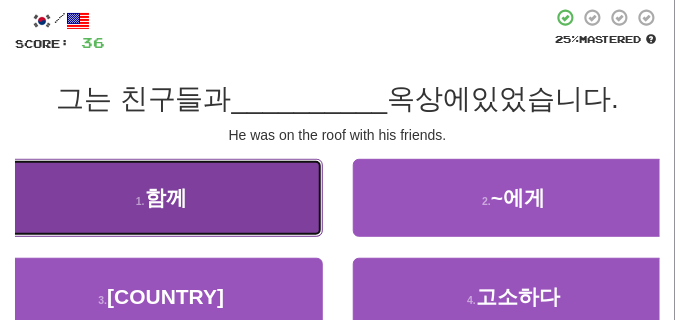 click on "1 ." at bounding box center [140, 201] 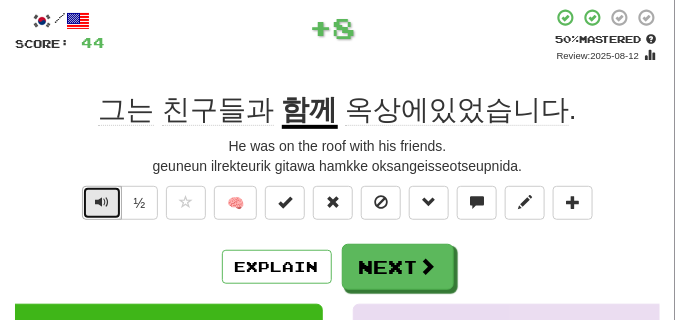 click at bounding box center (102, 202) 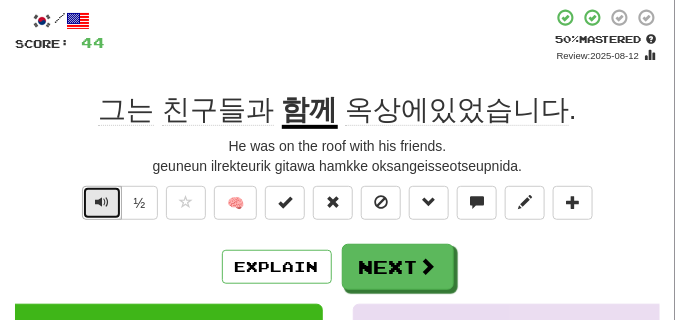 click at bounding box center (102, 202) 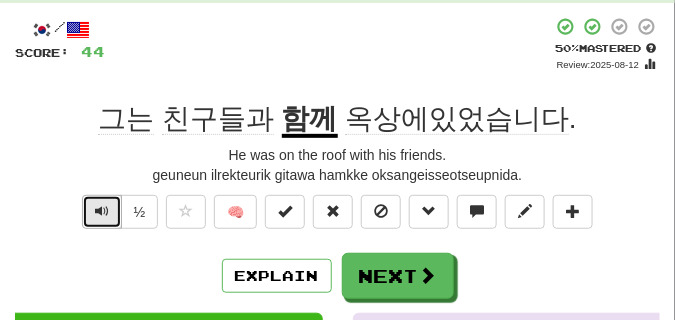 scroll, scrollTop: 100, scrollLeft: 0, axis: vertical 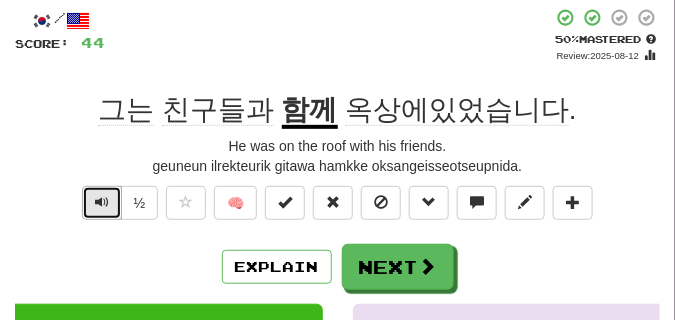 click at bounding box center [102, 202] 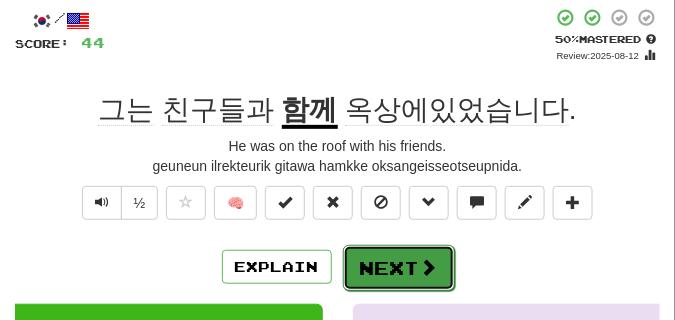 click on "Next" at bounding box center [399, 268] 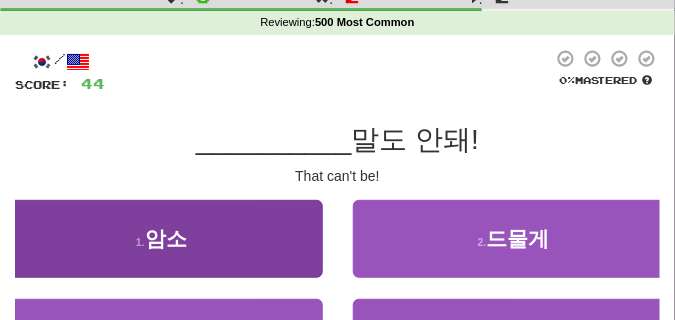 scroll, scrollTop: 0, scrollLeft: 0, axis: both 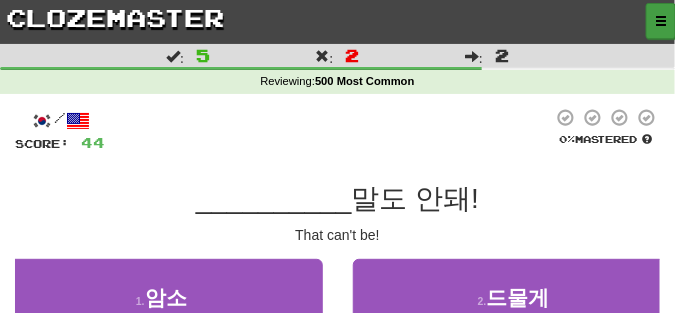 click at bounding box center [661, 21] 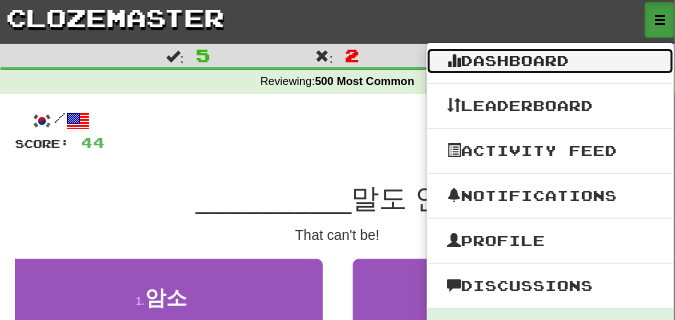 click on "Dashboard" at bounding box center (550, 61) 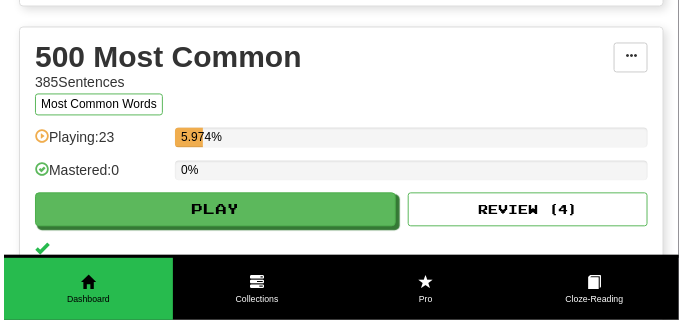 scroll, scrollTop: 750, scrollLeft: 0, axis: vertical 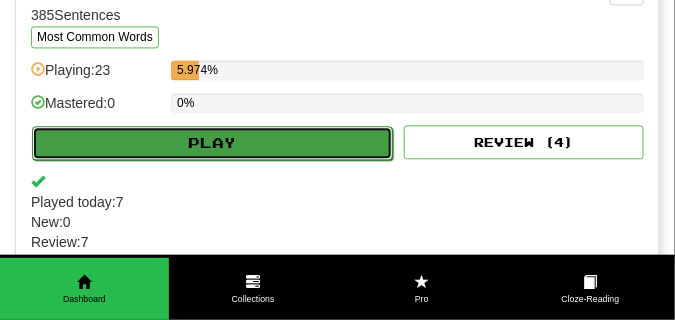 click on "Play" at bounding box center [212, 143] 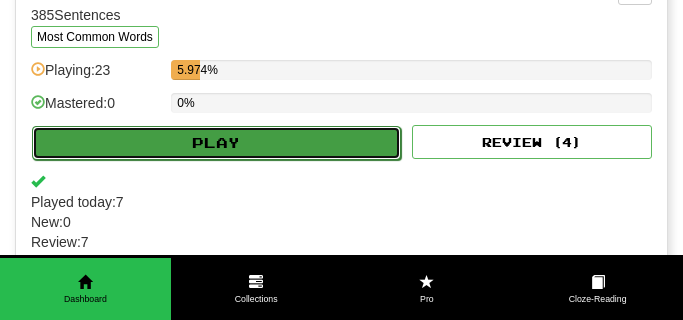 select on "**" 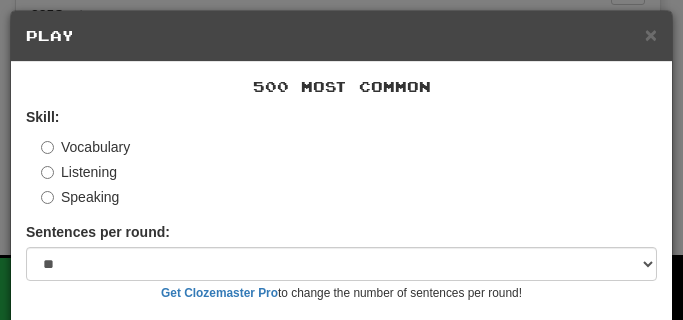 scroll, scrollTop: 169, scrollLeft: 0, axis: vertical 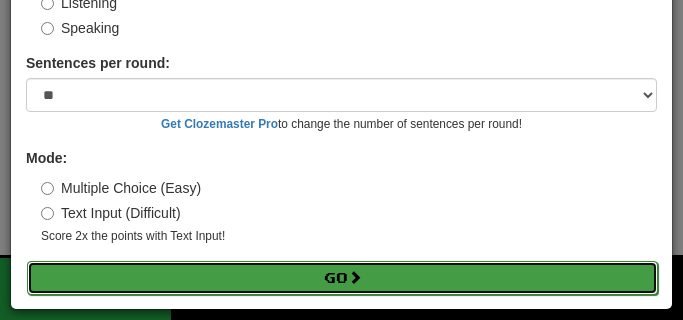 click on "Go" at bounding box center (342, 278) 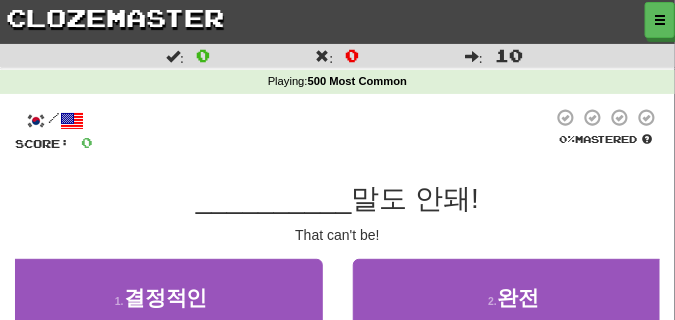 scroll, scrollTop: 150, scrollLeft: 0, axis: vertical 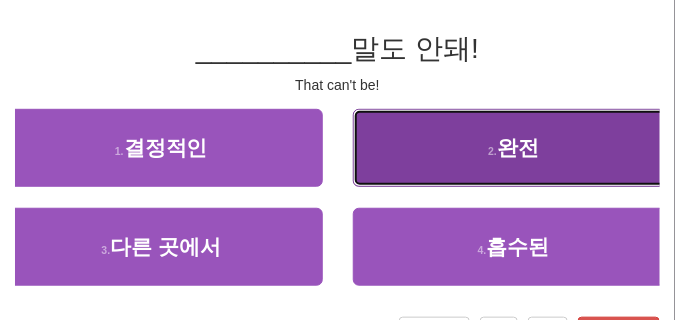 click on "2 .  완전" at bounding box center (514, 148) 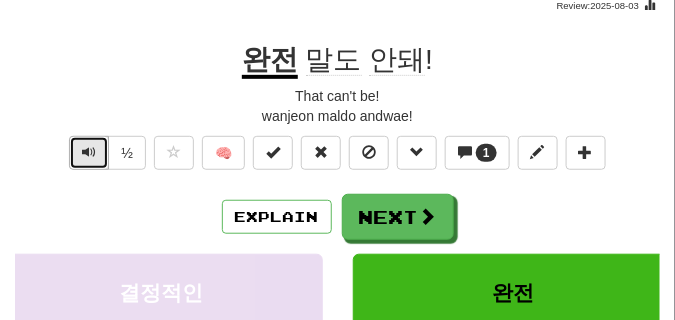 click at bounding box center (89, 152) 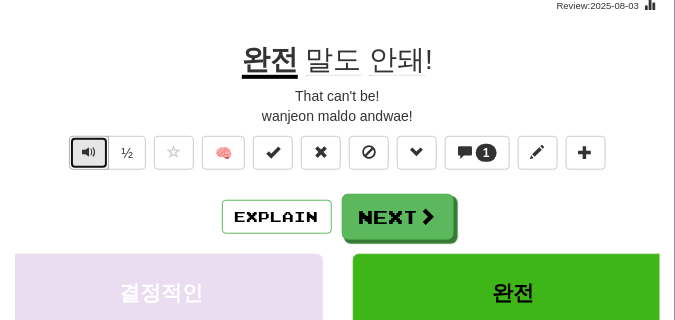 click at bounding box center (89, 152) 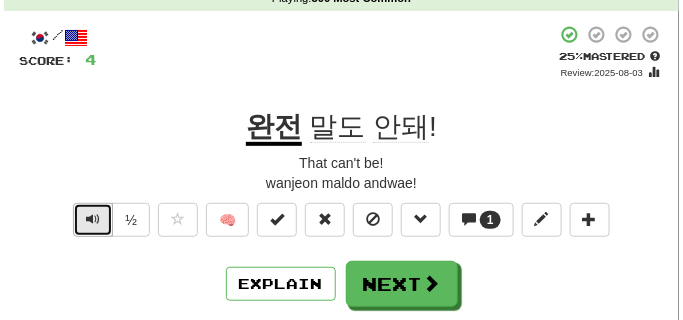 scroll, scrollTop: 100, scrollLeft: 0, axis: vertical 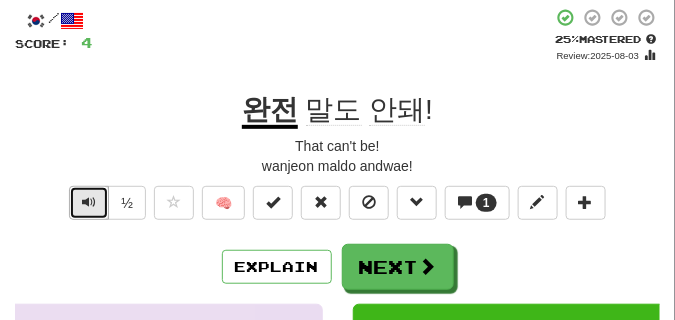 click at bounding box center [89, 202] 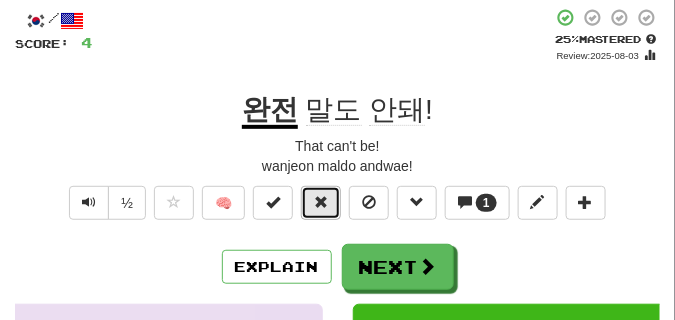 click at bounding box center [321, 202] 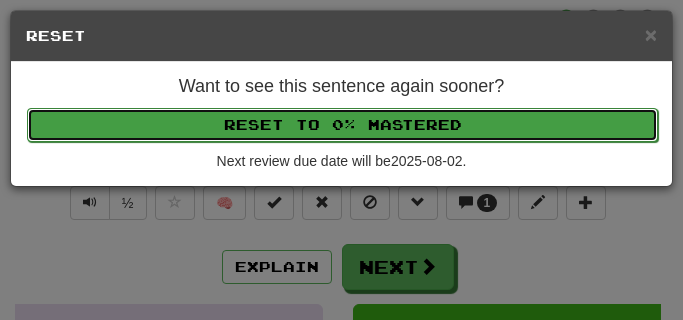 click on "Reset to 0% Mastered" at bounding box center (342, 125) 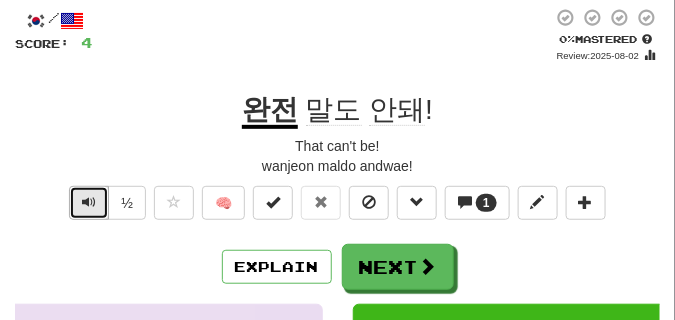 click at bounding box center (89, 203) 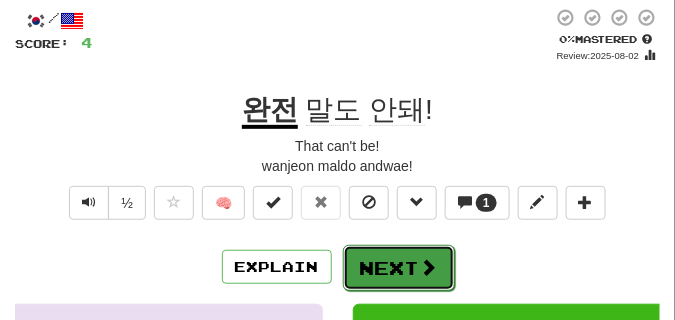 click on "Next" at bounding box center (399, 268) 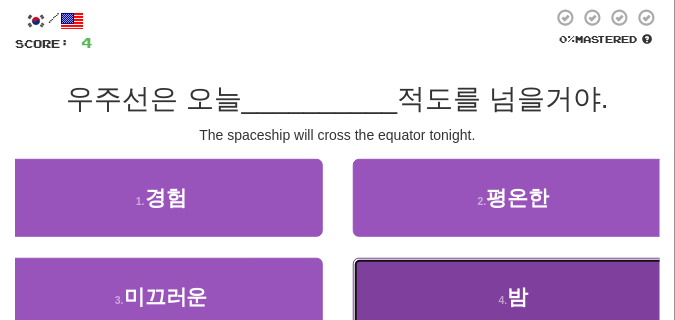 click on "4 .  밤" at bounding box center [514, 297] 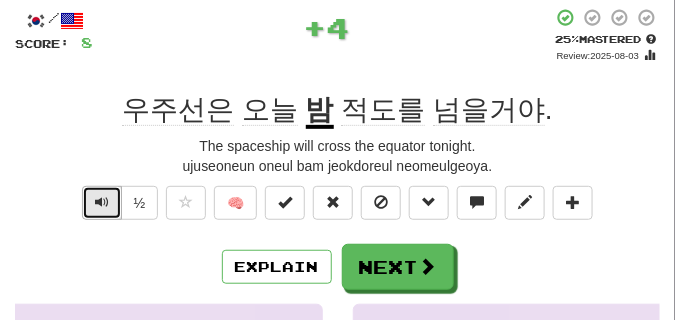 click at bounding box center [102, 202] 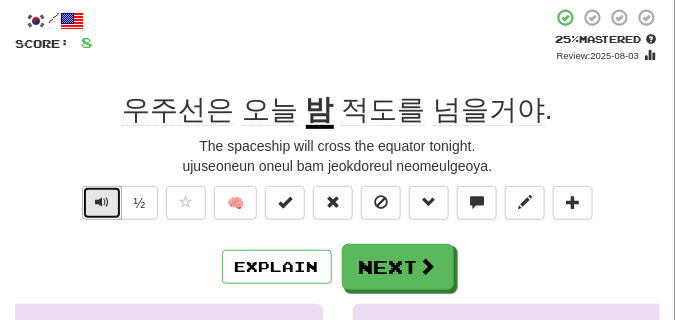 click at bounding box center (102, 202) 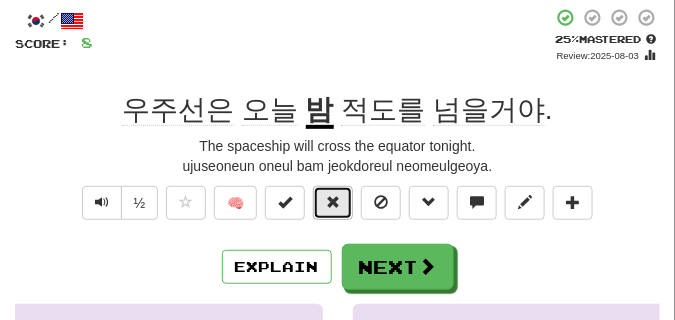 click at bounding box center (333, 202) 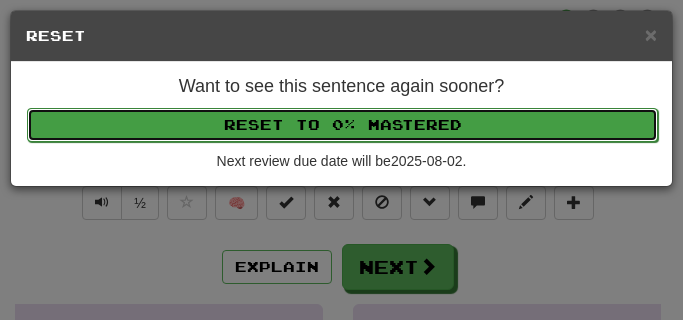 click on "Reset to 0% Mastered" at bounding box center [342, 125] 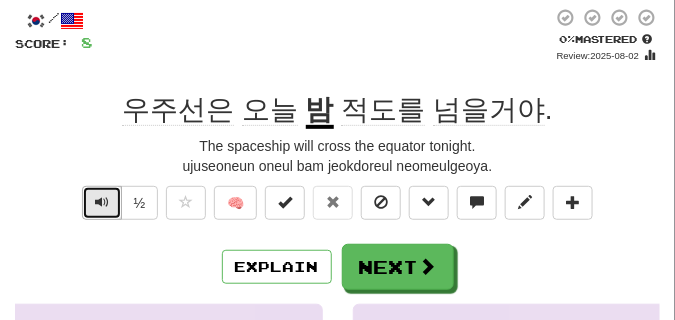 click at bounding box center (102, 203) 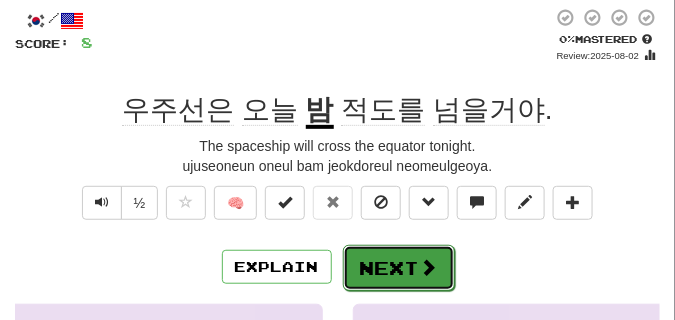 click on "Next" at bounding box center (399, 268) 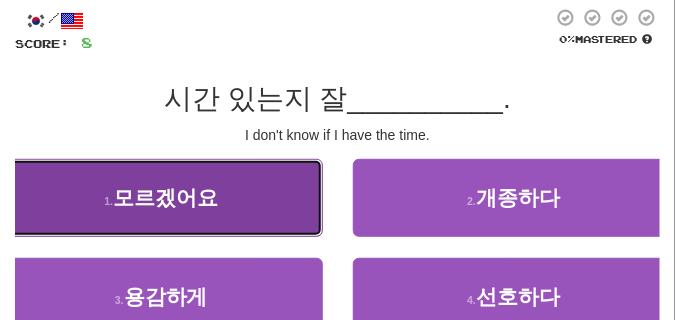 click on "1 .  모르겠어요" at bounding box center [161, 198] 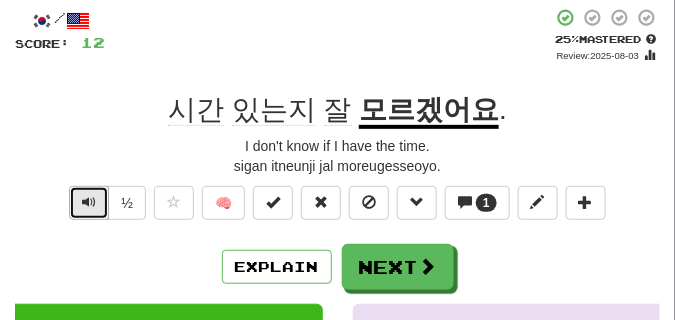 click at bounding box center [89, 203] 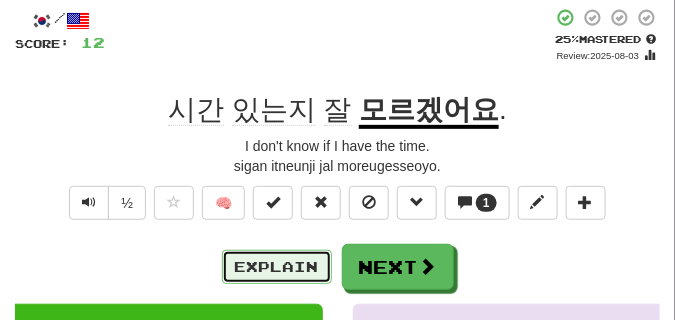 click on "Explain" at bounding box center (277, 267) 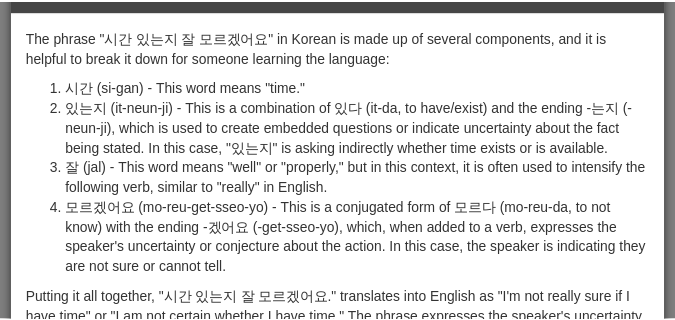 scroll, scrollTop: 0, scrollLeft: 0, axis: both 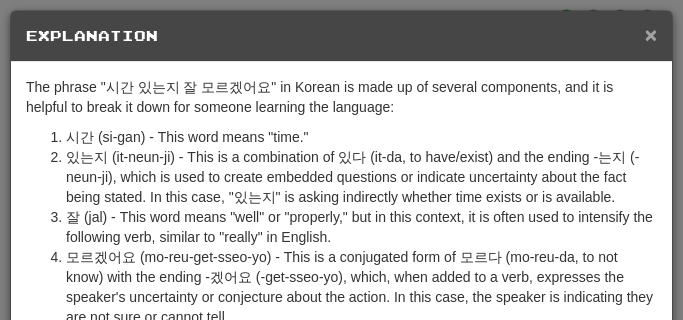 click on "×" at bounding box center (651, 34) 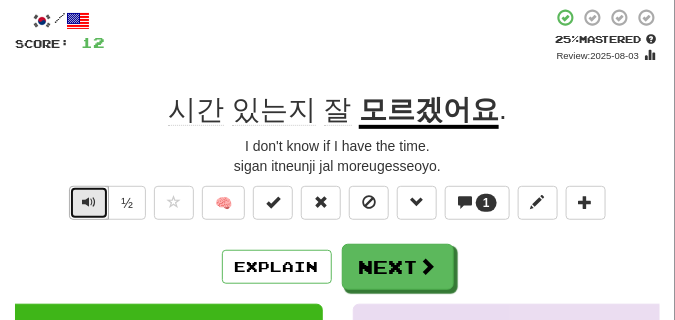 click at bounding box center (89, 202) 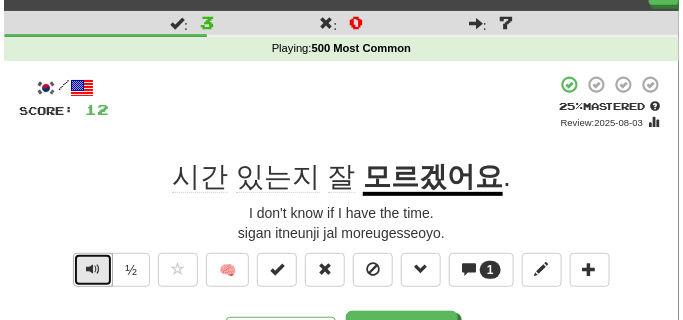 scroll, scrollTop: 50, scrollLeft: 0, axis: vertical 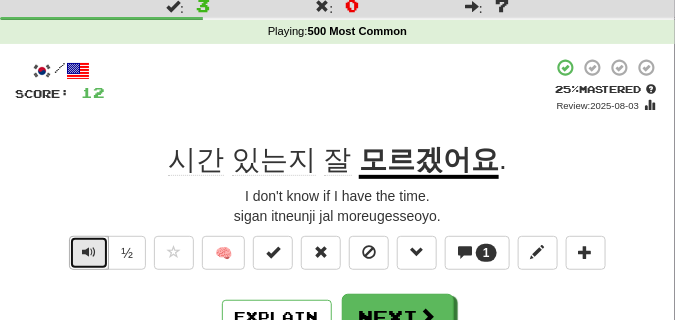 click at bounding box center [89, 252] 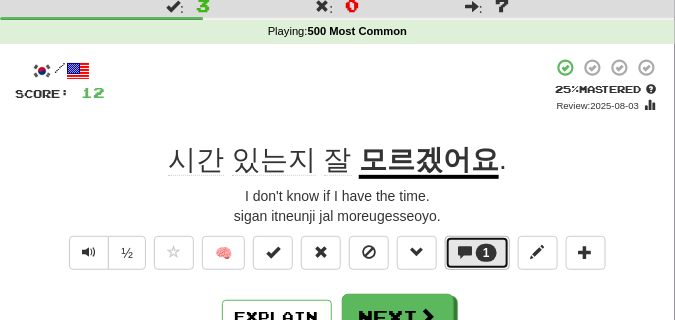 click at bounding box center (465, 252) 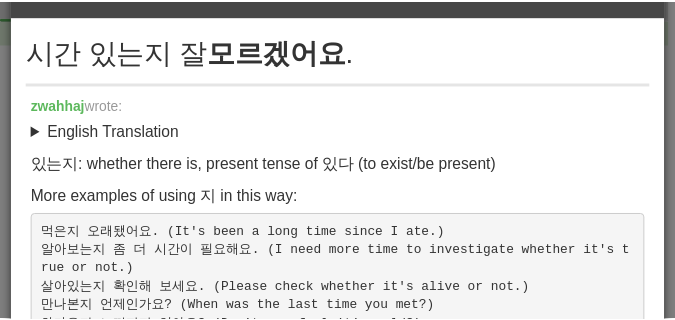 scroll, scrollTop: 0, scrollLeft: 0, axis: both 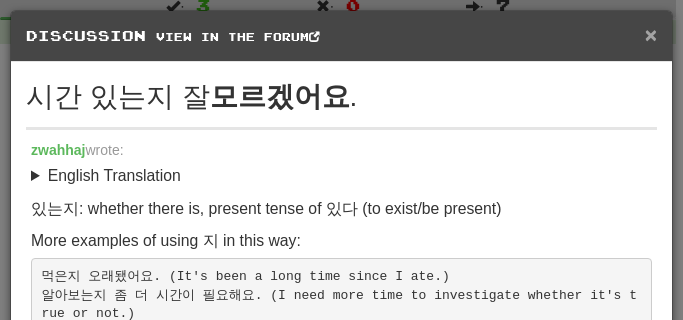 click on "×" at bounding box center [651, 34] 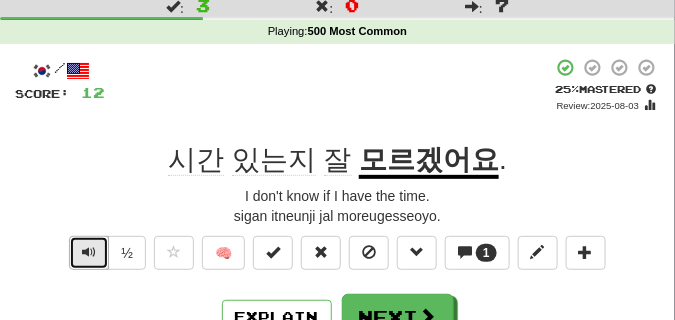 click at bounding box center [89, 252] 